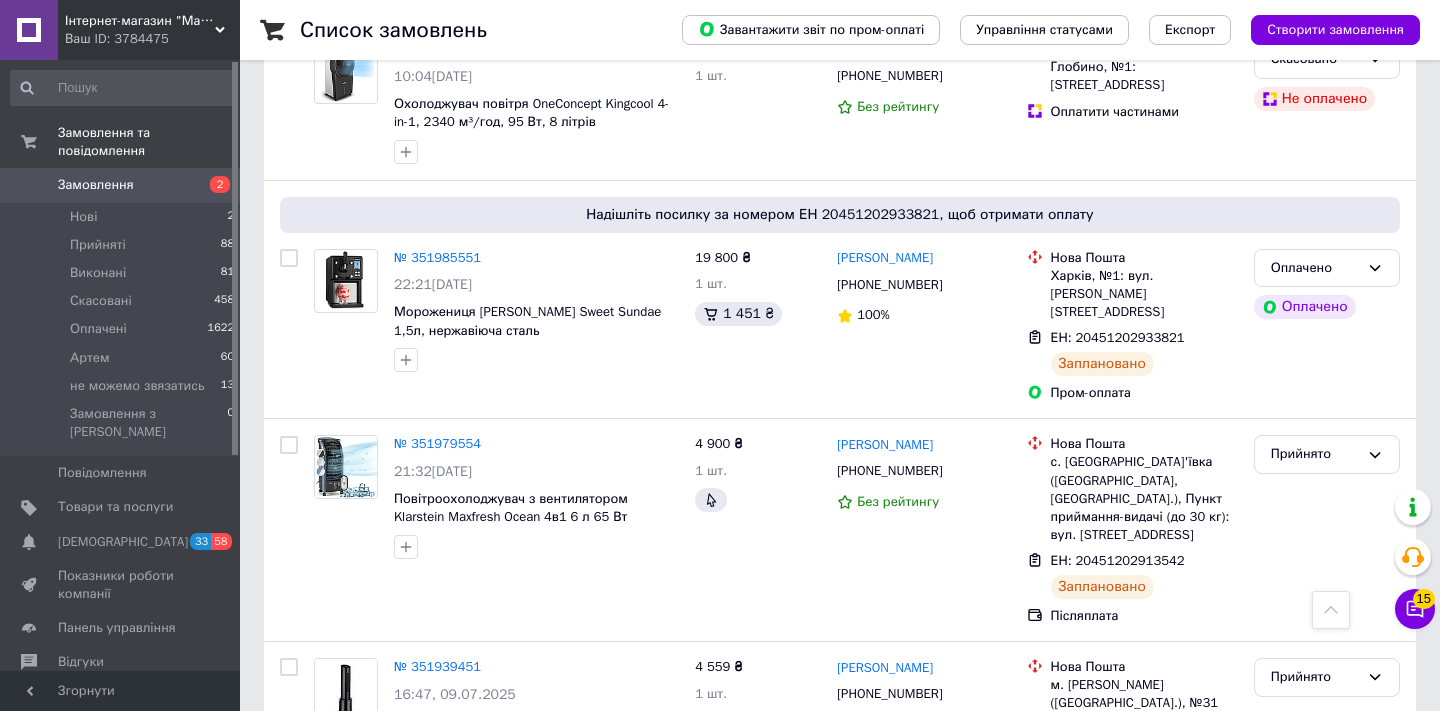scroll, scrollTop: 1007, scrollLeft: 0, axis: vertical 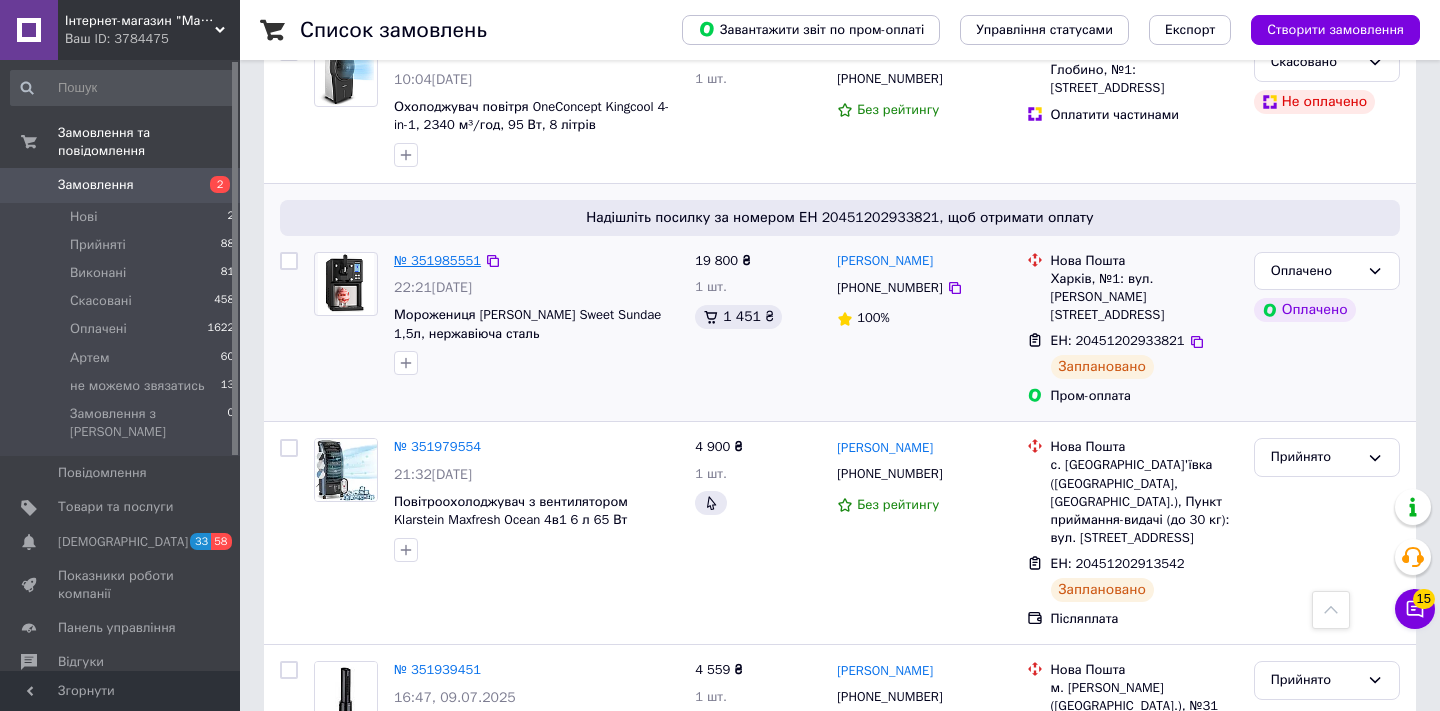click on "№ 351985551" at bounding box center [437, 260] 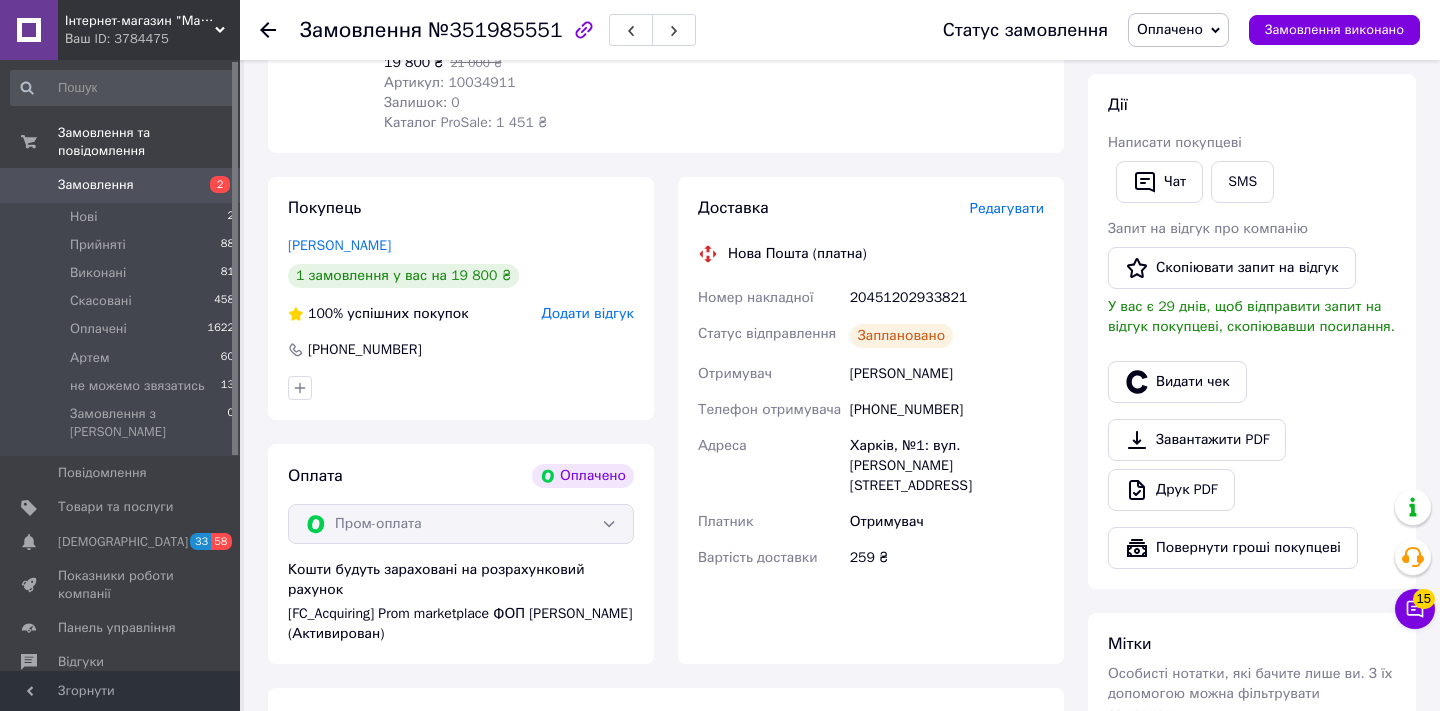 scroll, scrollTop: 851, scrollLeft: 0, axis: vertical 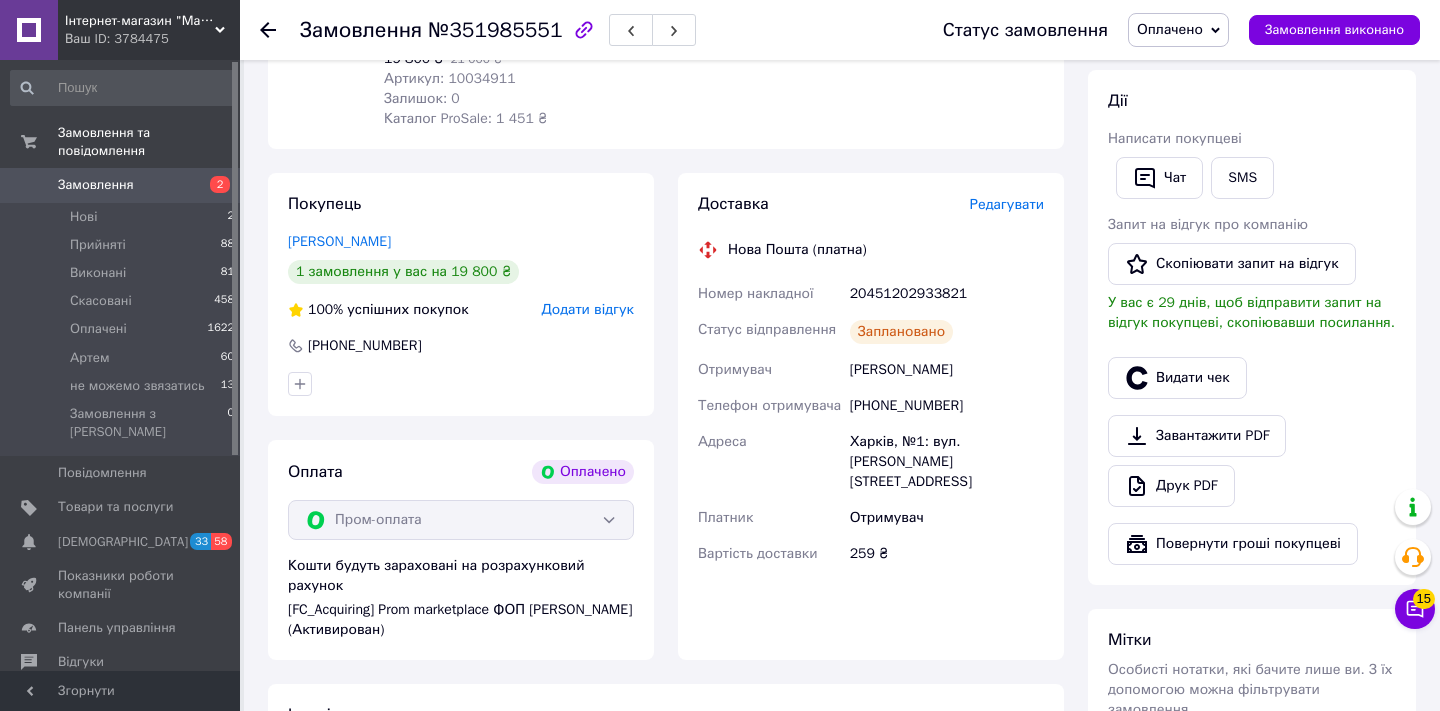 click on "Редагувати" at bounding box center [1007, 204] 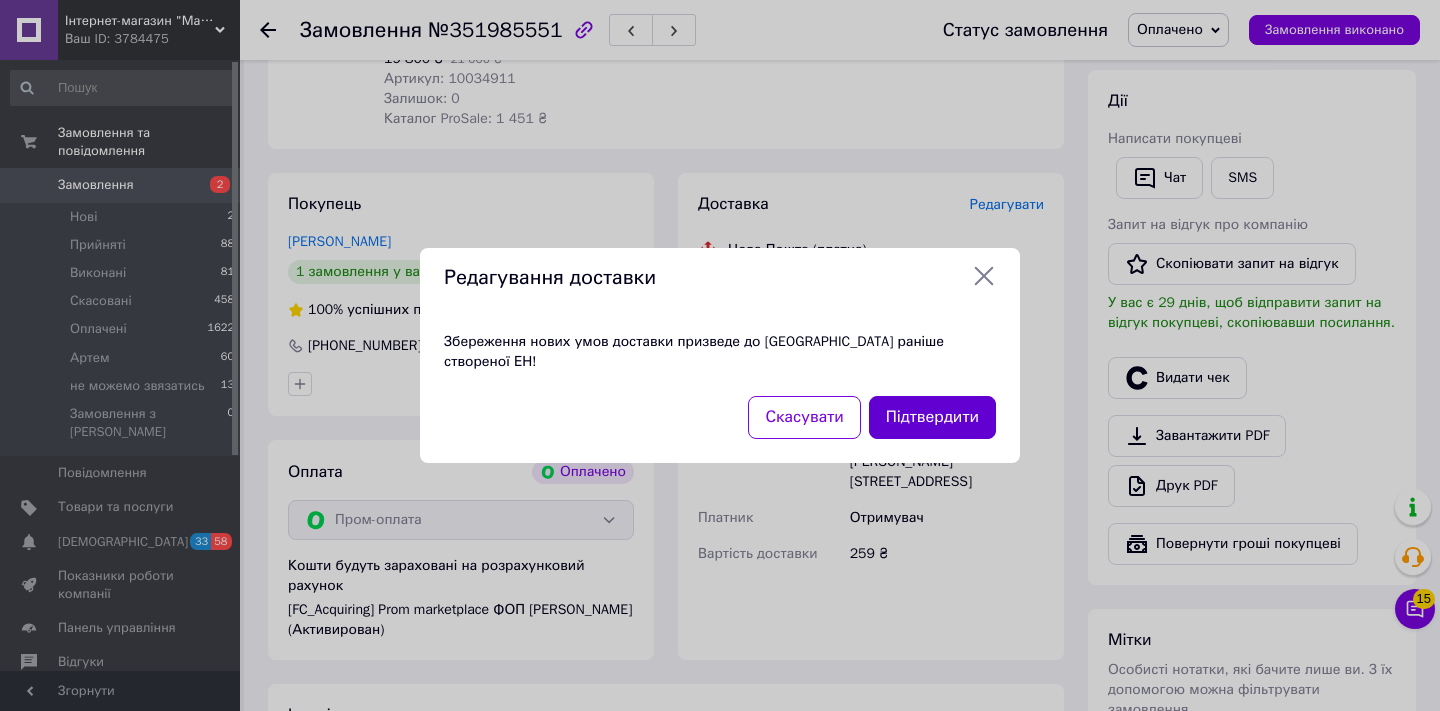 click on "Підтвердити" at bounding box center [932, 417] 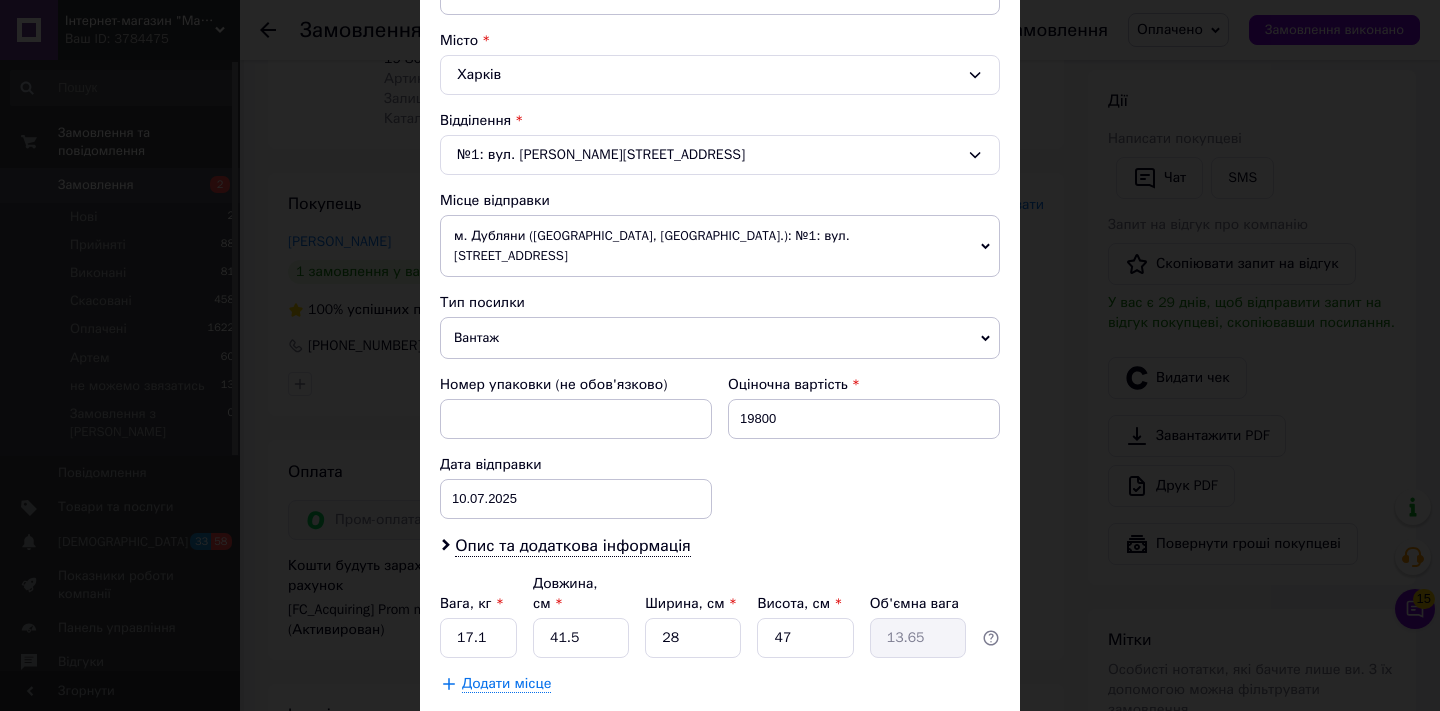scroll, scrollTop: 637, scrollLeft: 0, axis: vertical 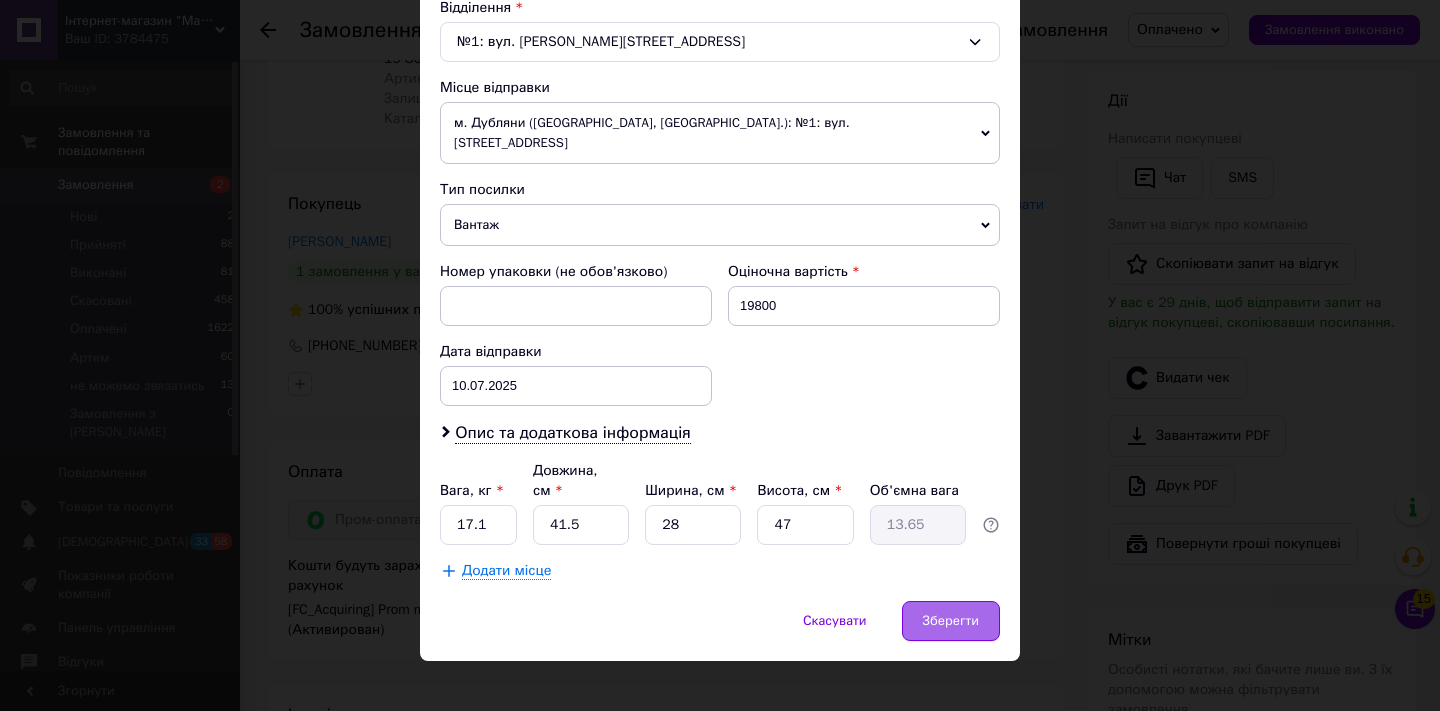 click on "Зберегти" at bounding box center [951, 621] 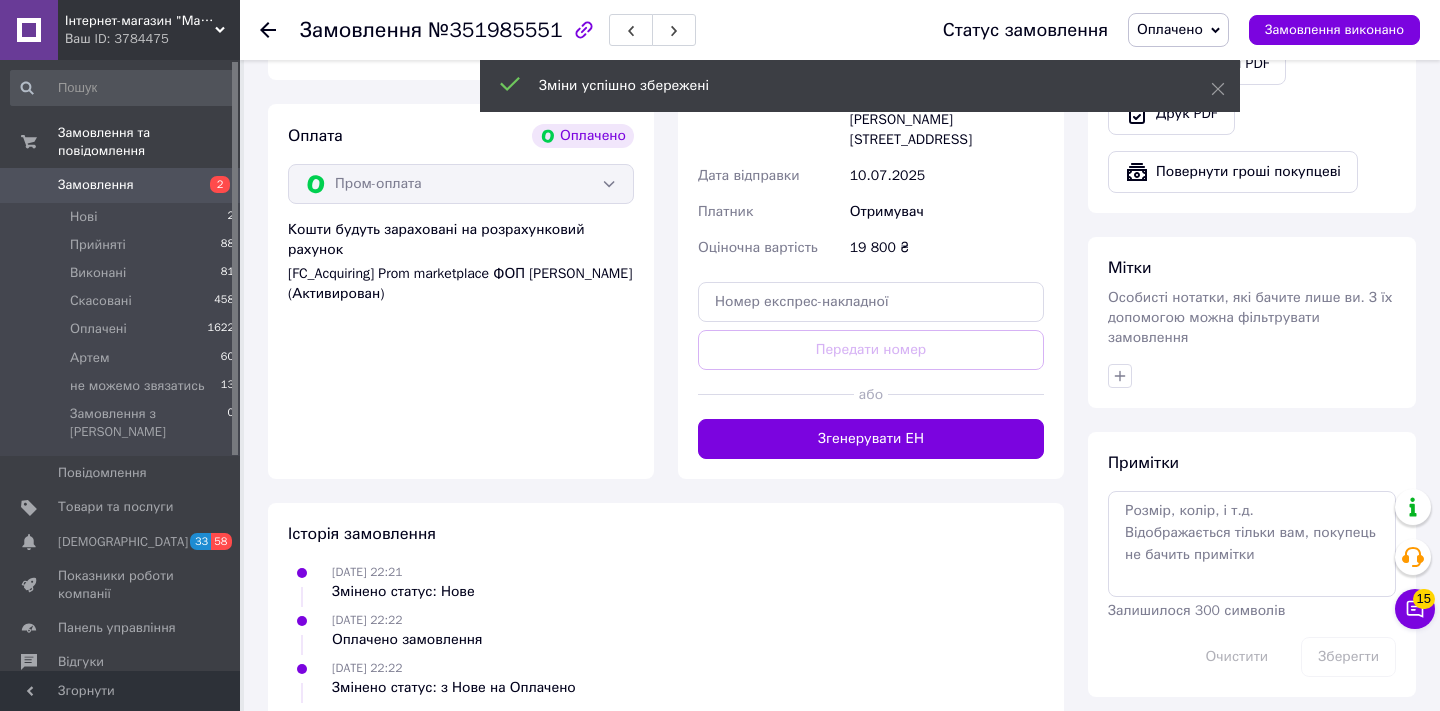 scroll, scrollTop: 1222, scrollLeft: 0, axis: vertical 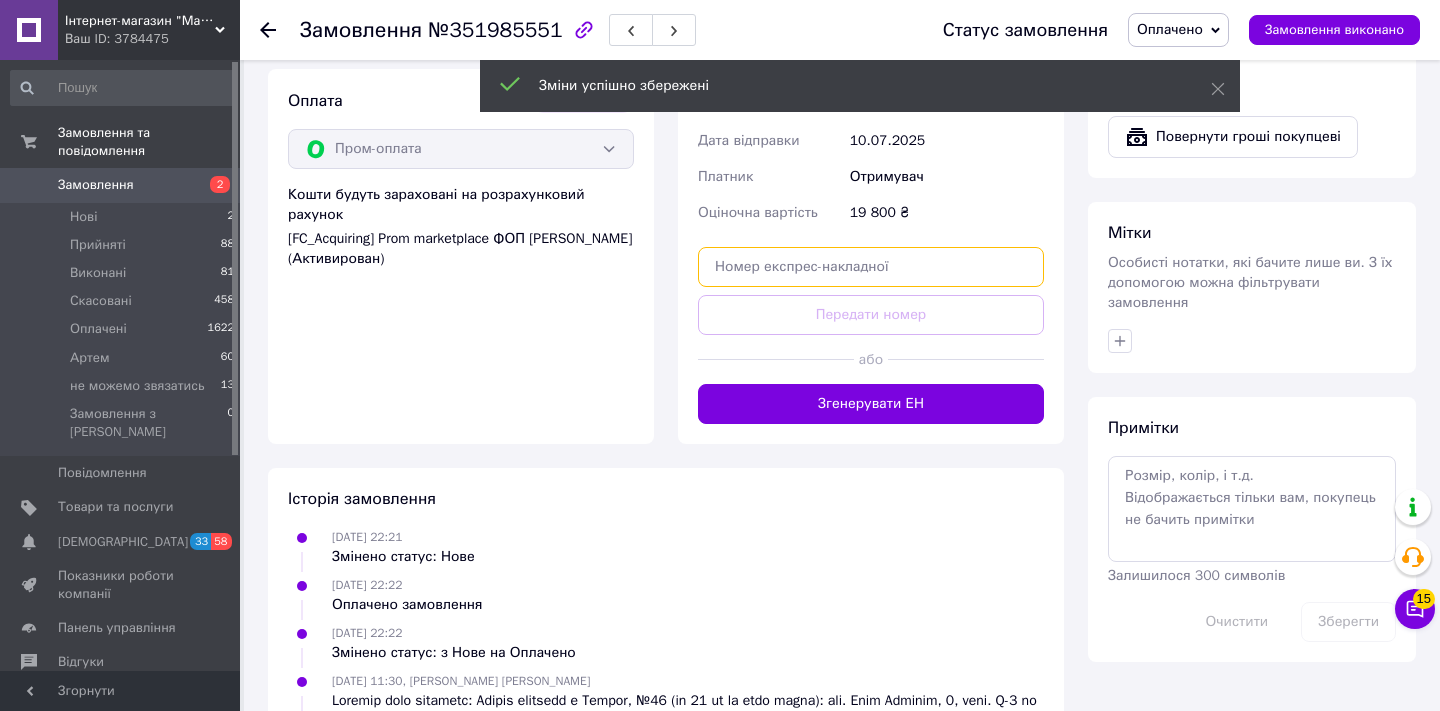 click at bounding box center (871, 267) 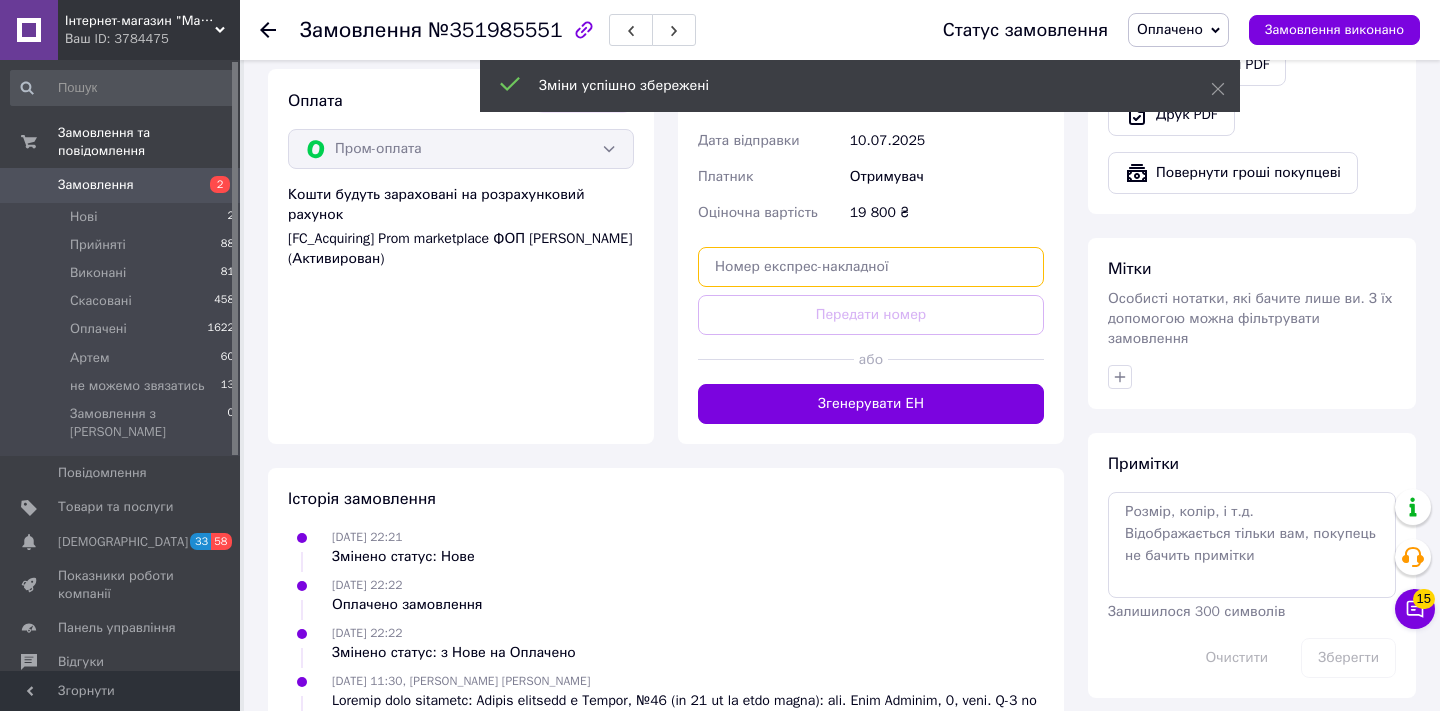 paste on "20451203257585" 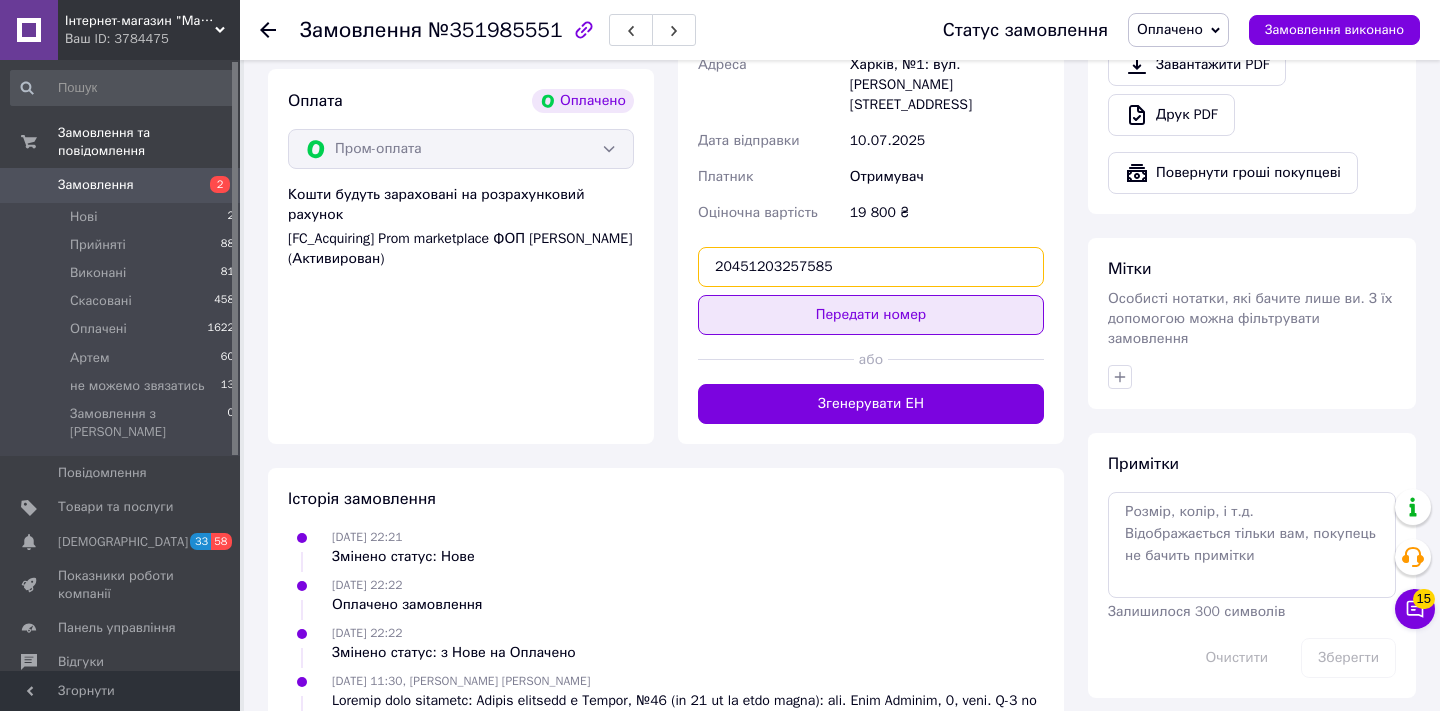 type on "20451203257585" 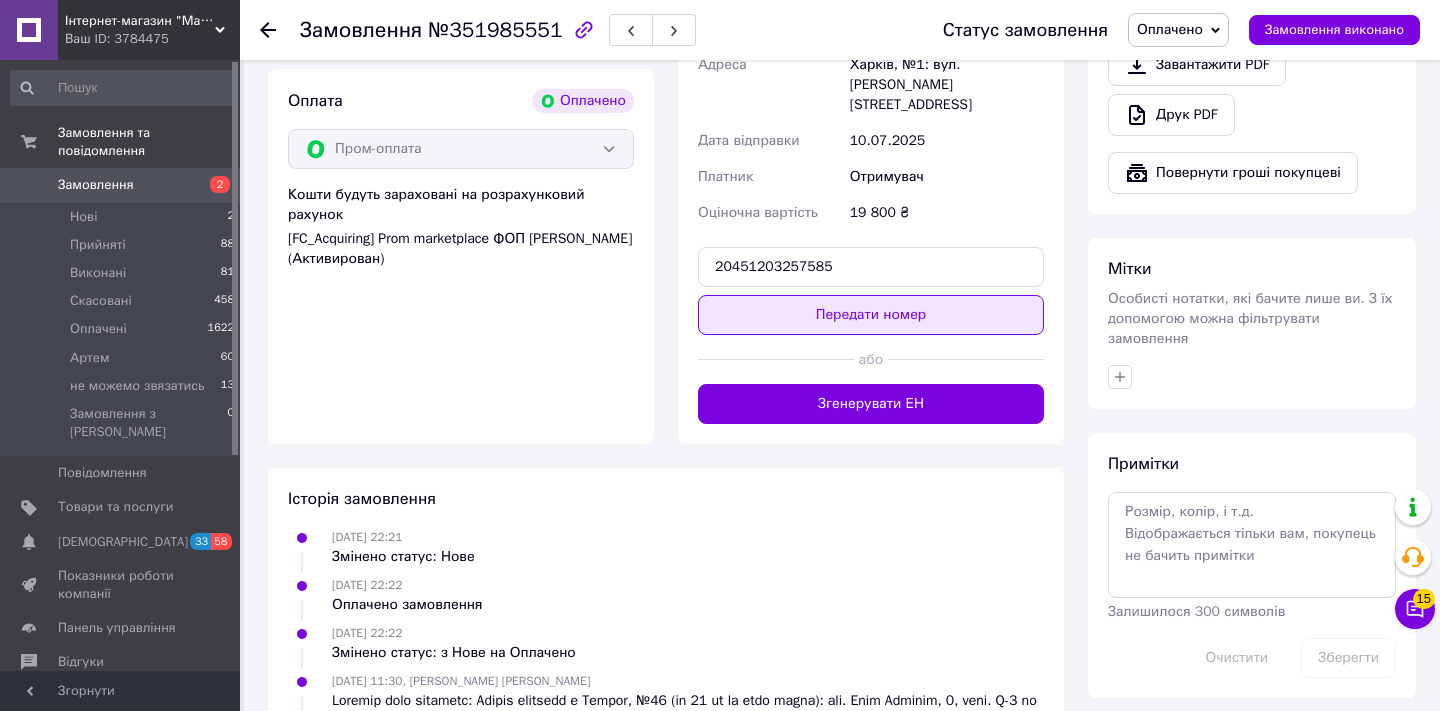 click on "Передати номер" at bounding box center (871, 315) 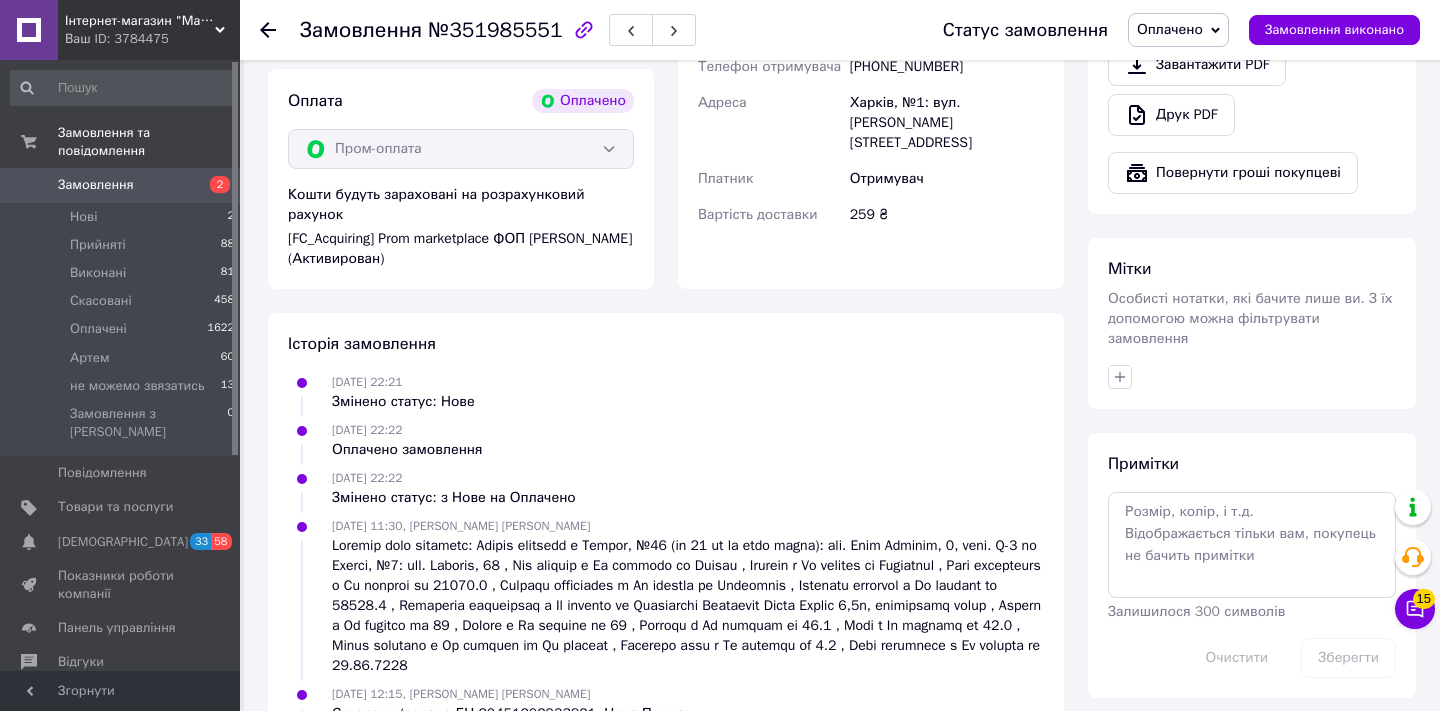 click on "Замовлення" at bounding box center [96, 185] 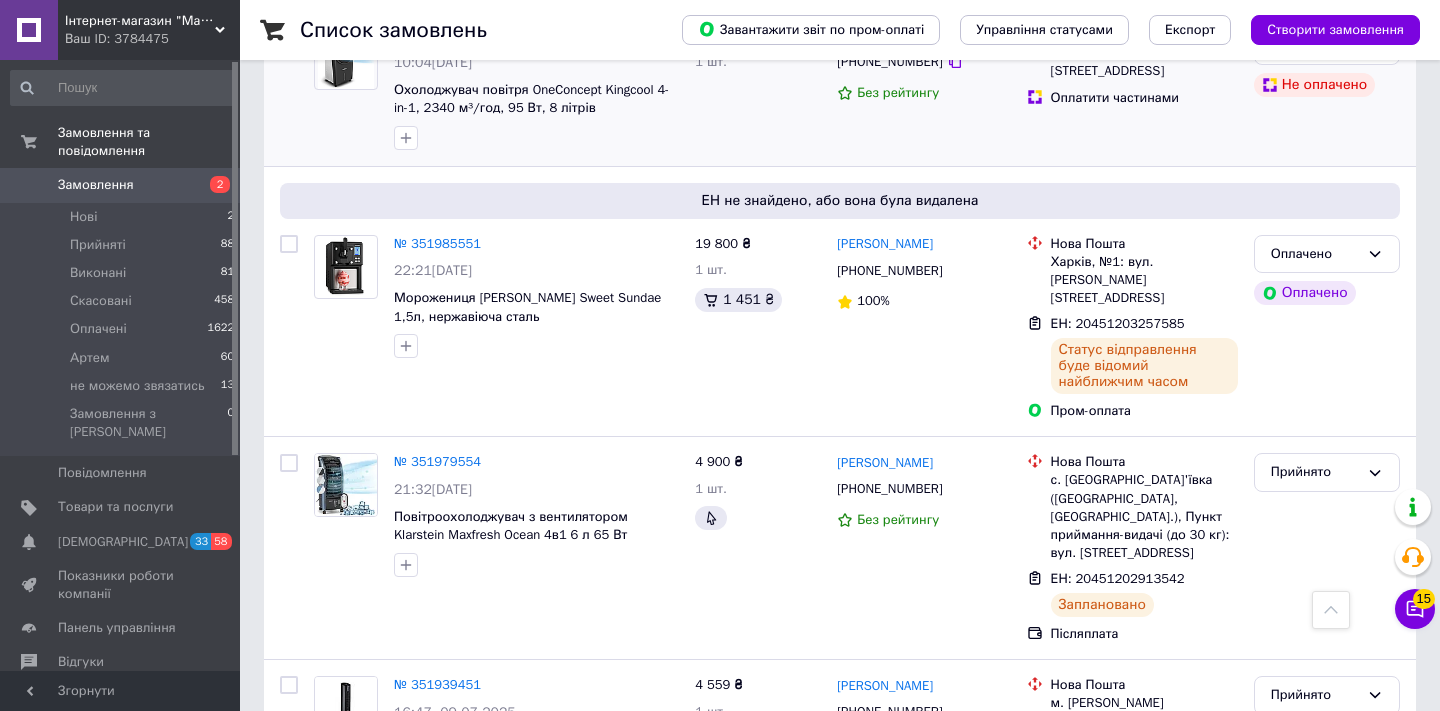 scroll, scrollTop: 1097, scrollLeft: 0, axis: vertical 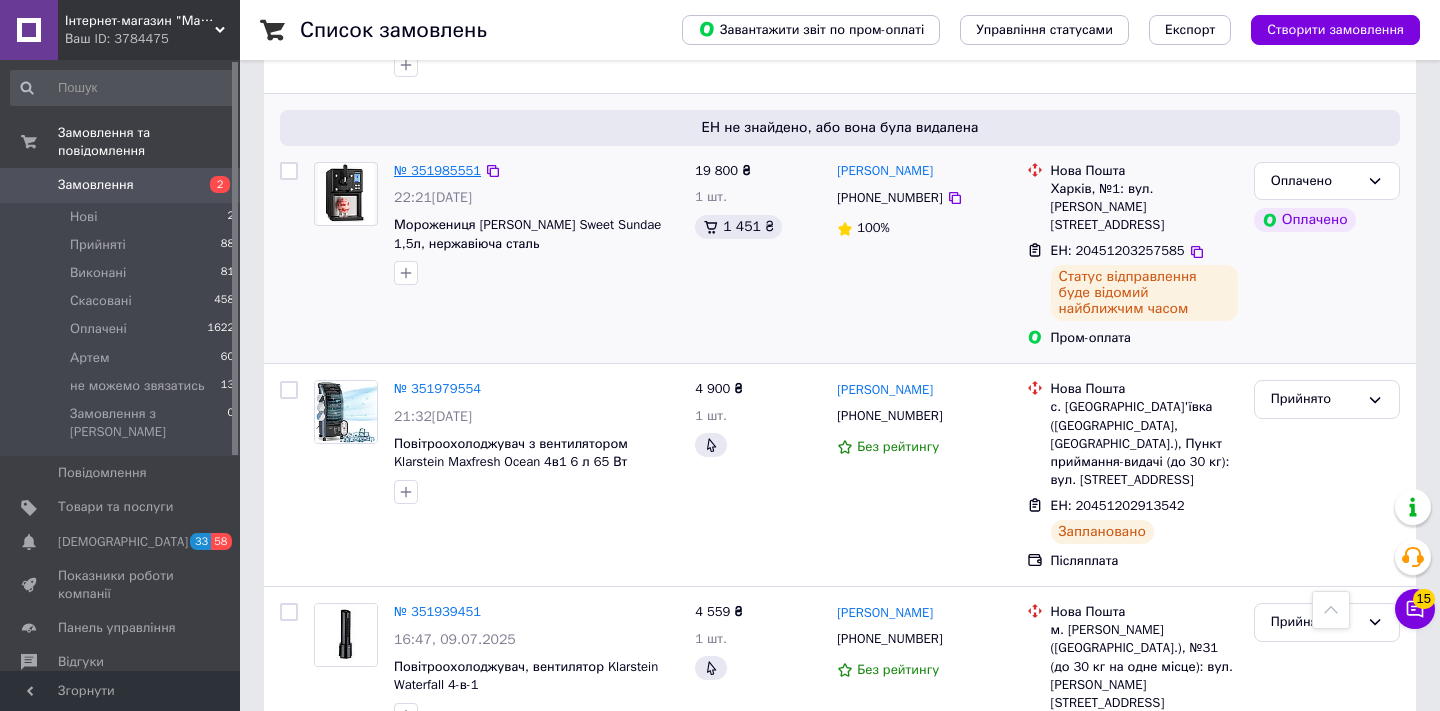 click on "№ 351985551" at bounding box center (437, 170) 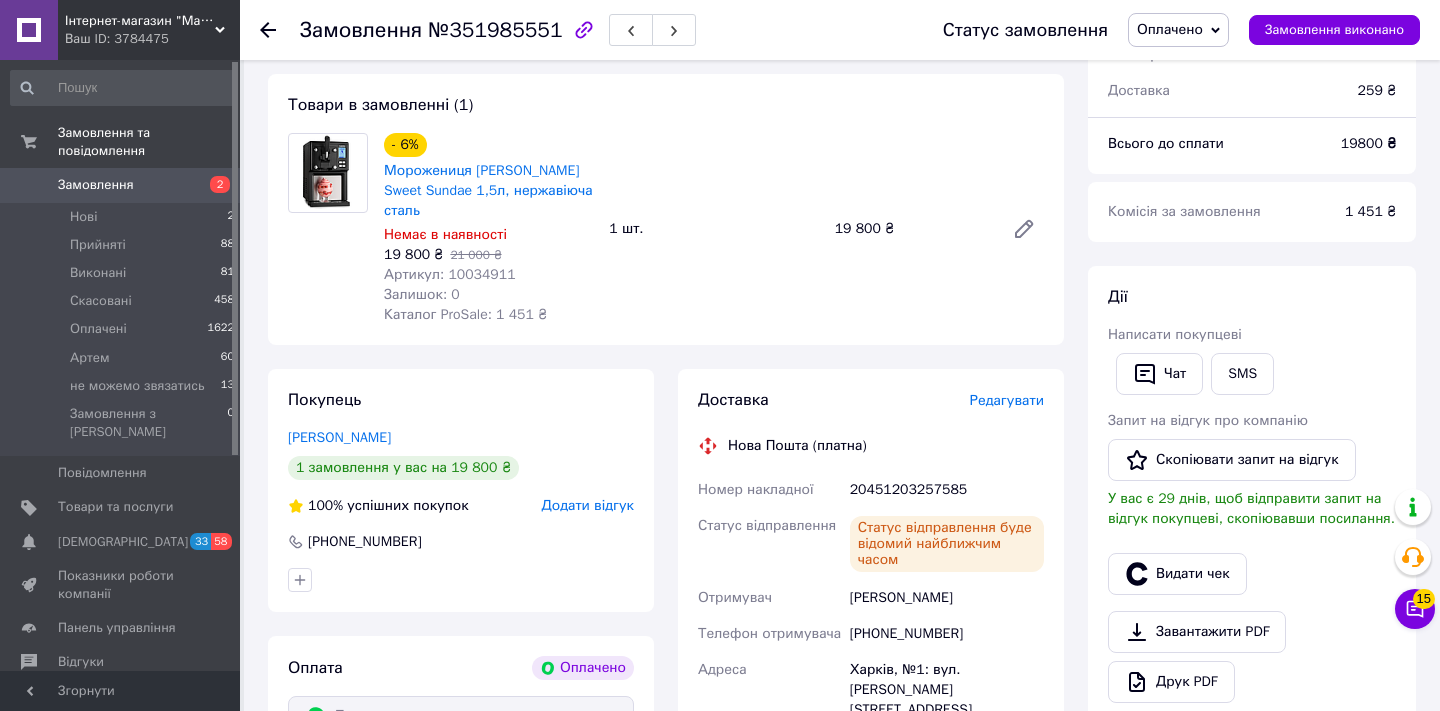 scroll, scrollTop: 657, scrollLeft: 0, axis: vertical 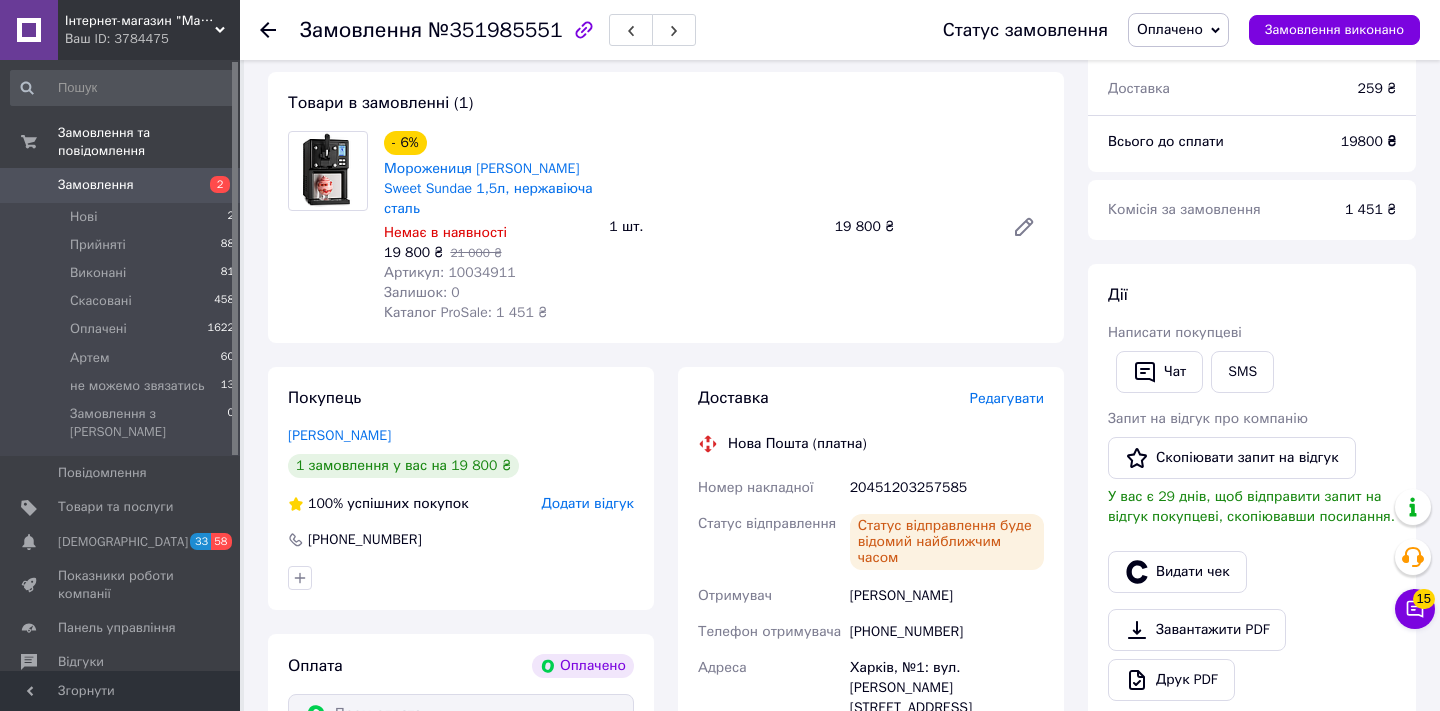 click 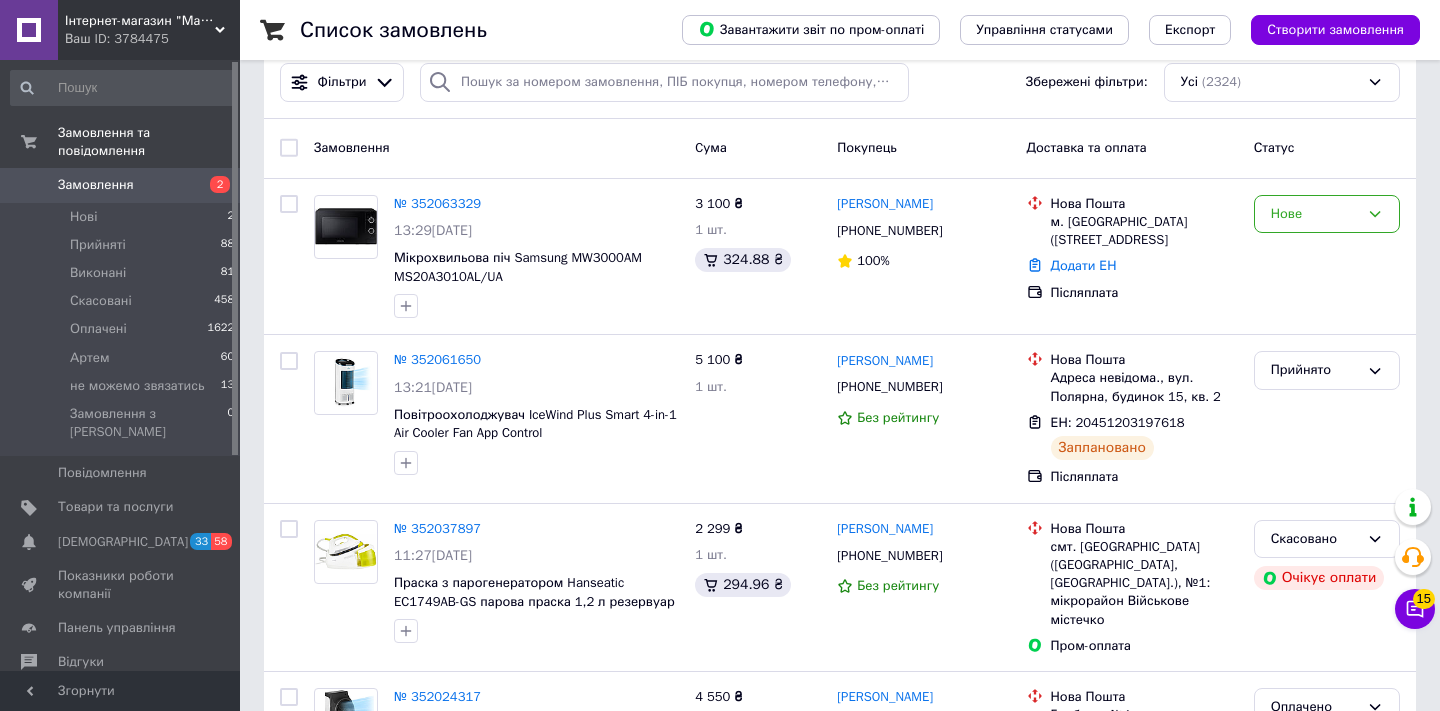 scroll, scrollTop: 0, scrollLeft: 0, axis: both 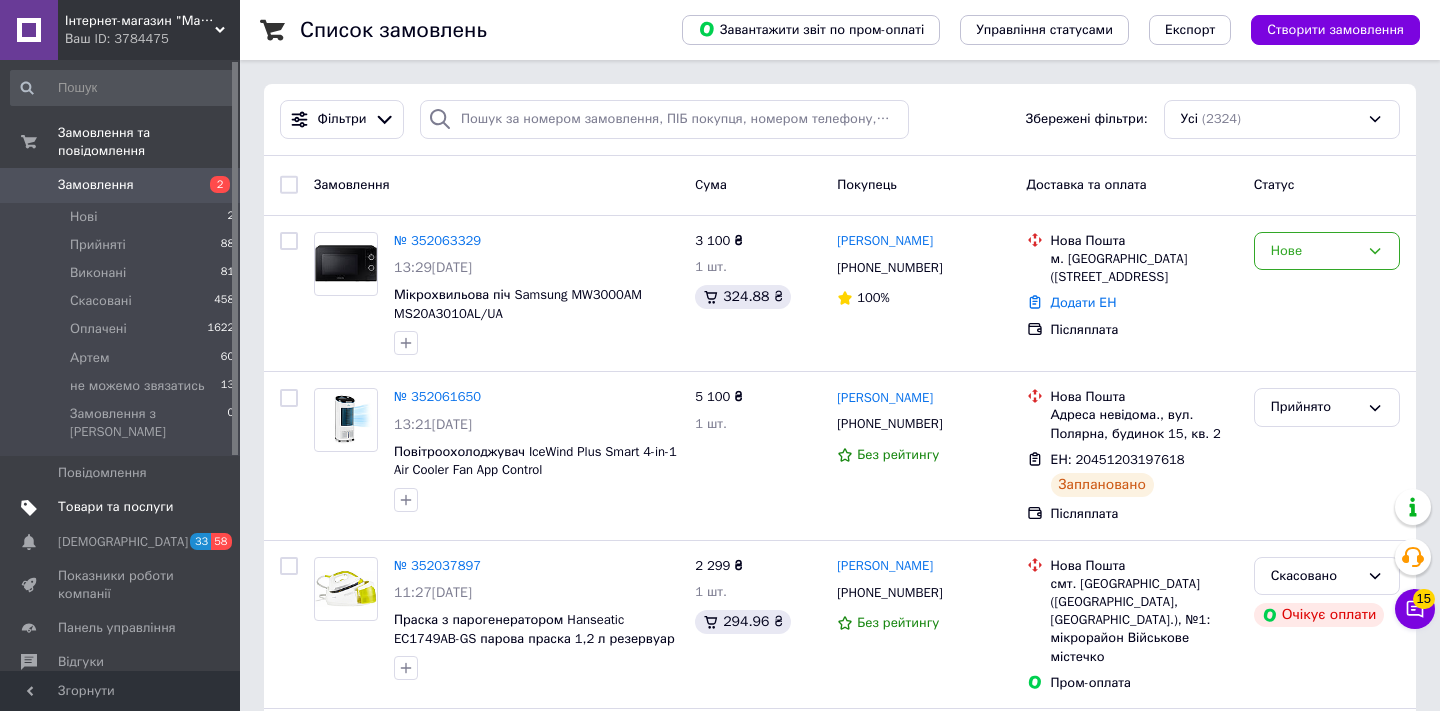 click on "Товари та послуги" at bounding box center (115, 507) 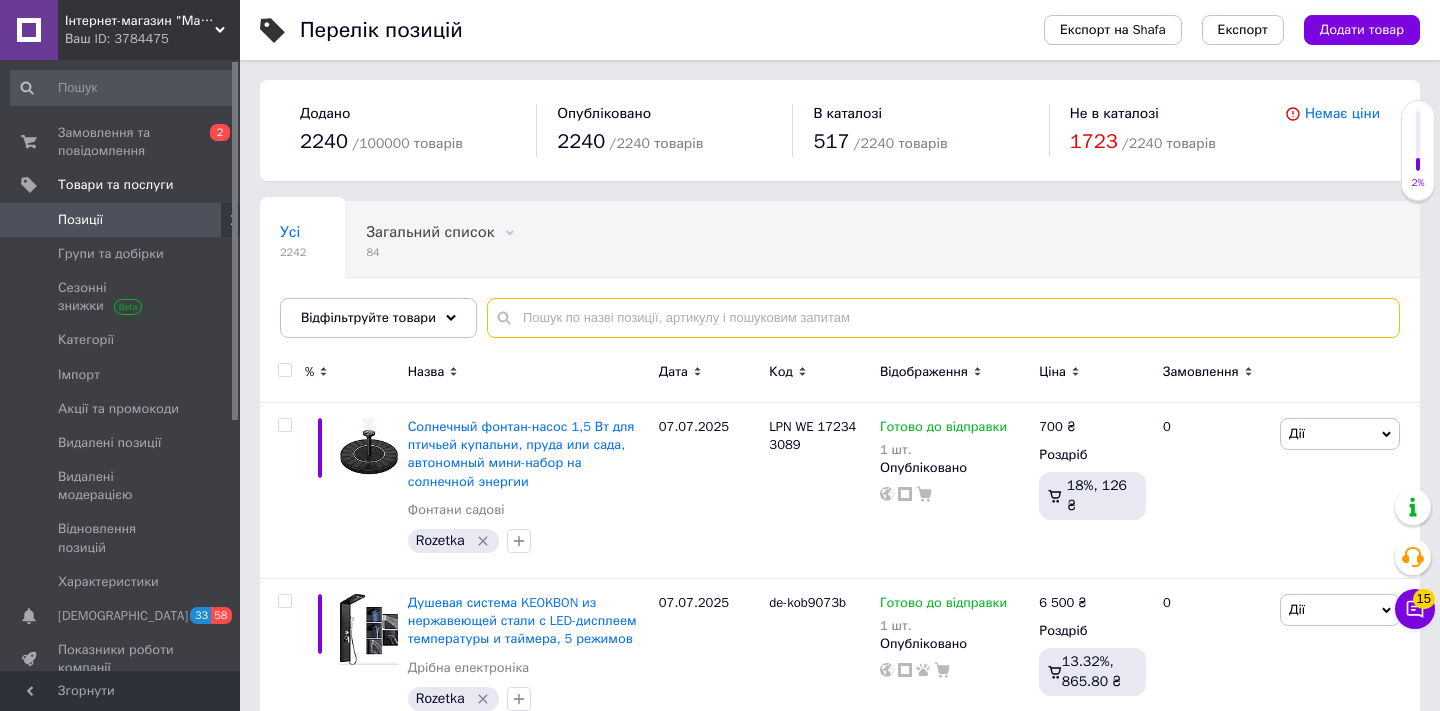 click at bounding box center [943, 318] 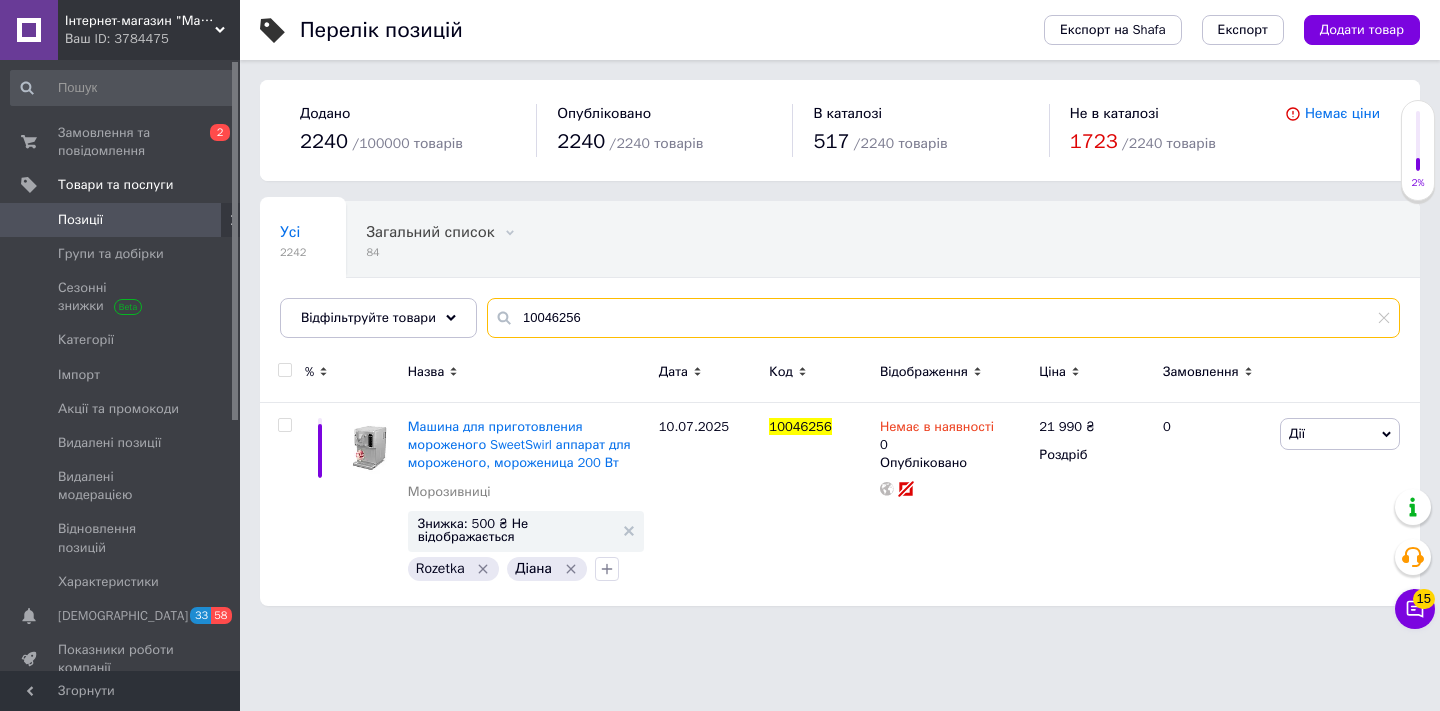 click on "10046256" at bounding box center (943, 318) 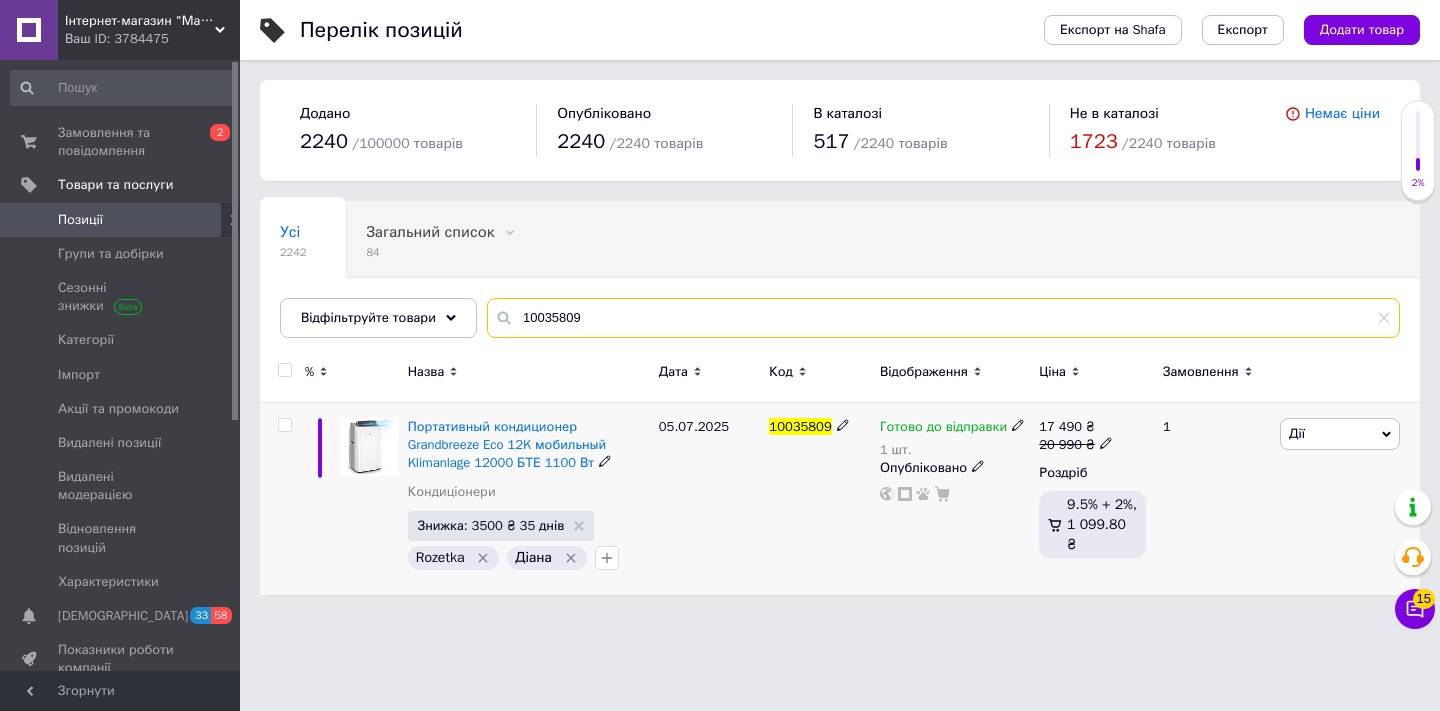type on "10035809" 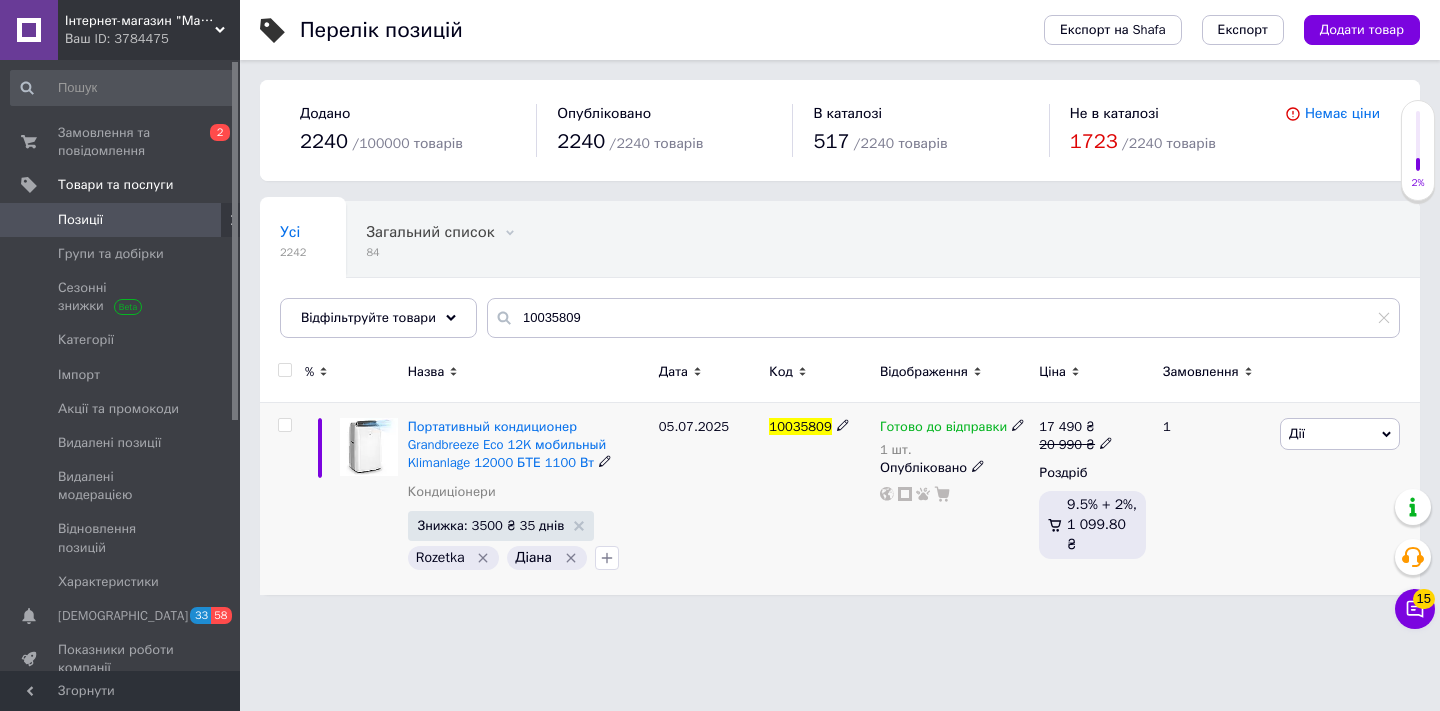 click on "1 шт." at bounding box center (952, 450) 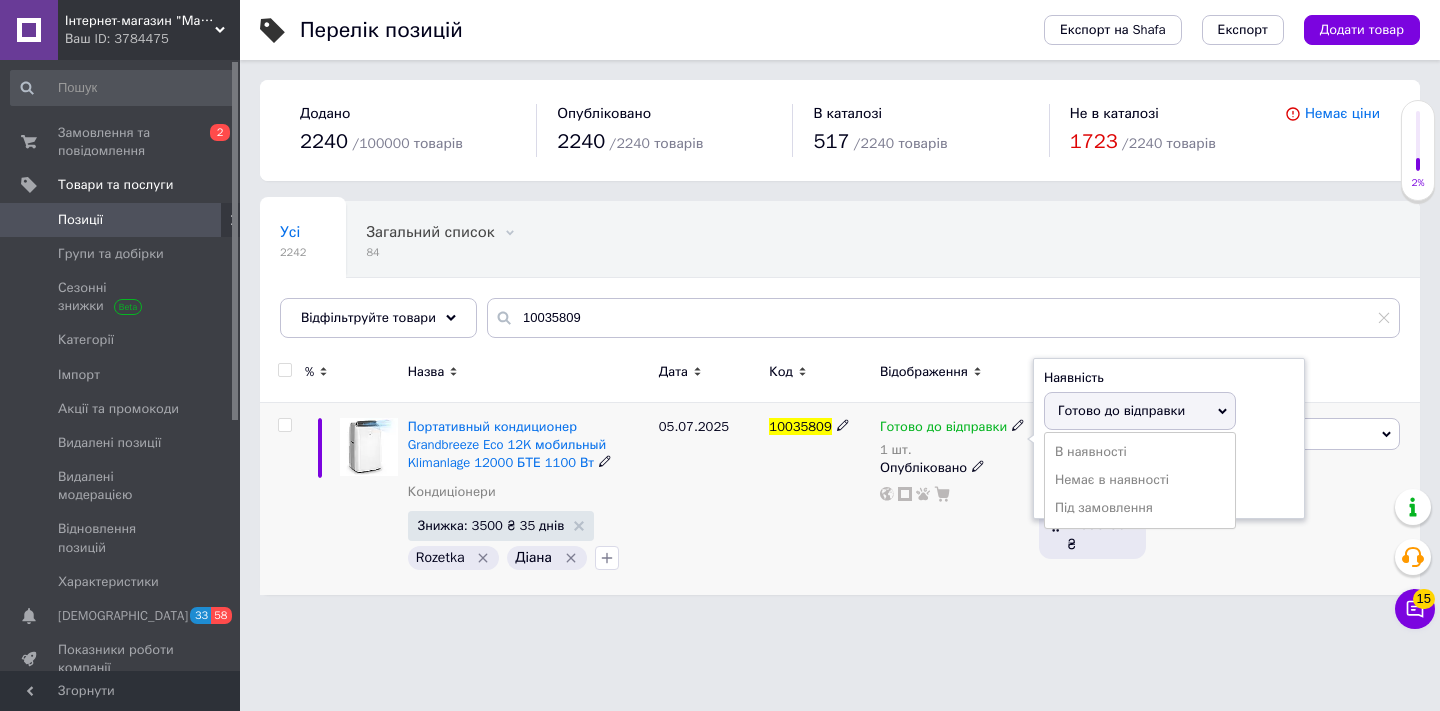 click on "1 шт." at bounding box center (952, 450) 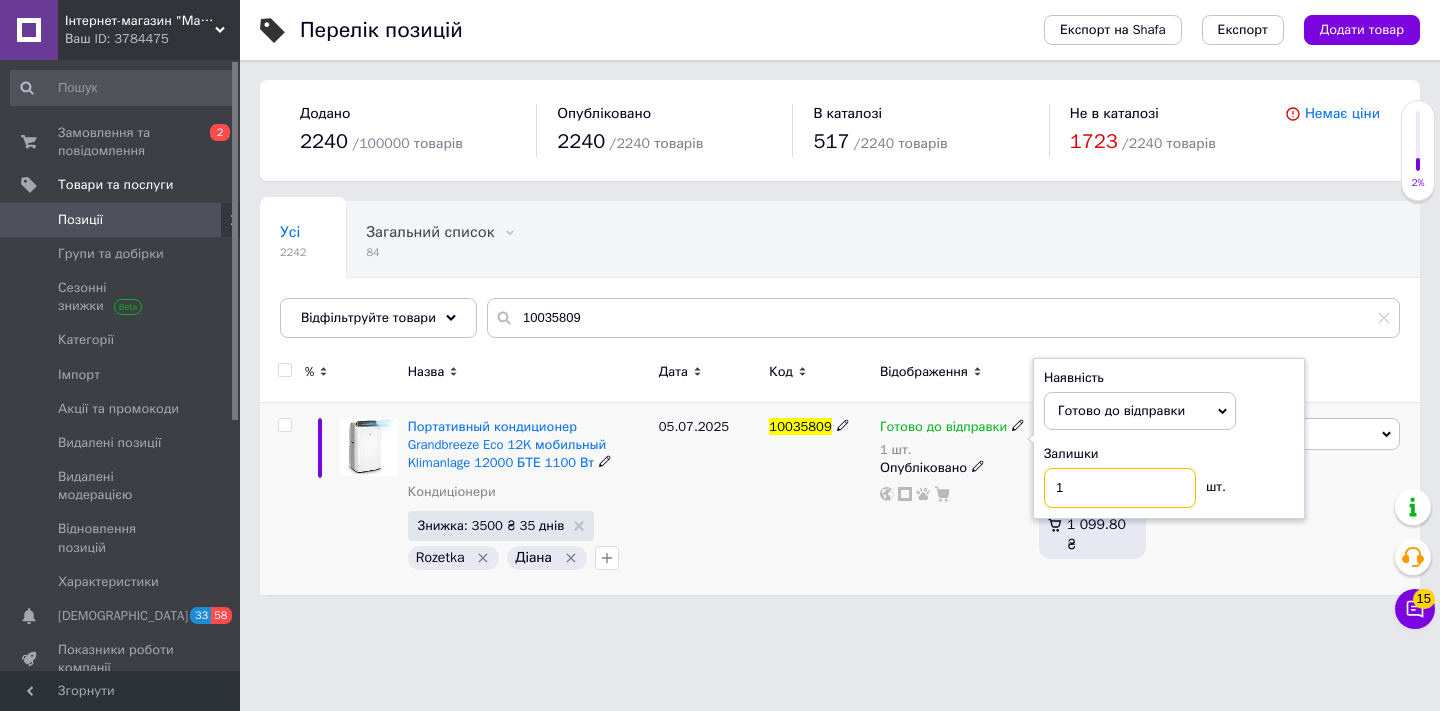 click on "1" at bounding box center [1120, 488] 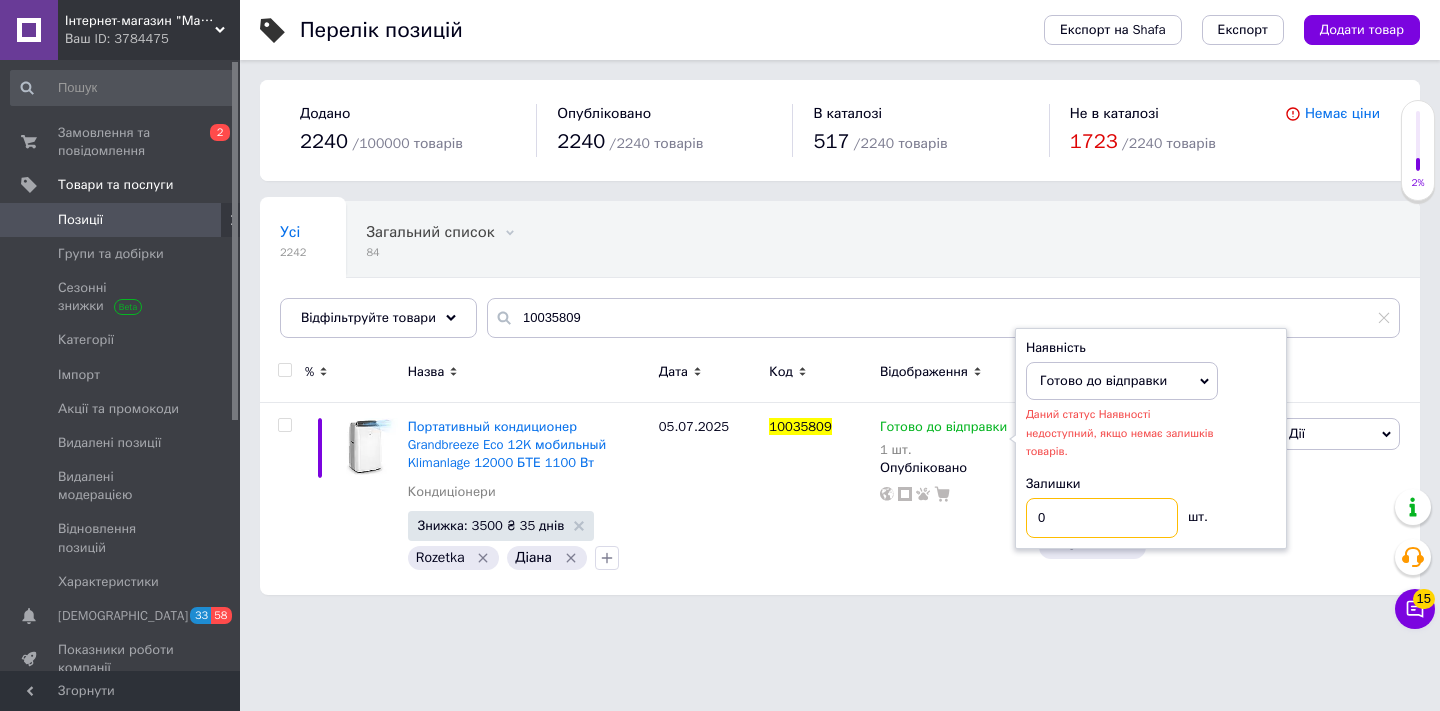 type on "0" 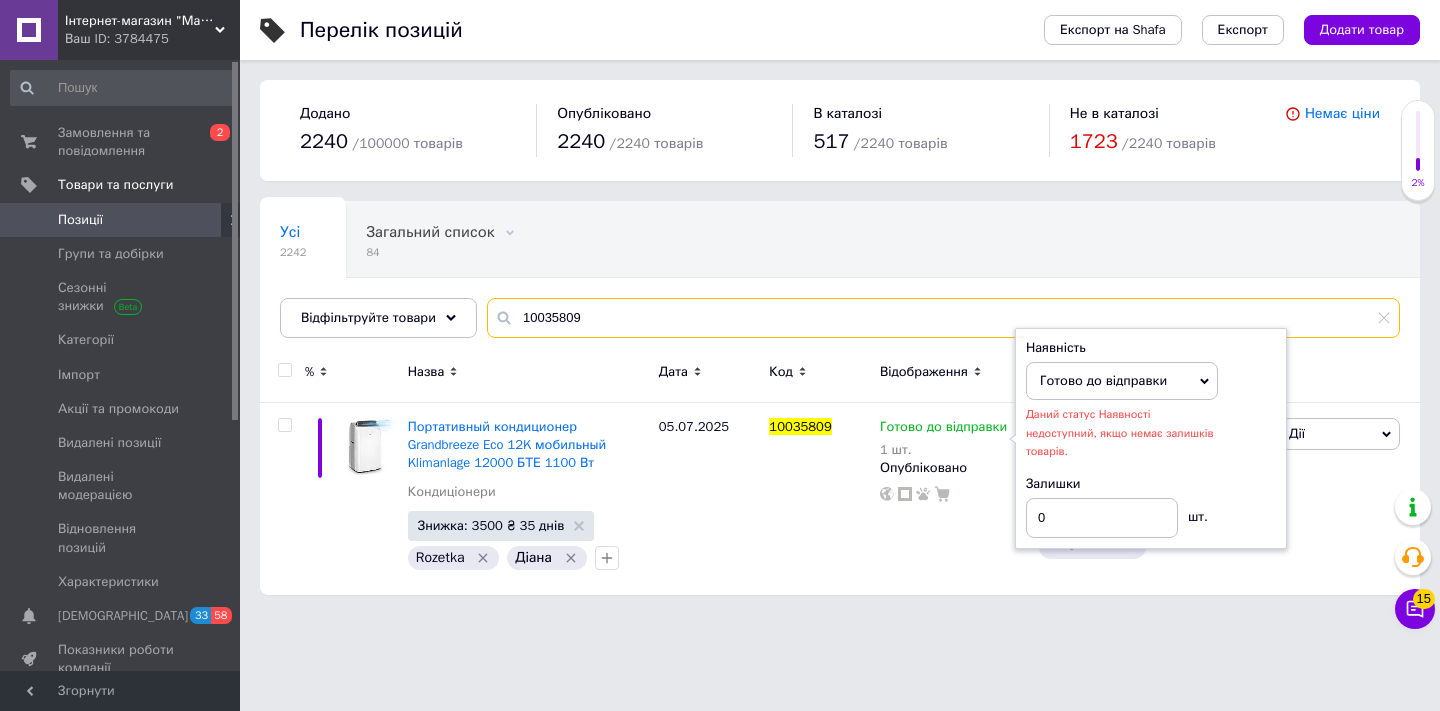 click on "10035809" at bounding box center [943, 318] 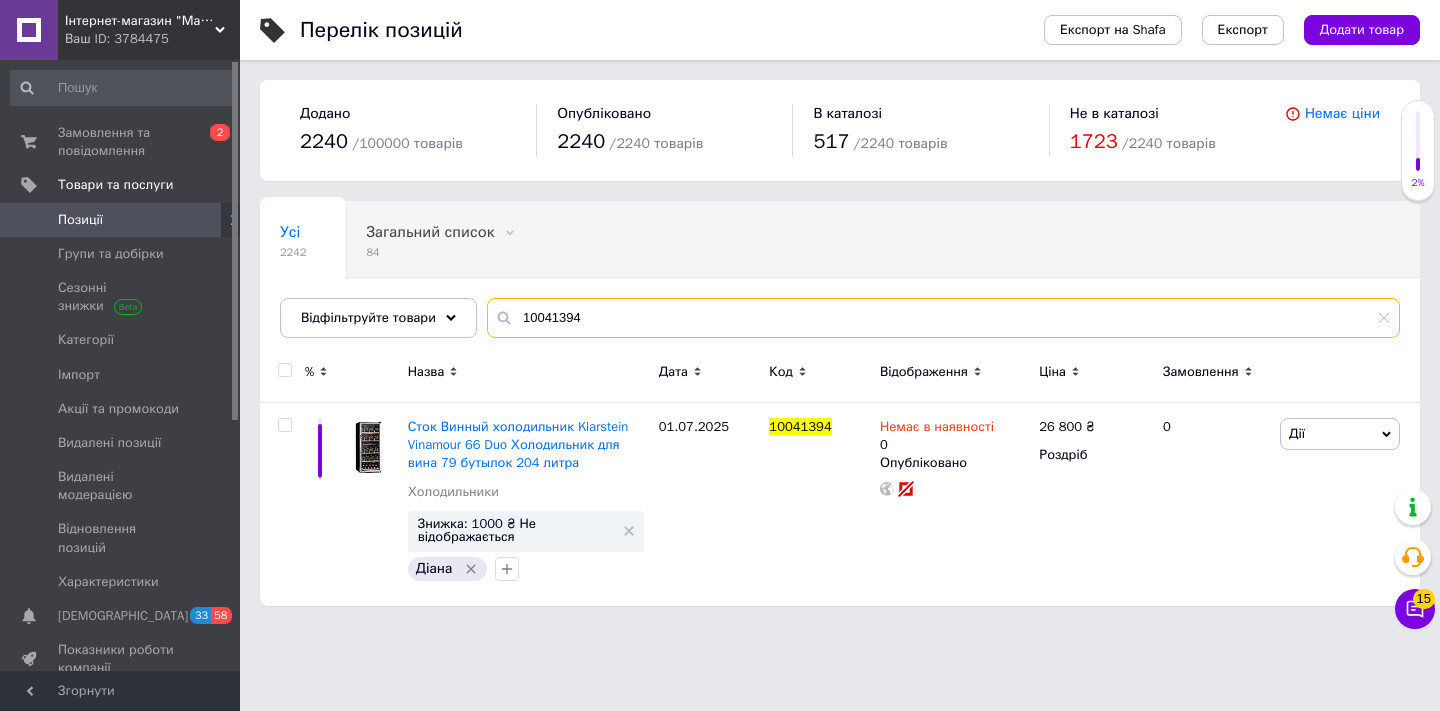 click on "10041394" at bounding box center [943, 318] 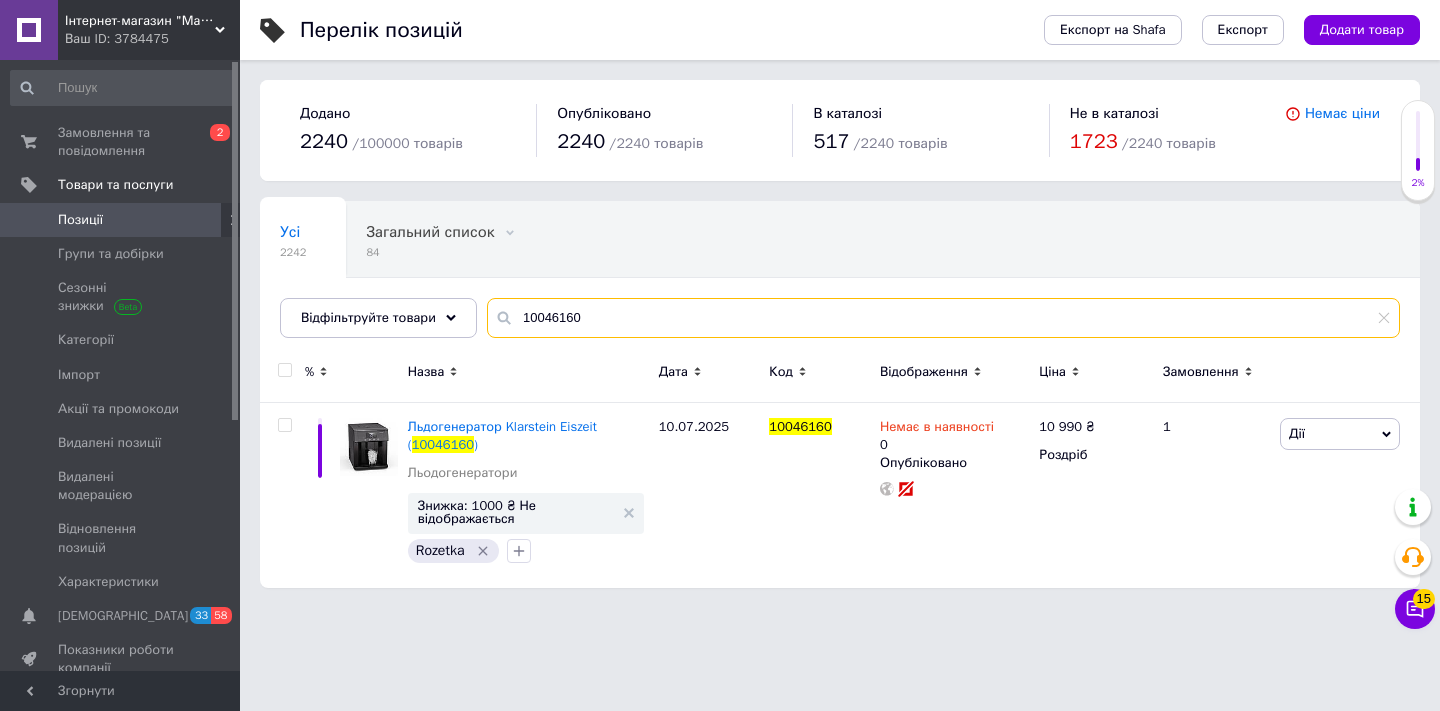 click on "10046160" at bounding box center [943, 318] 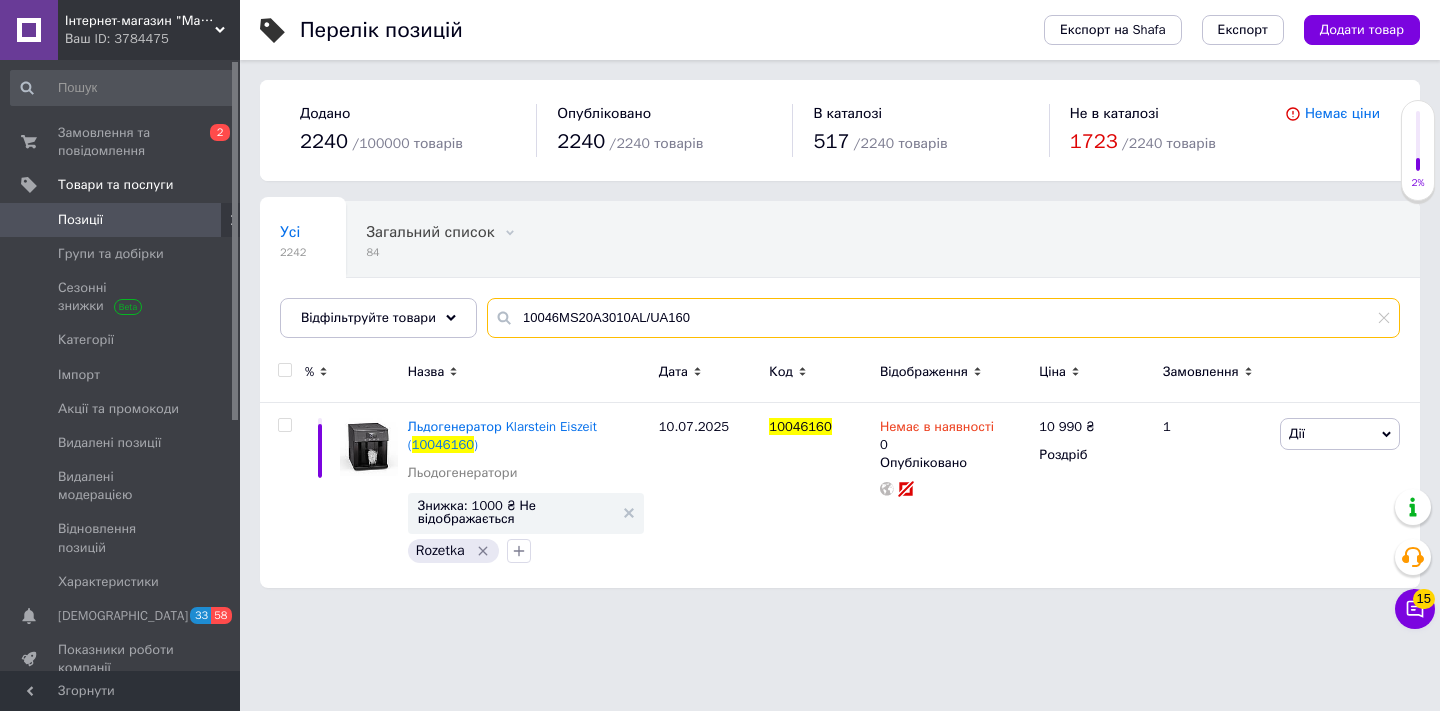 type on "10046MS20A3010AL/UA160" 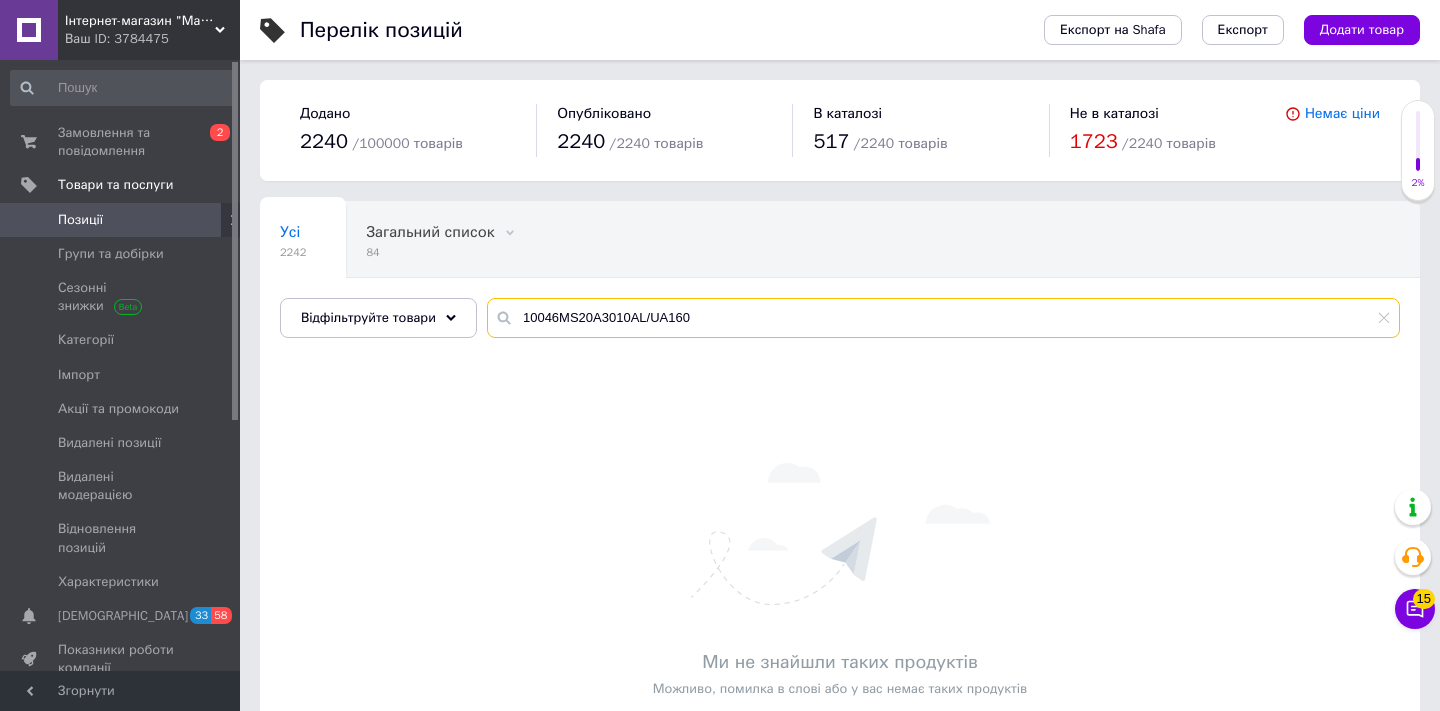 click on "10046MS20A3010AL/UA160" at bounding box center [943, 318] 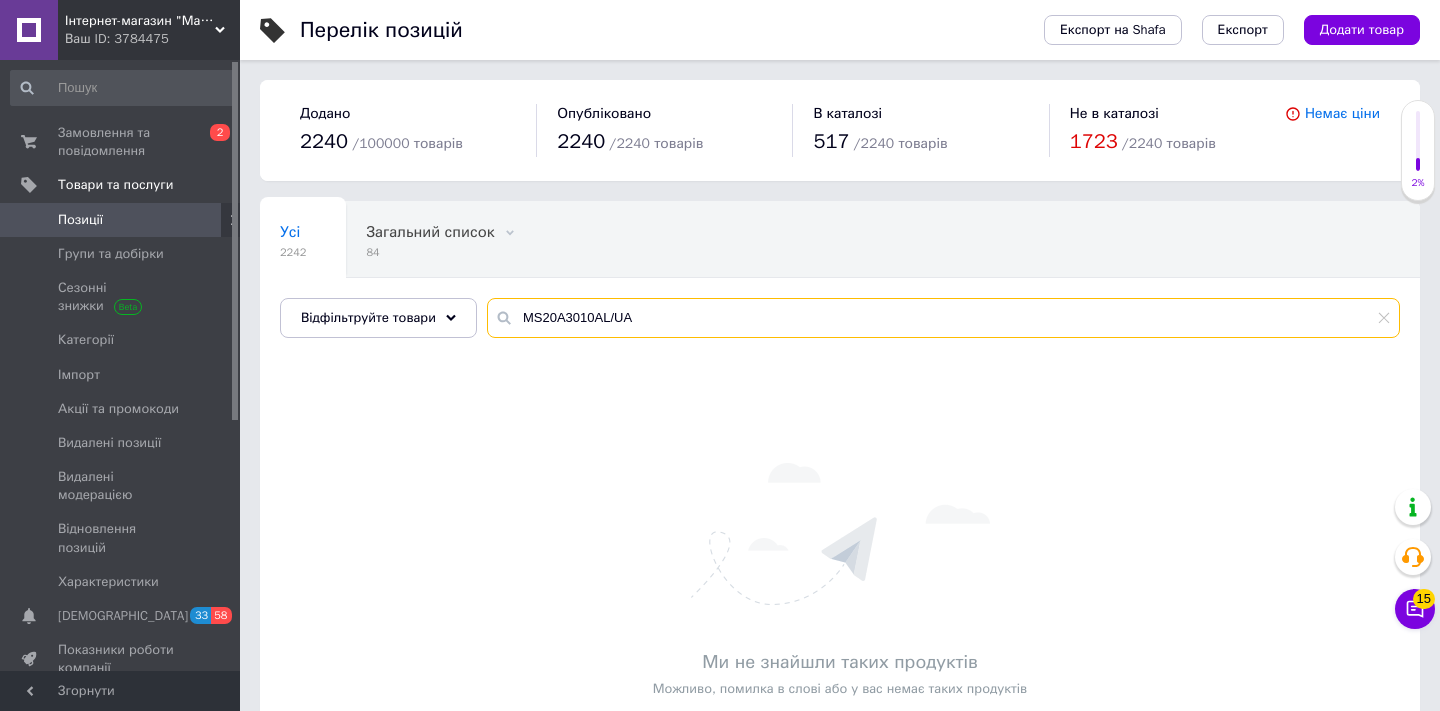 type on "MS20A3010AL/UA" 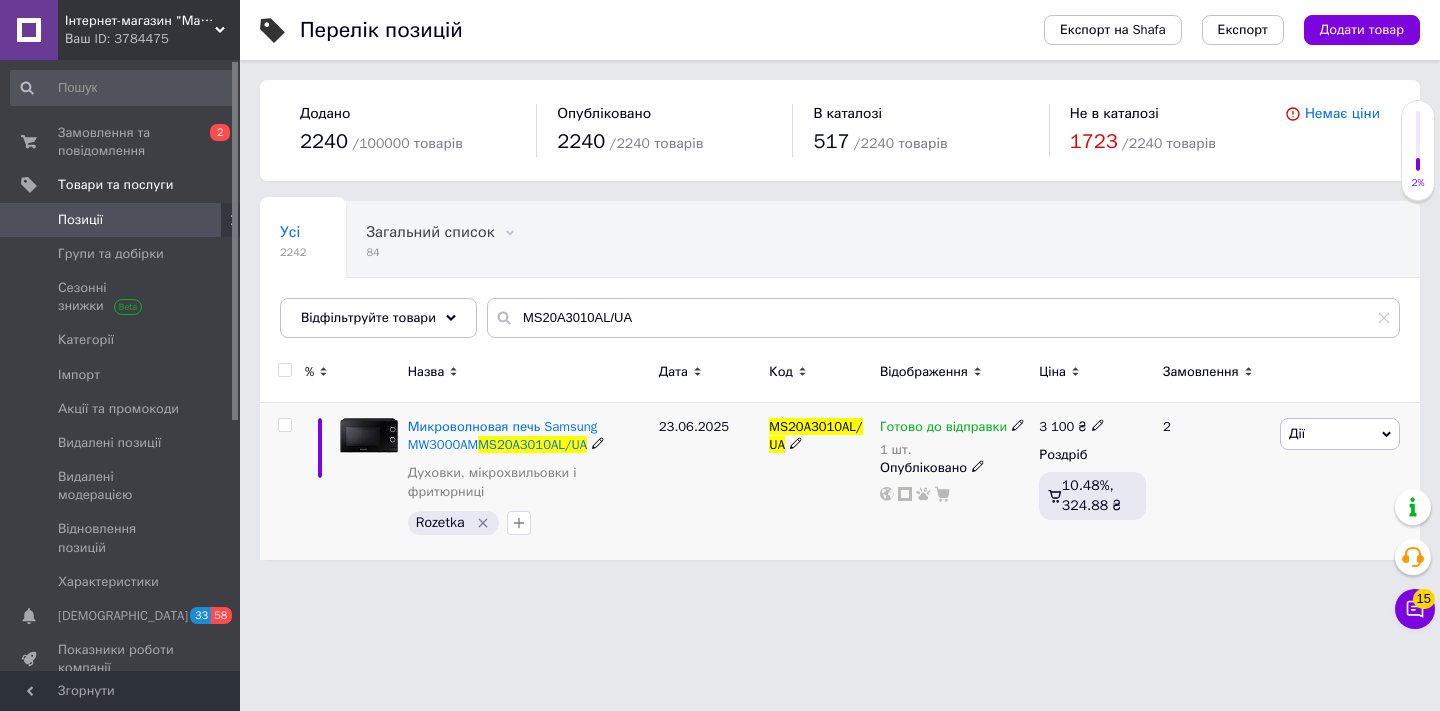 click on "Опубліковано" at bounding box center (954, 468) 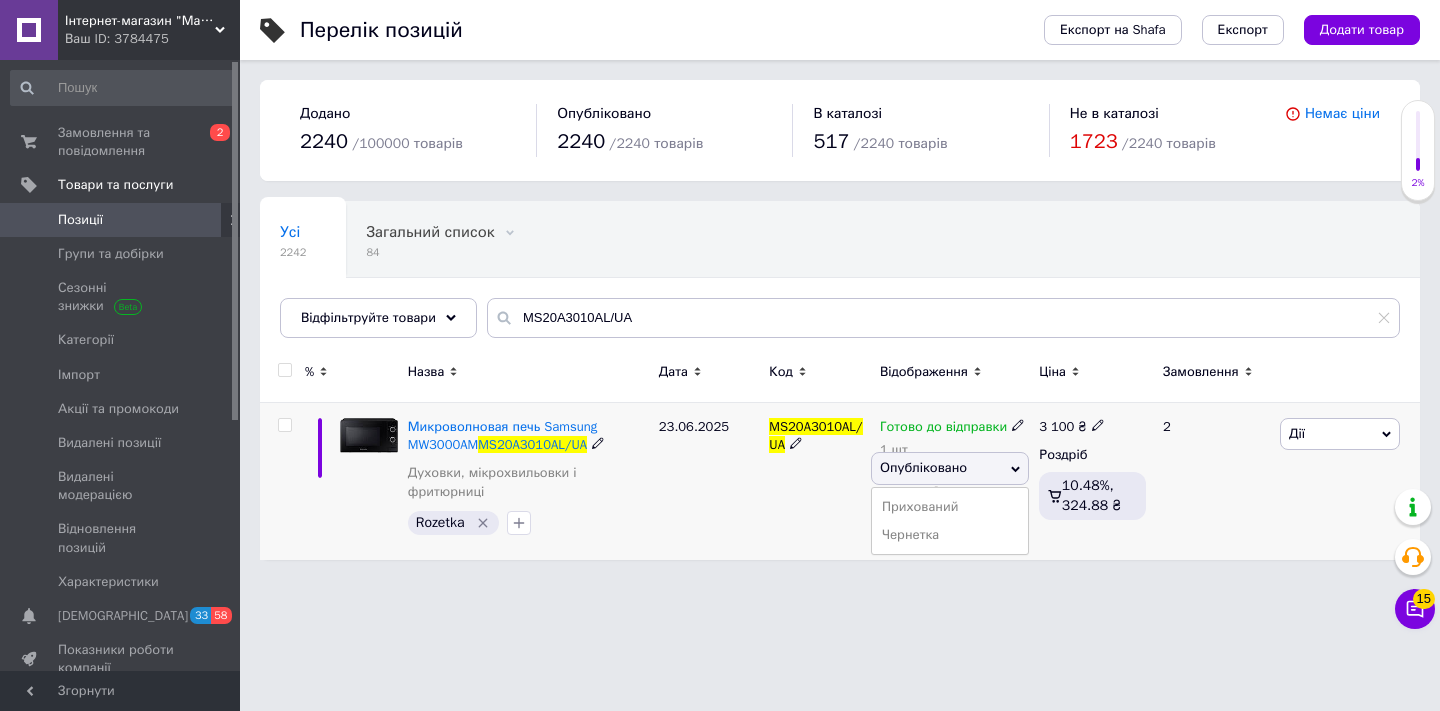 click on "Опубліковано" at bounding box center [923, 467] 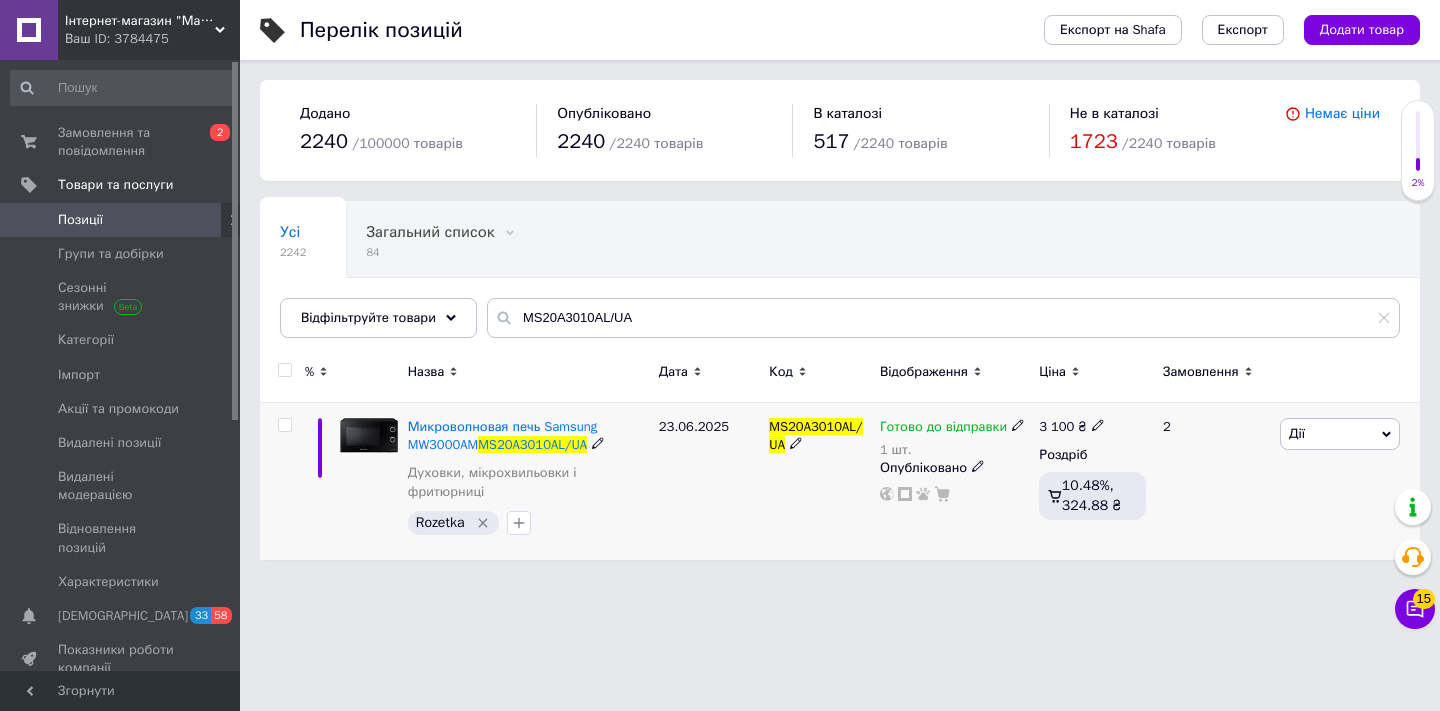 click on "1 шт." at bounding box center (952, 450) 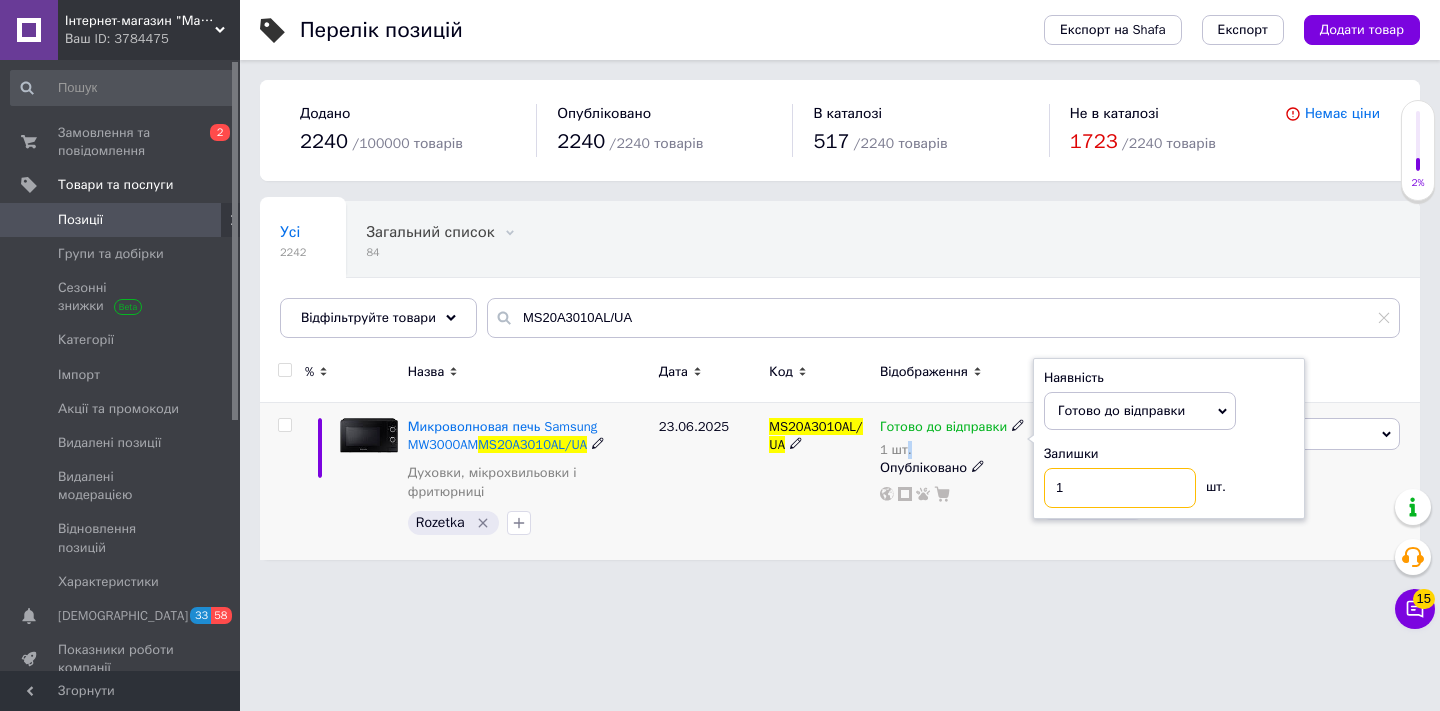 click on "1" at bounding box center (1120, 488) 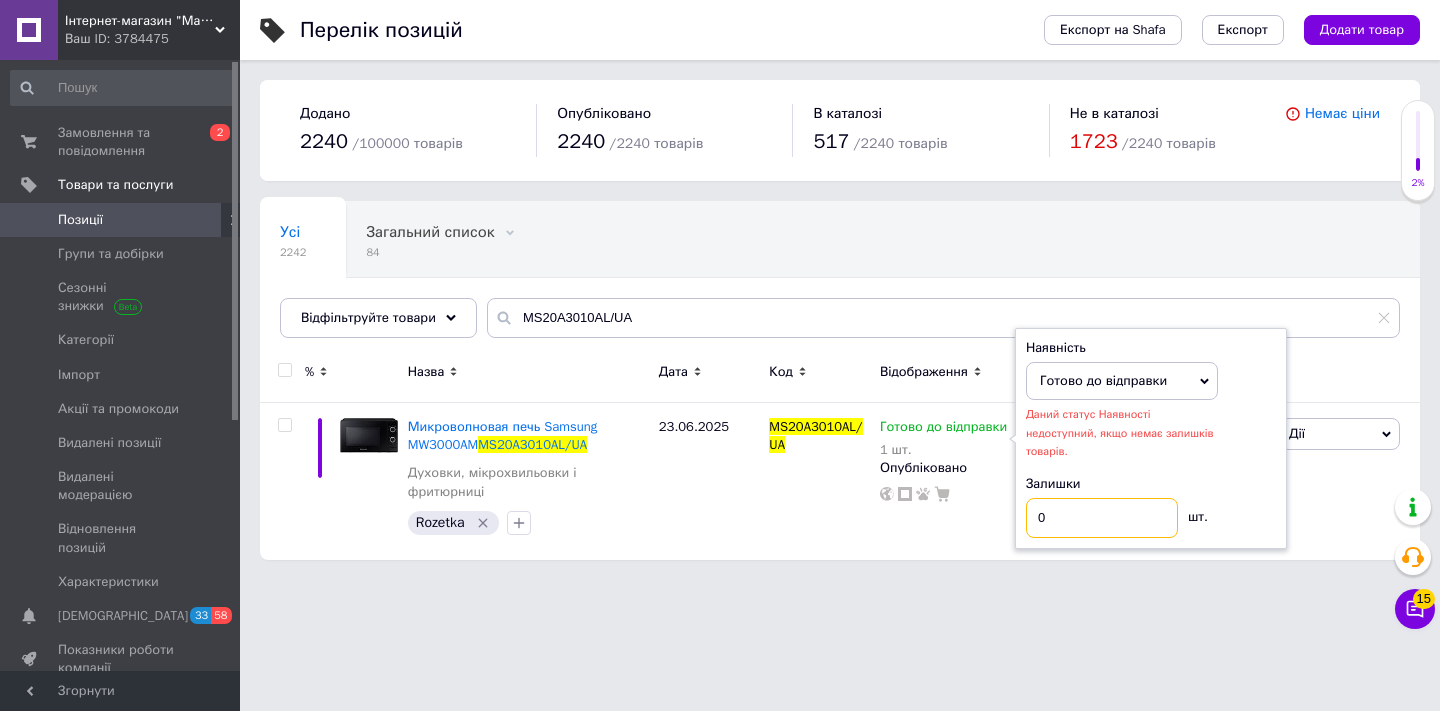 type on "0" 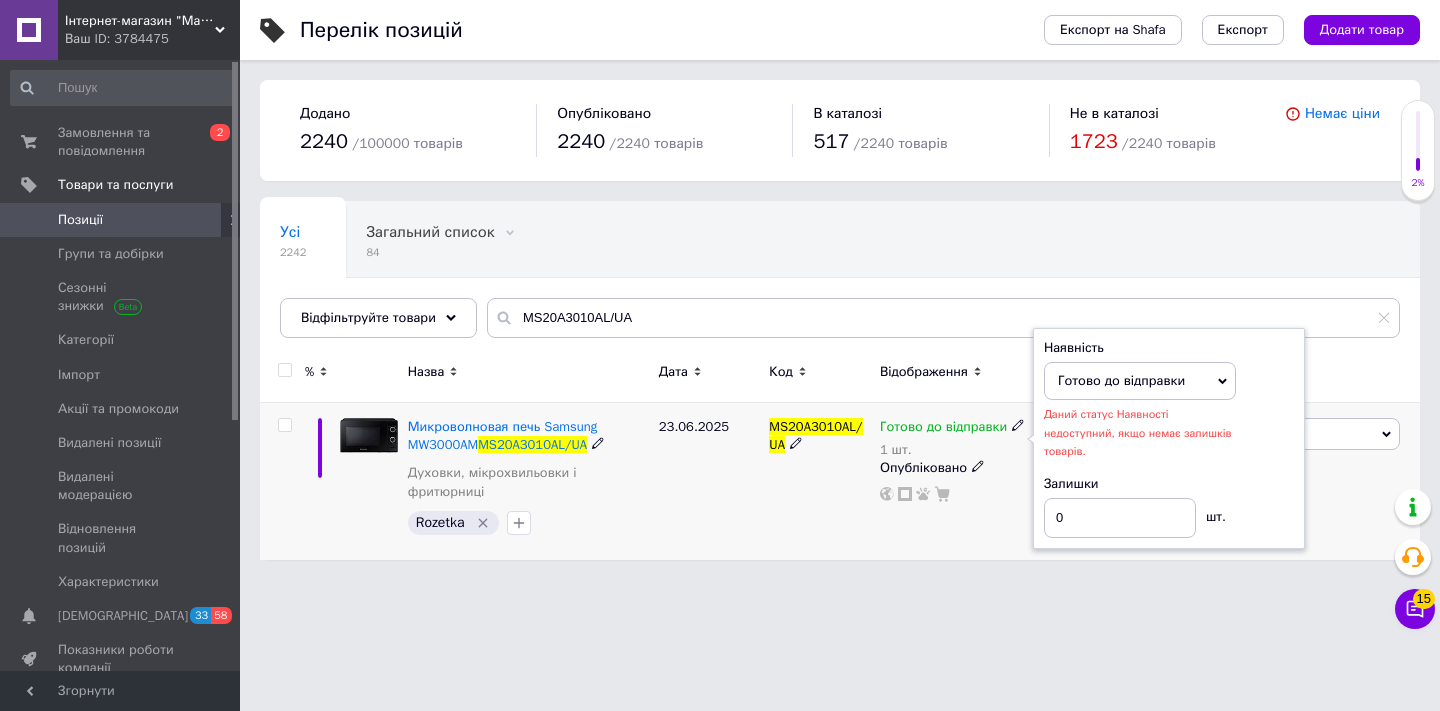 click on "Готово до відправки" at bounding box center (1121, 380) 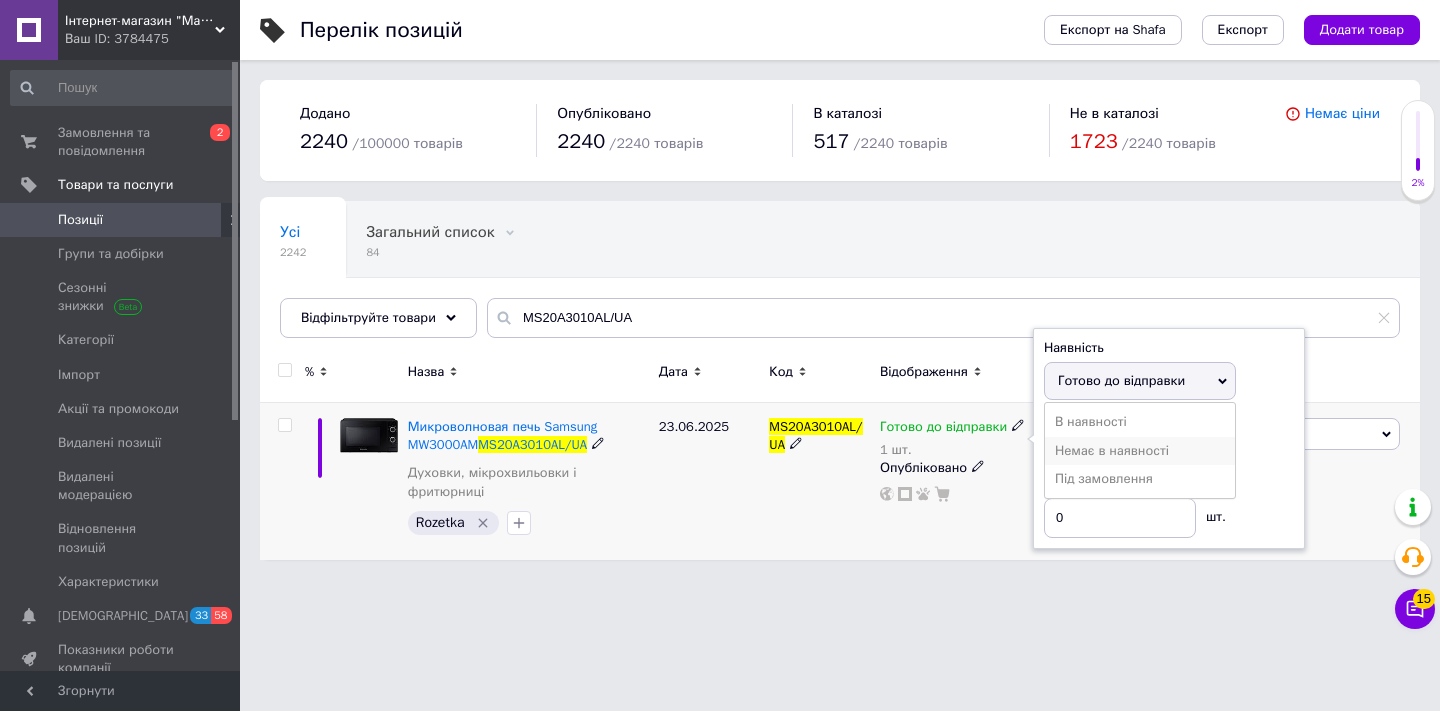 click on "Немає в наявності" at bounding box center [1140, 451] 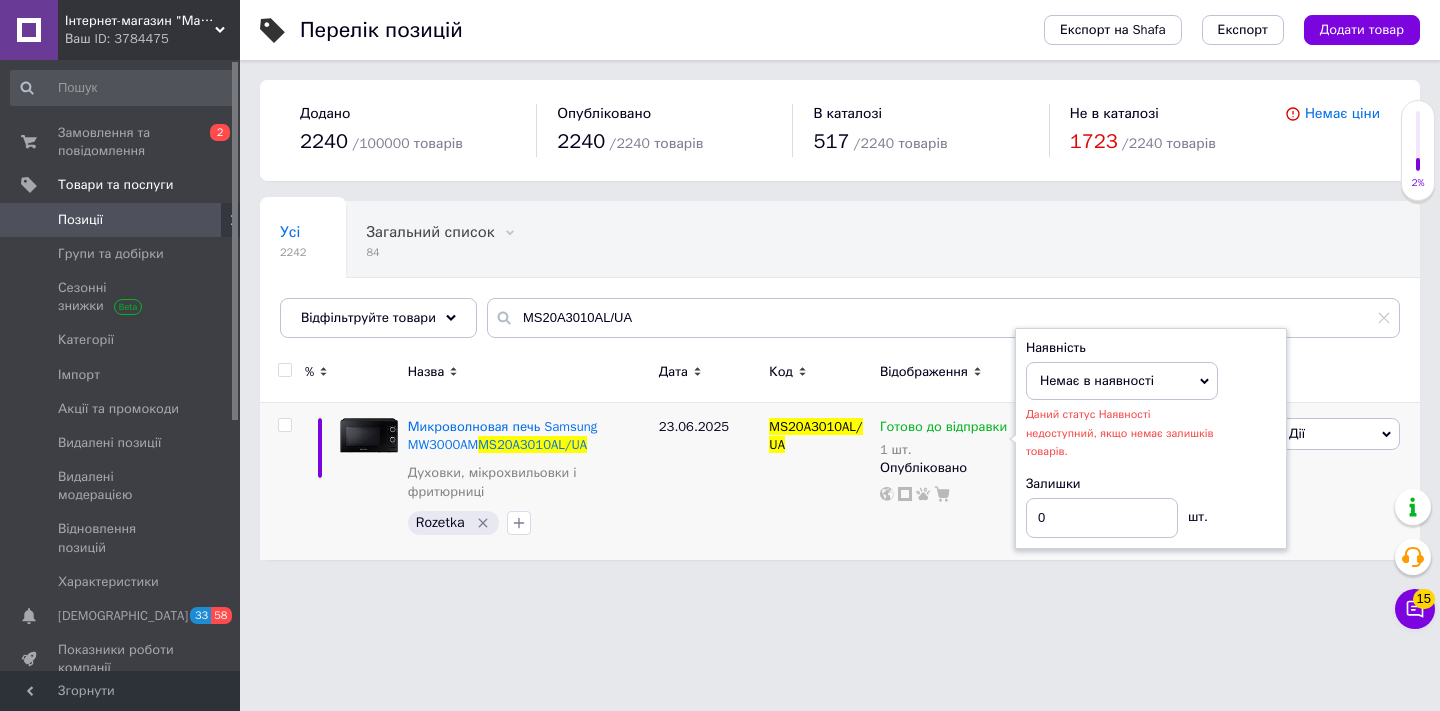 click on "Інтернет-магазин "[PERSON_NAME]" Ваш ID: 3784475 Сайт Інтернет-магазин "[PERSON_NAME]" Кабінет покупця Перевірити стан системи Сторінка на порталі PTASHKA_SHOP Довідка Вийти Замовлення та повідомлення 0 2 Товари та послуги Позиції Групи та добірки Сезонні знижки Категорії Імпорт Акції та промокоди Видалені позиції Видалені модерацією Відновлення позицій Характеристики Сповіщення 33 58 Показники роботи компанії Панель управління Відгуки Покупатели Каталог ProSale Аналітика Інструменти веб-майстра та SEO Управління сайтом 2240   /" at bounding box center [720, 290] 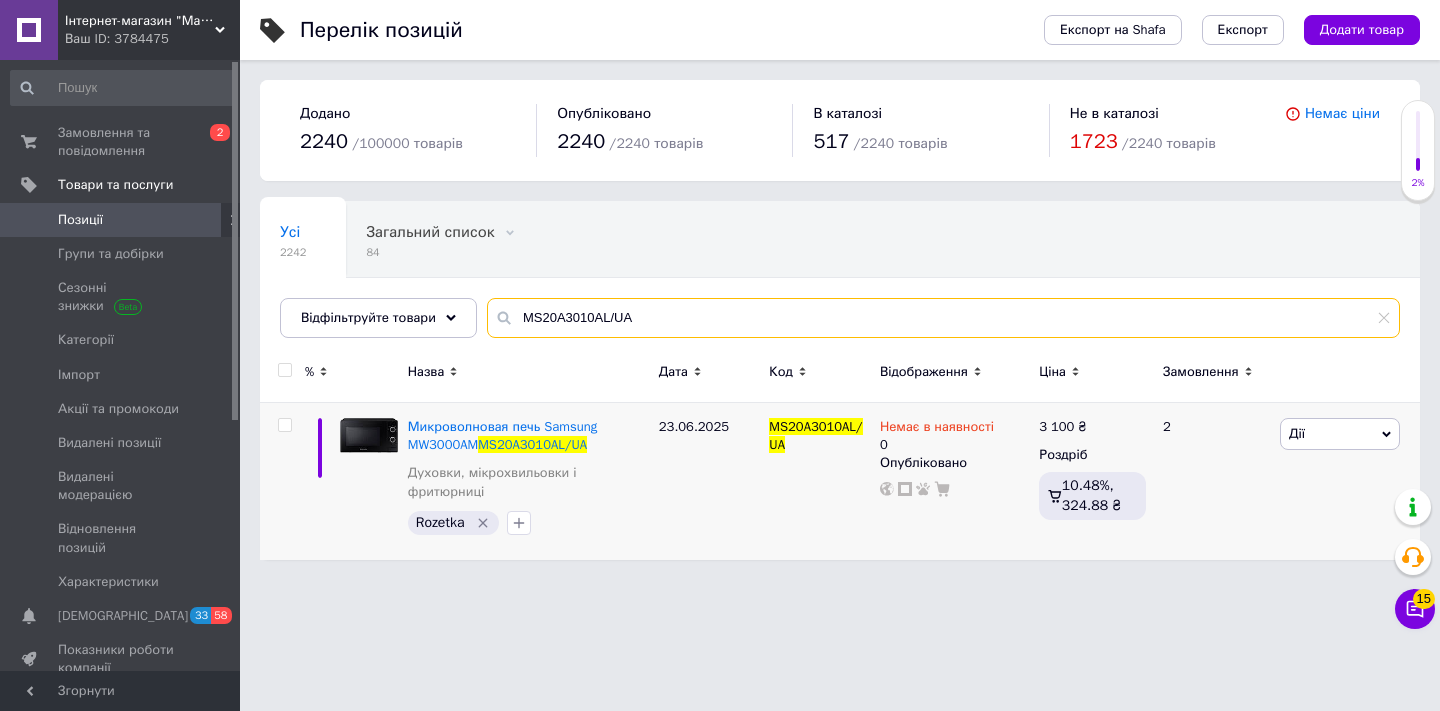 click on "MS20A3010AL/UA" at bounding box center [943, 318] 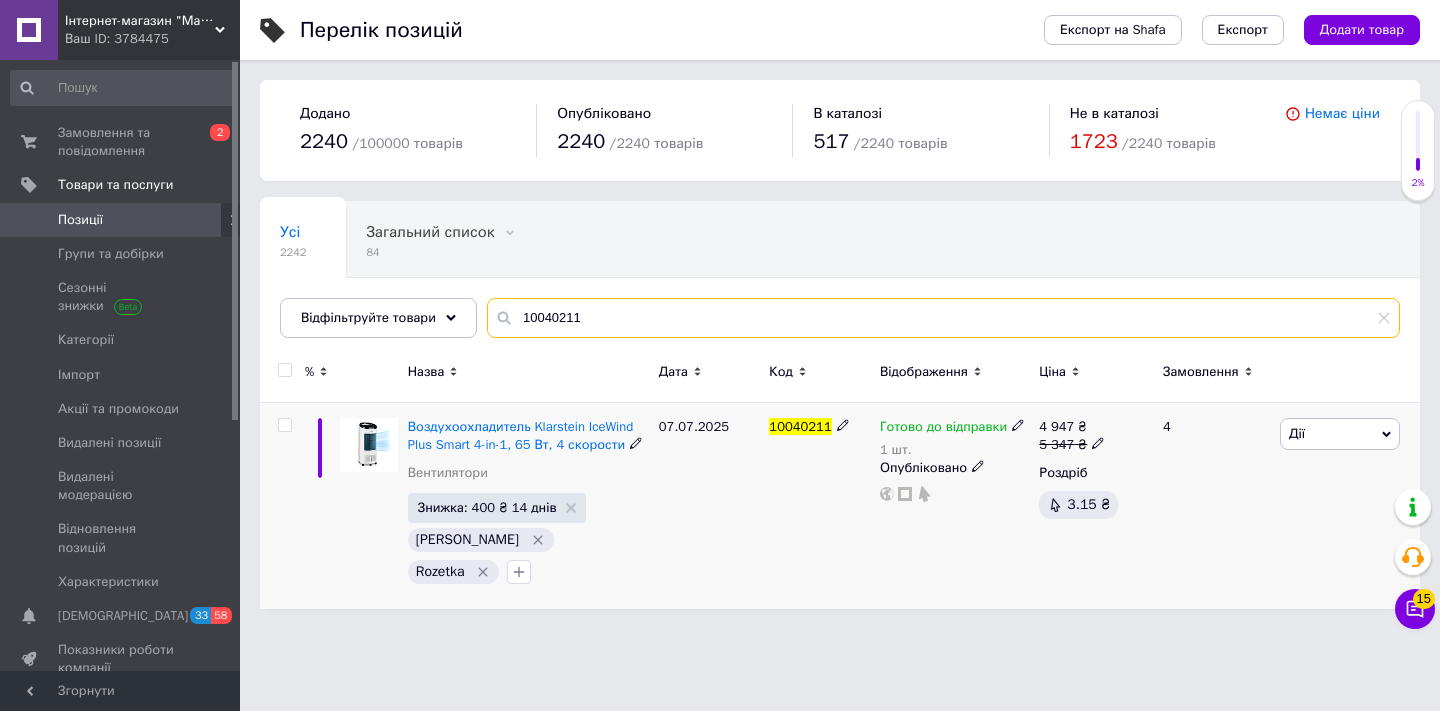 type on "10040211" 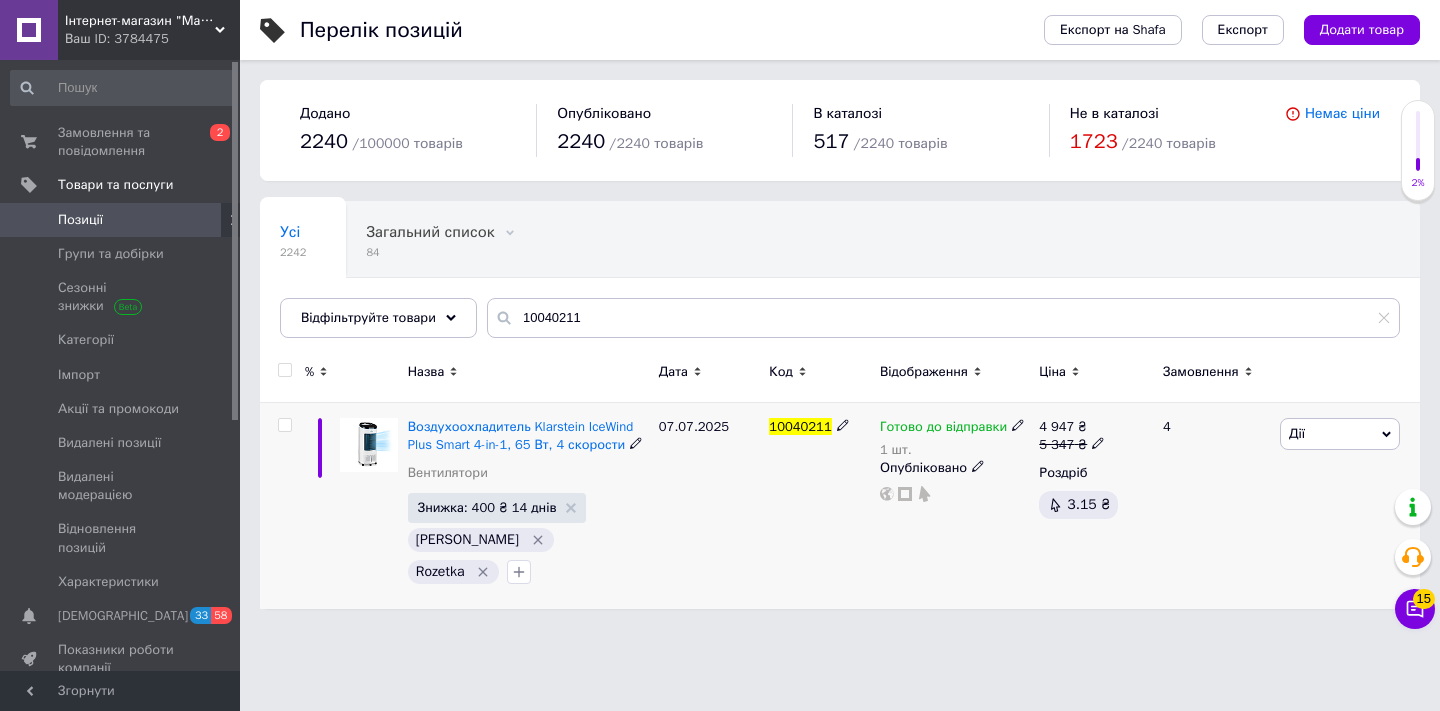click on "1 шт." at bounding box center [952, 450] 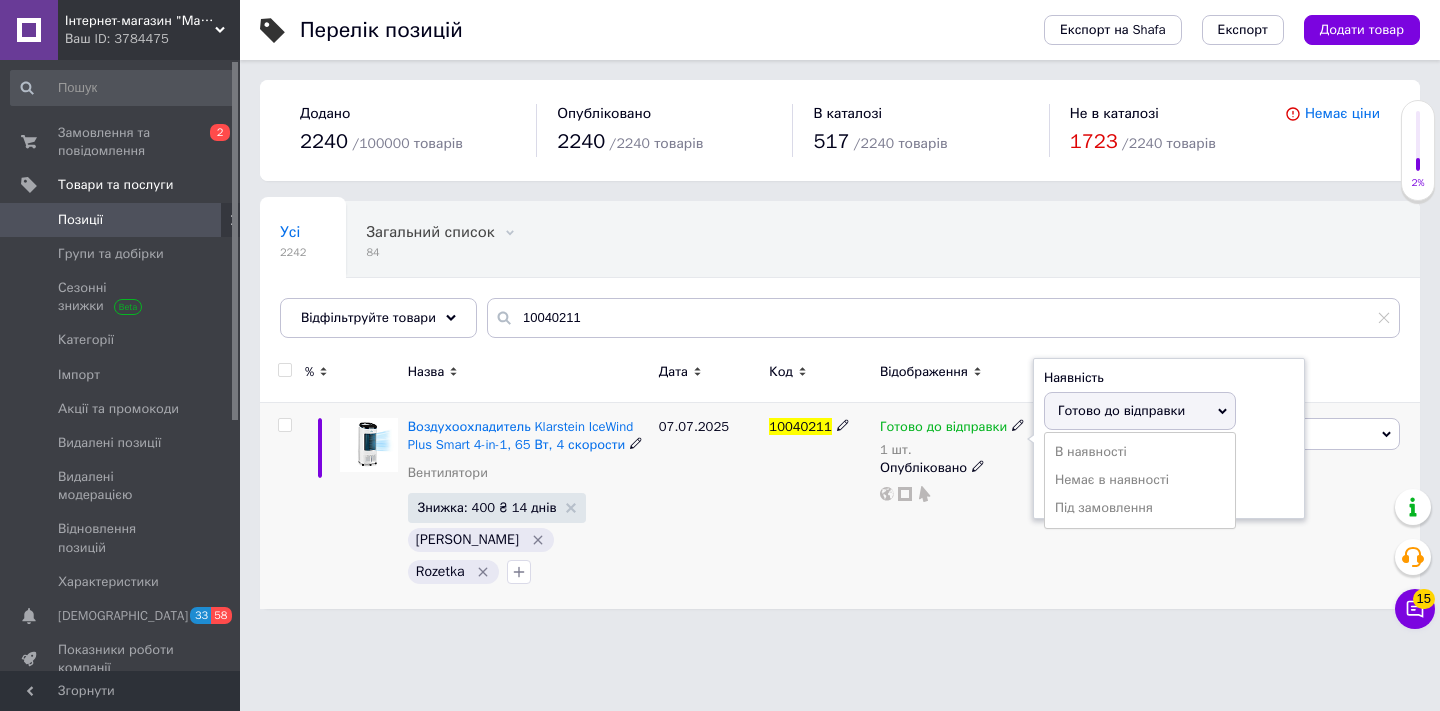 click on "1 шт." at bounding box center (952, 450) 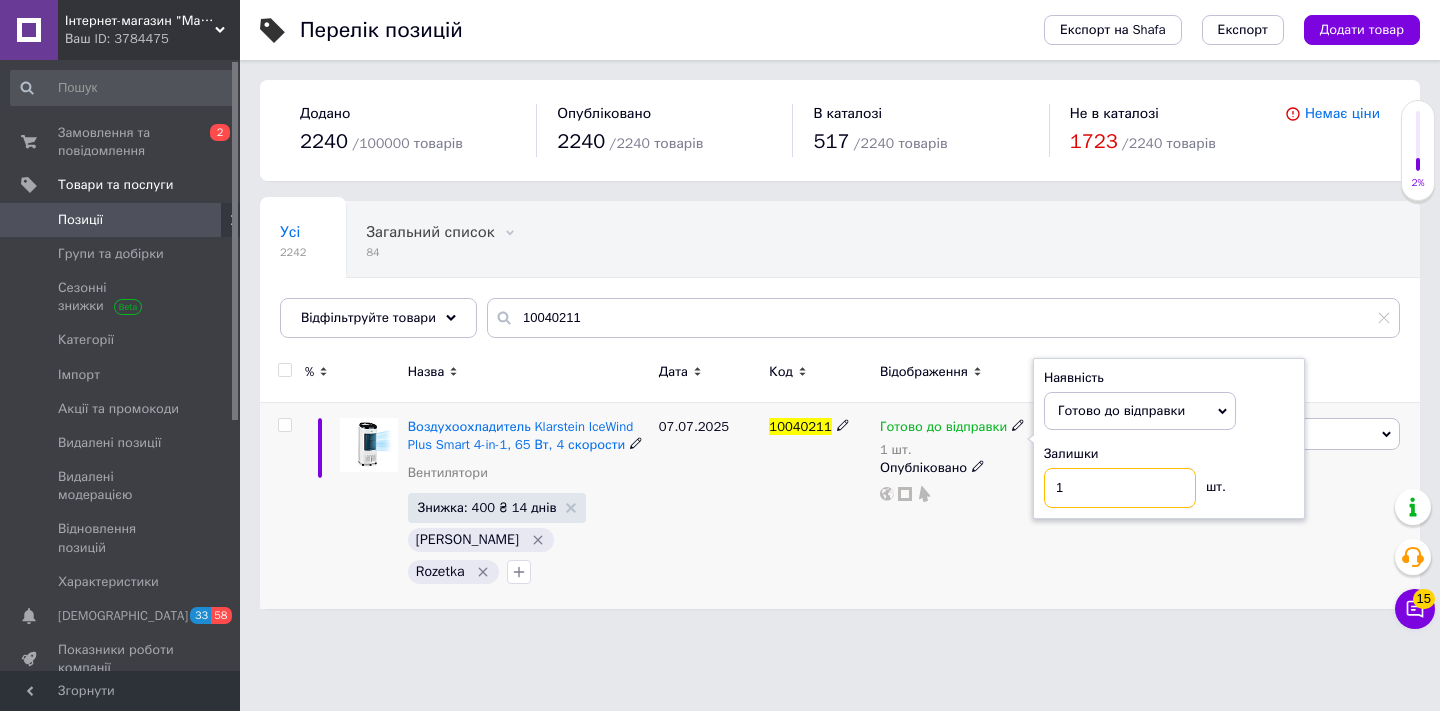 click on "1" at bounding box center (1120, 488) 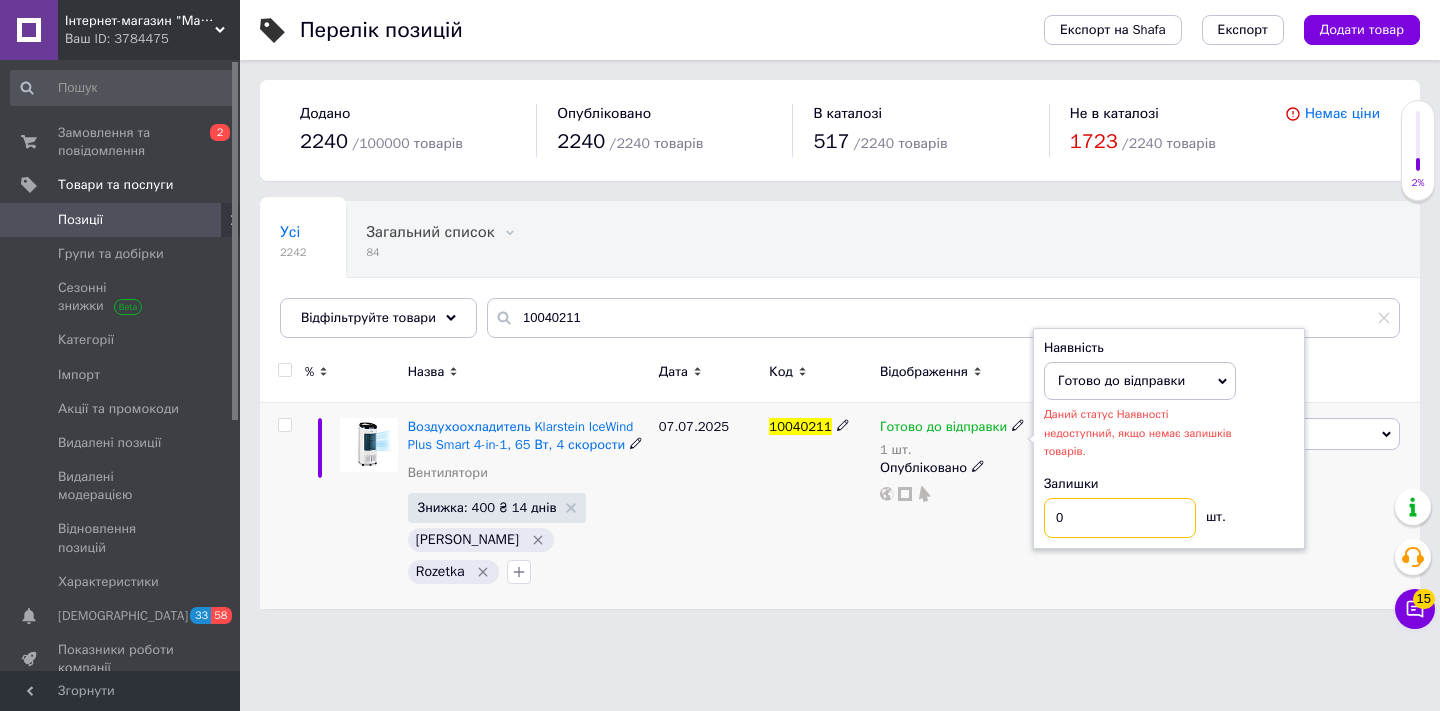 type on "0" 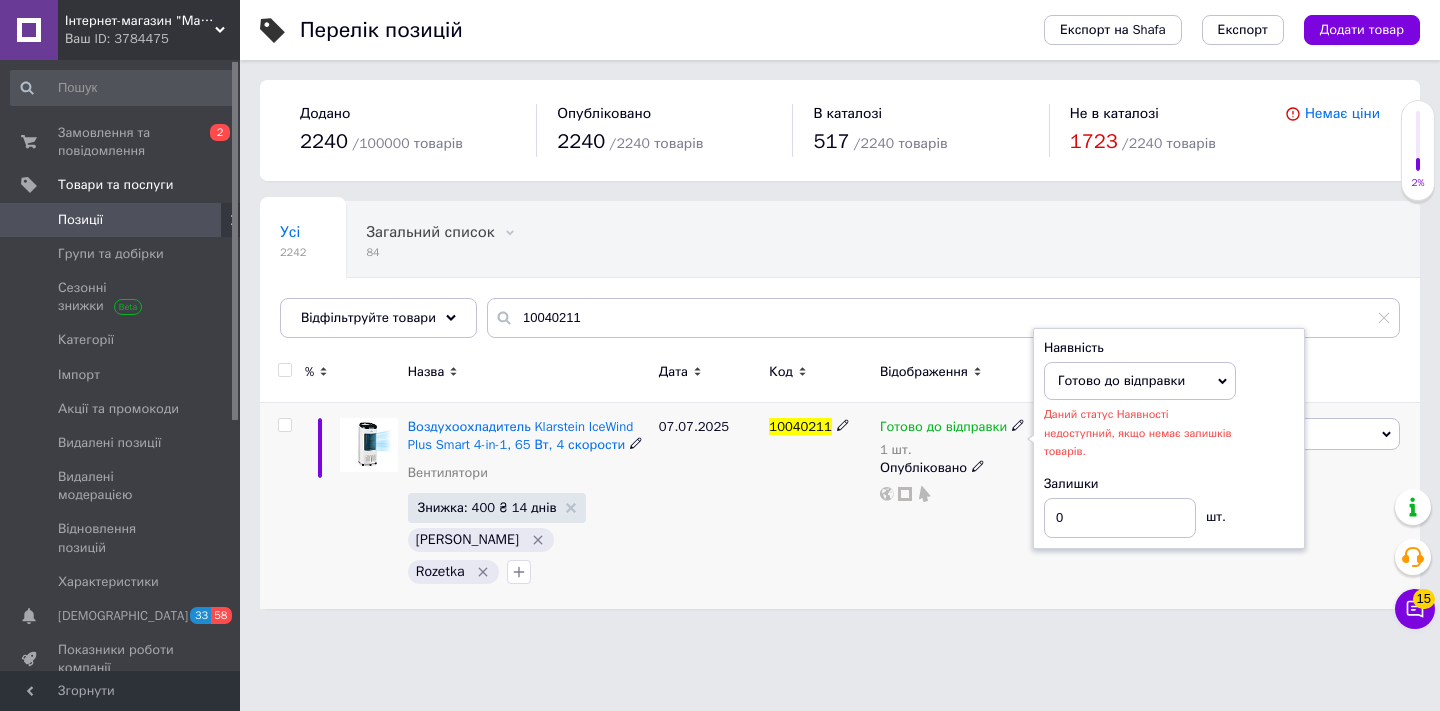 click on "Готово до відправки" at bounding box center (1121, 380) 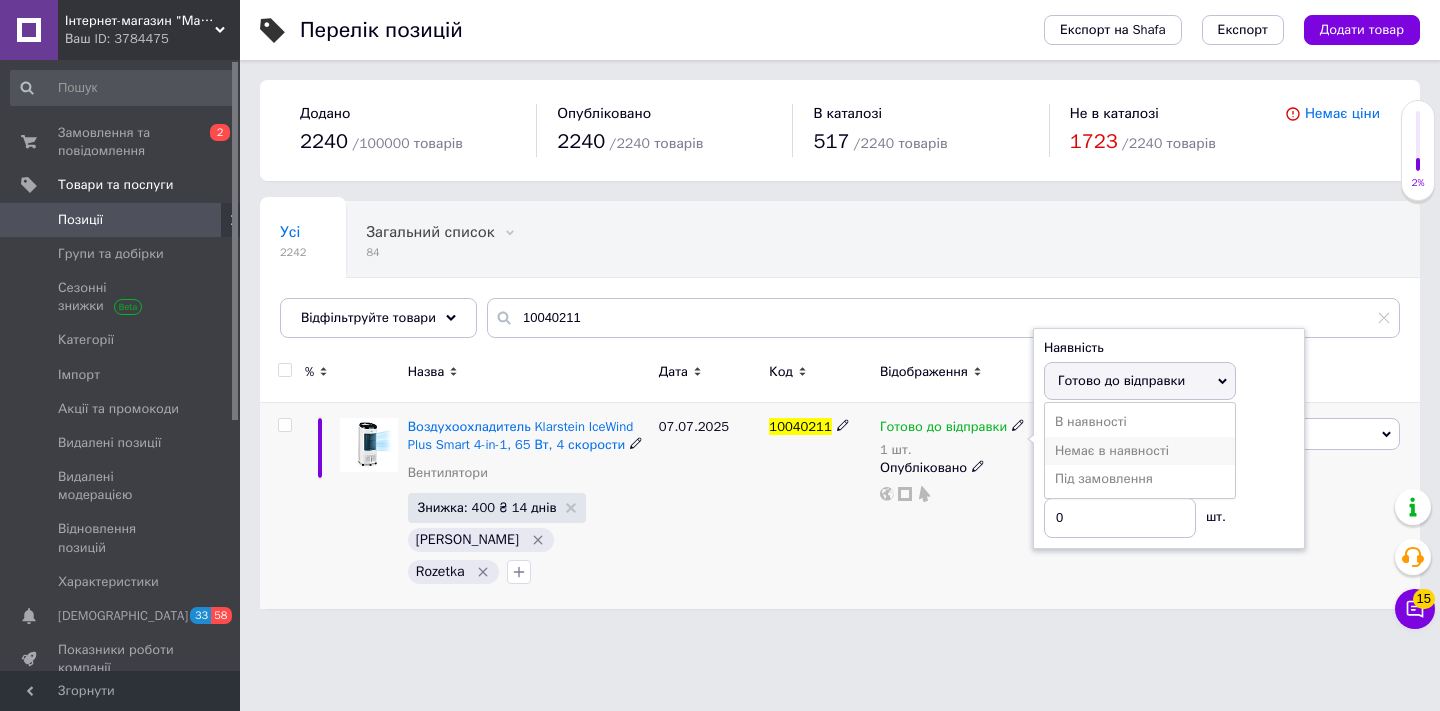 click on "Немає в наявності" at bounding box center (1140, 451) 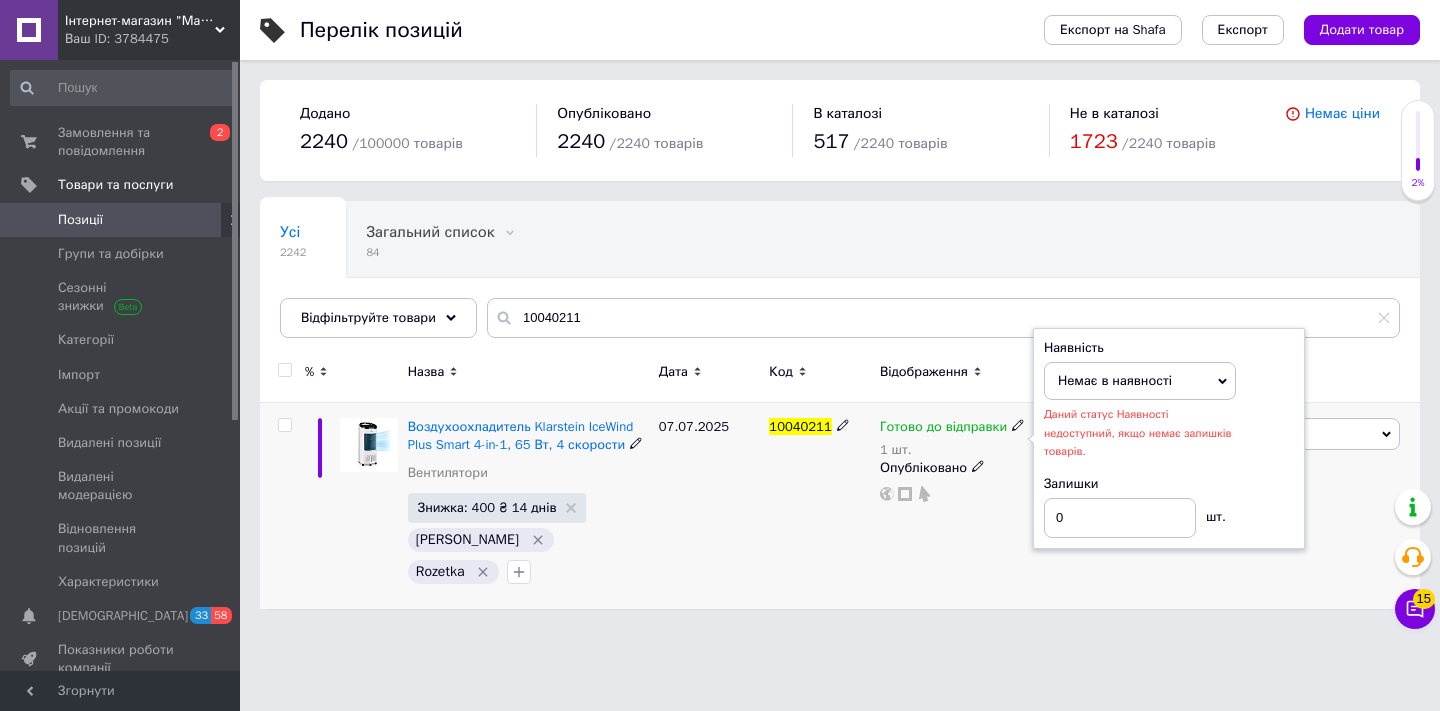 click on "Готово до відправки 1 шт. Наявність Немає в наявності В наявності Під замовлення Готово до відправки Даний статус Наявності недоступний, якщо немає залишків товарів. Залишки 0 шт. Опубліковано" at bounding box center [954, 506] 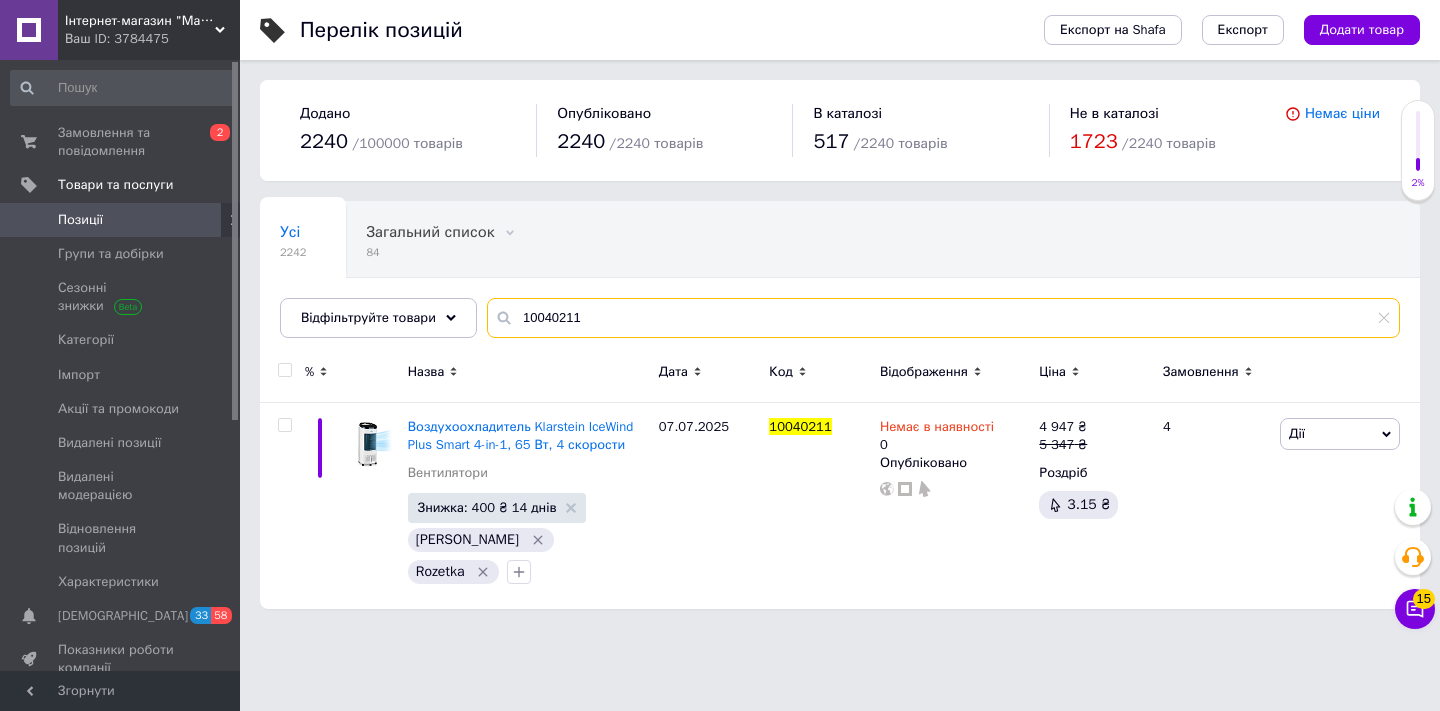 click on "10040211" at bounding box center (943, 318) 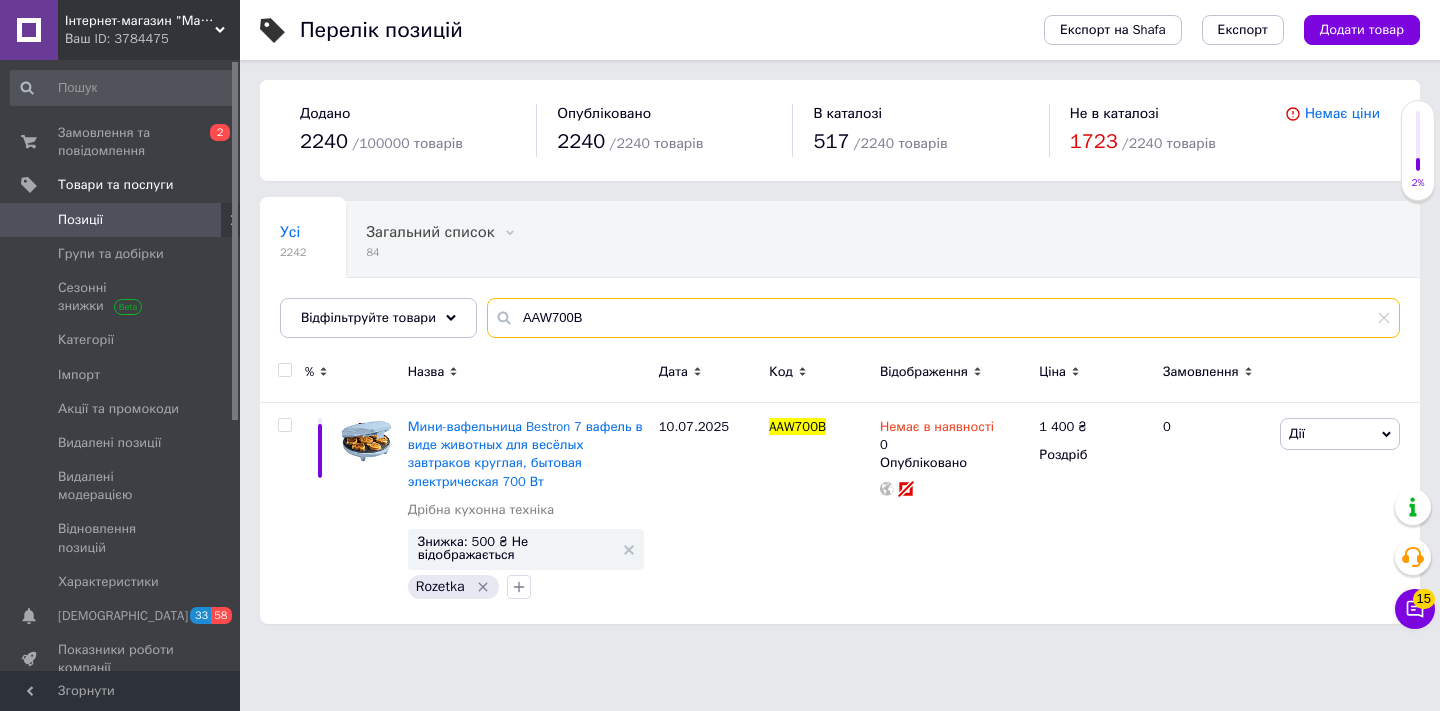 click on "AAW700B" at bounding box center (943, 318) 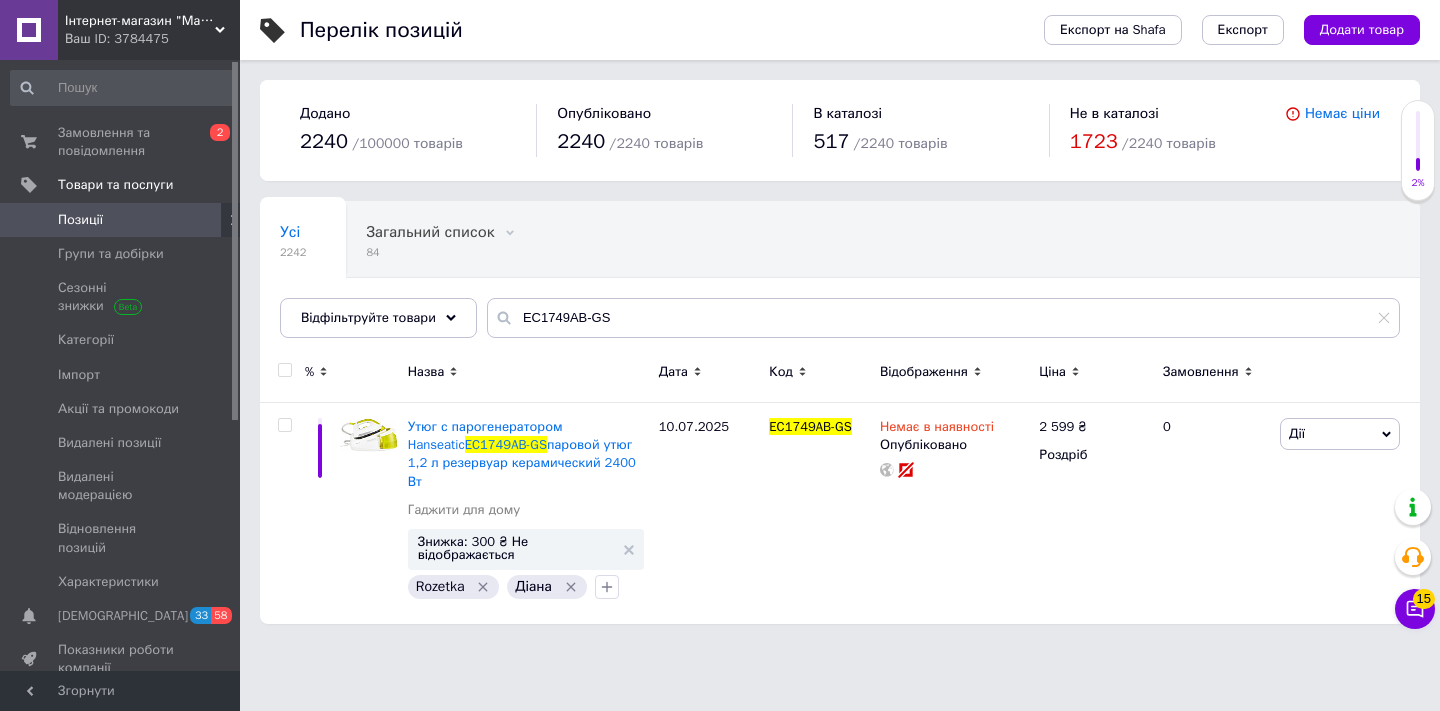 click on "Інтернет-магазин "МаркТех"" at bounding box center (140, 21) 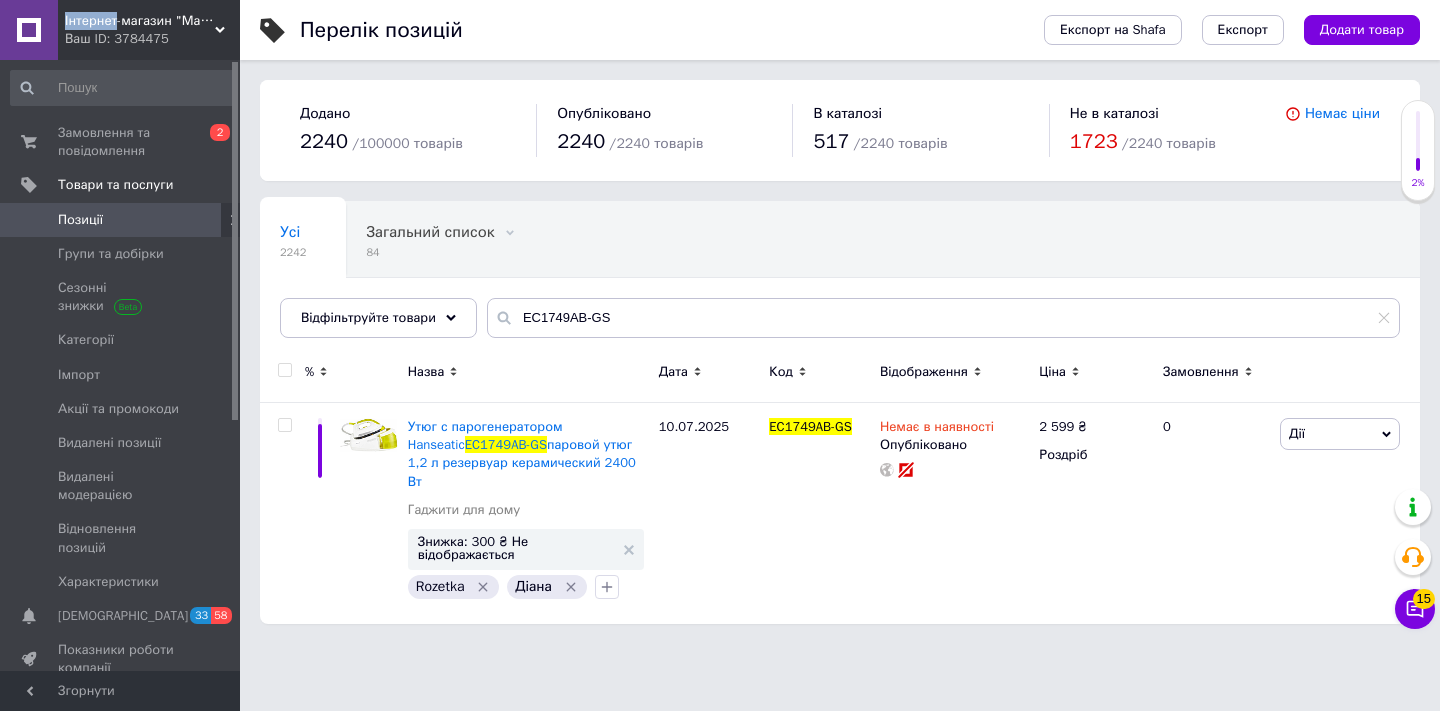 click on "Ваш ID: 3784475" at bounding box center [152, 39] 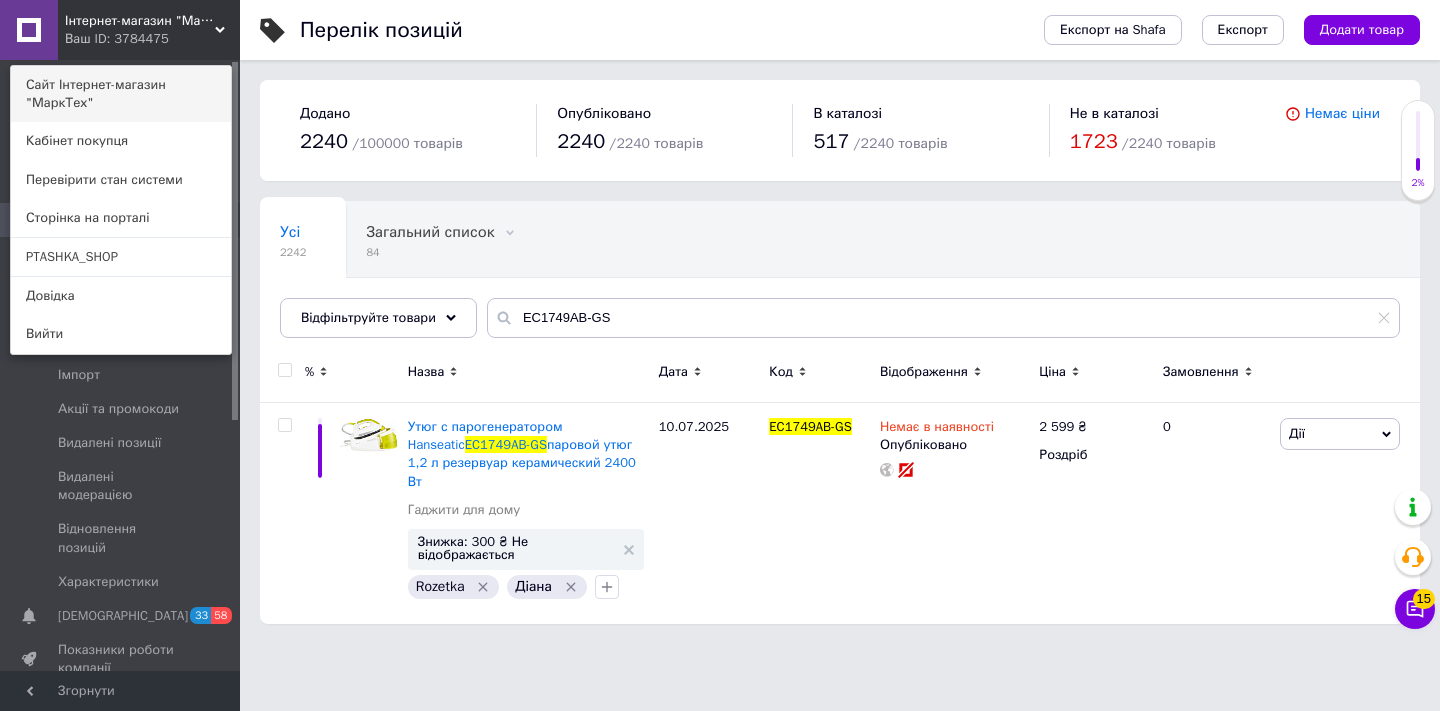 click on "Сайт Інтернет-магазин "МаркТех"" at bounding box center [121, 94] 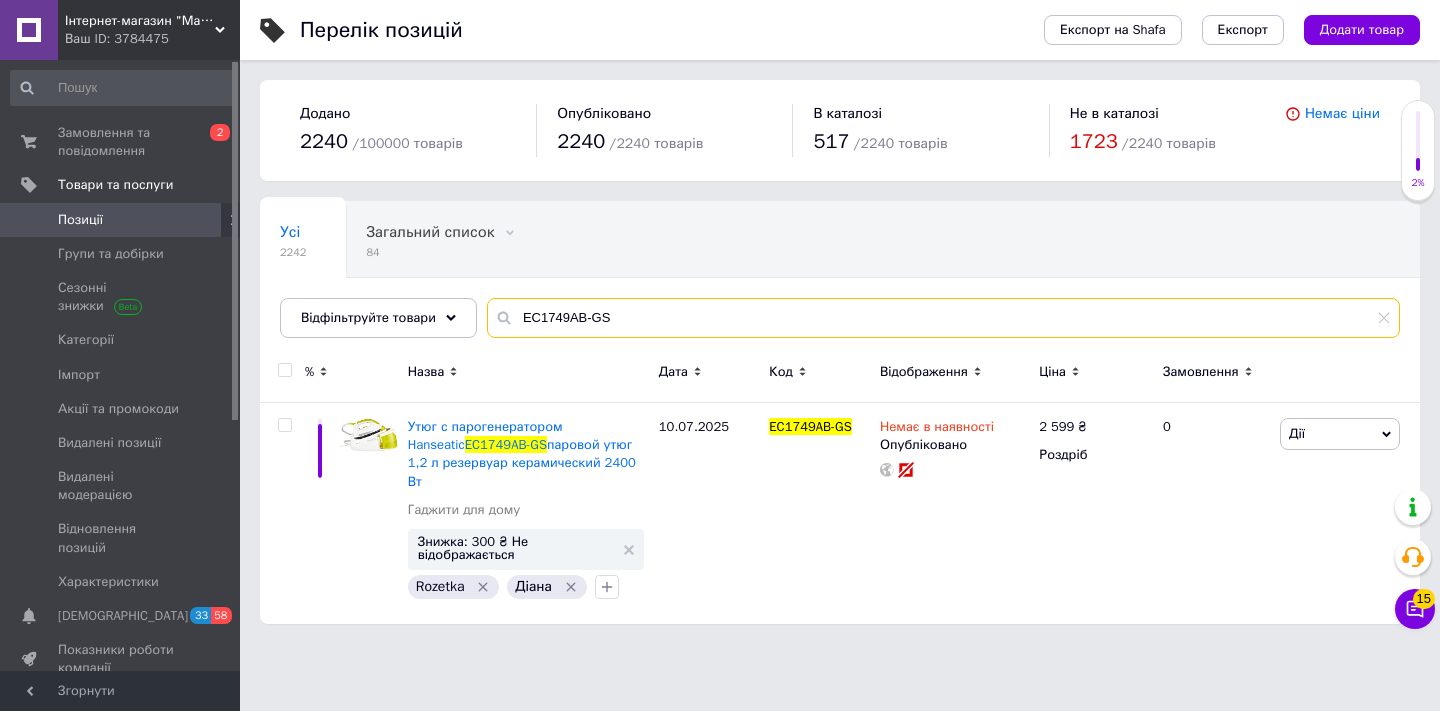 click on "EC1749AB-GS" at bounding box center (943, 318) 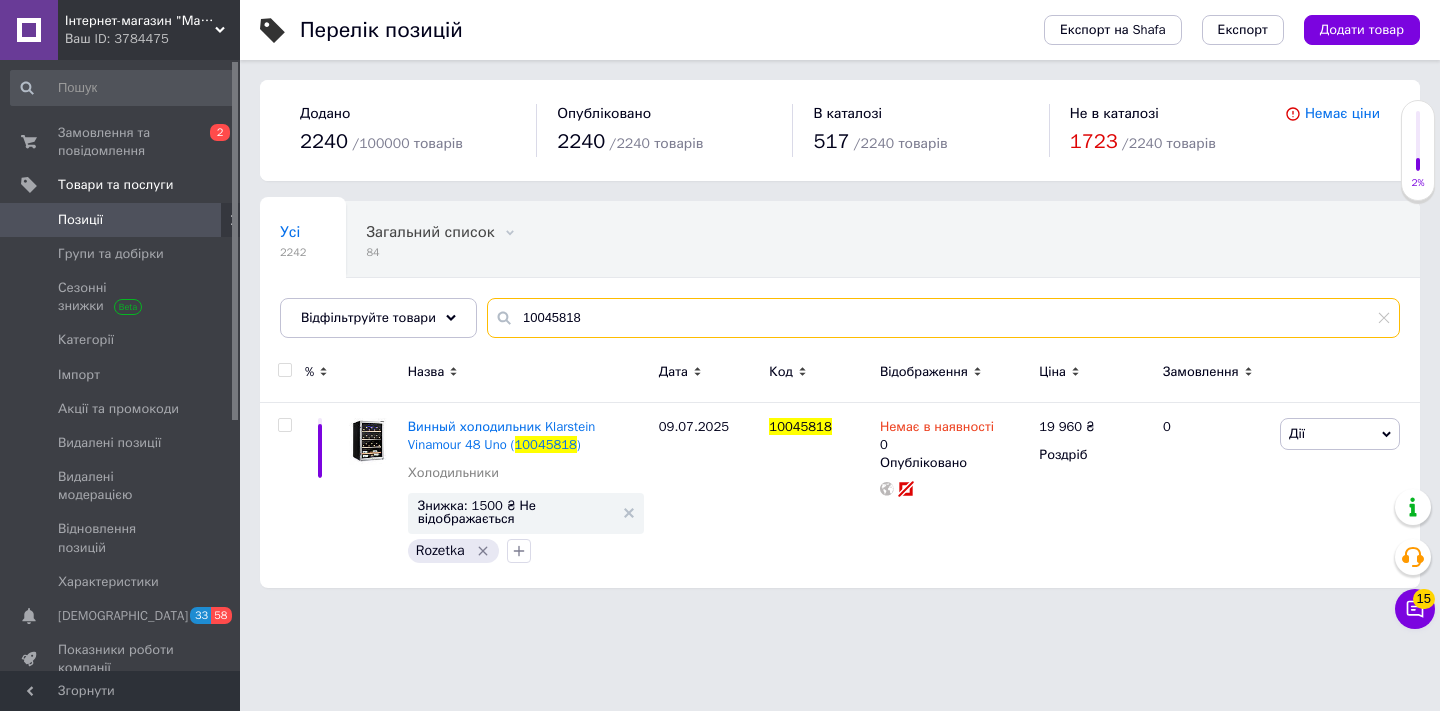type on "10045818" 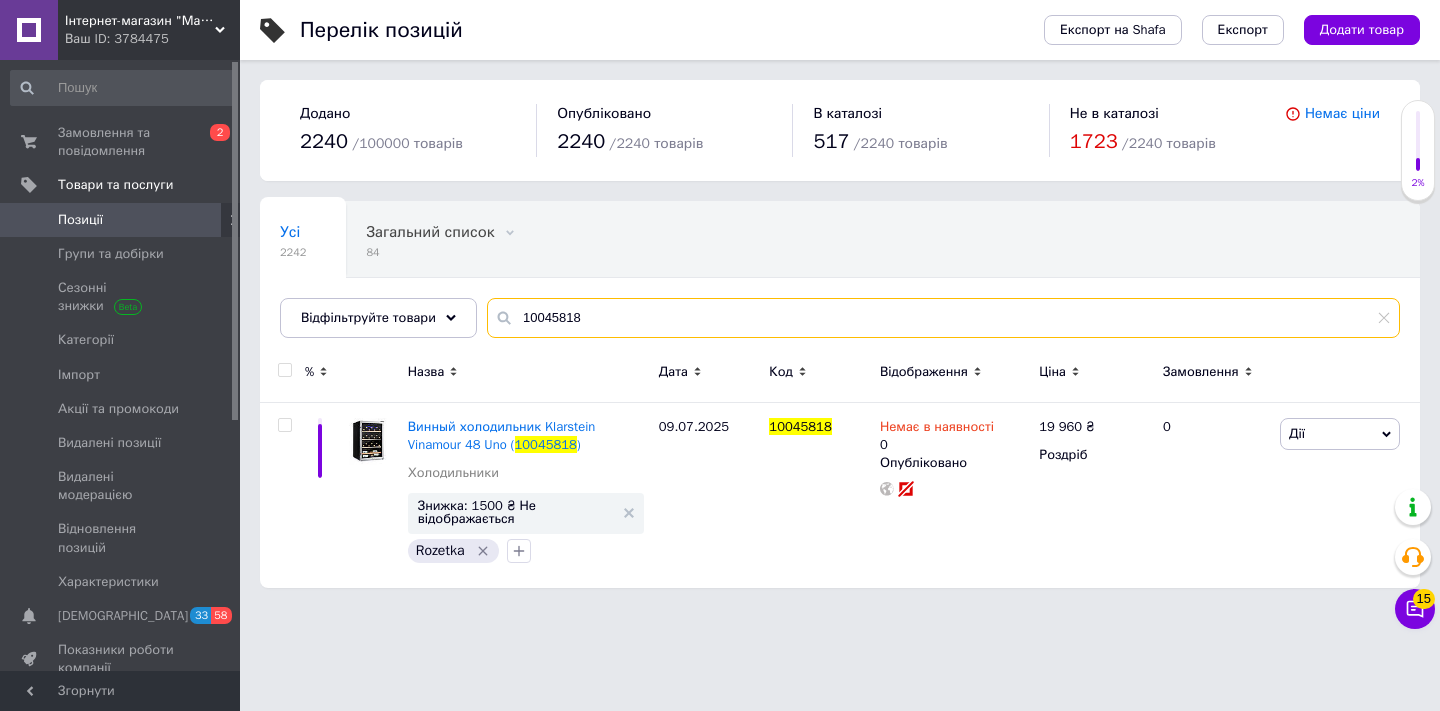 click on "10045818" at bounding box center (943, 318) 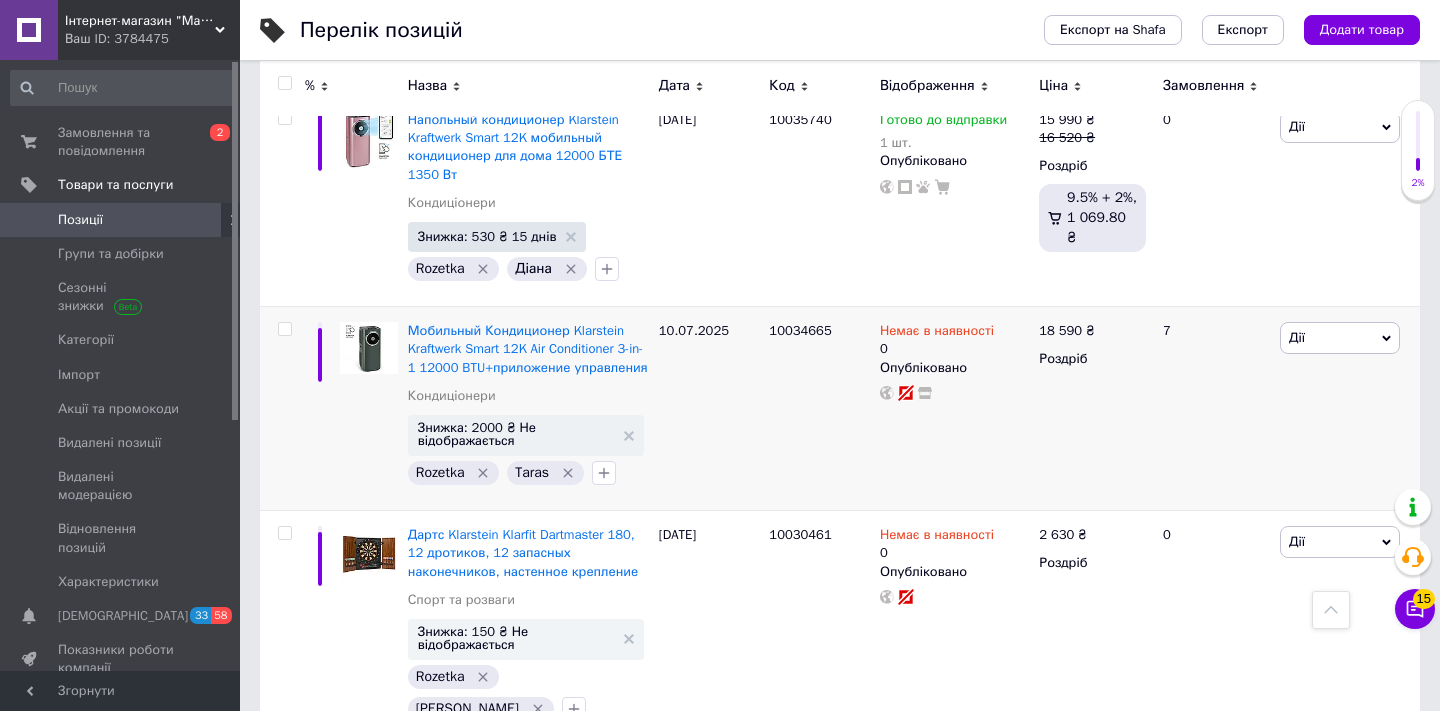 scroll, scrollTop: 0, scrollLeft: 0, axis: both 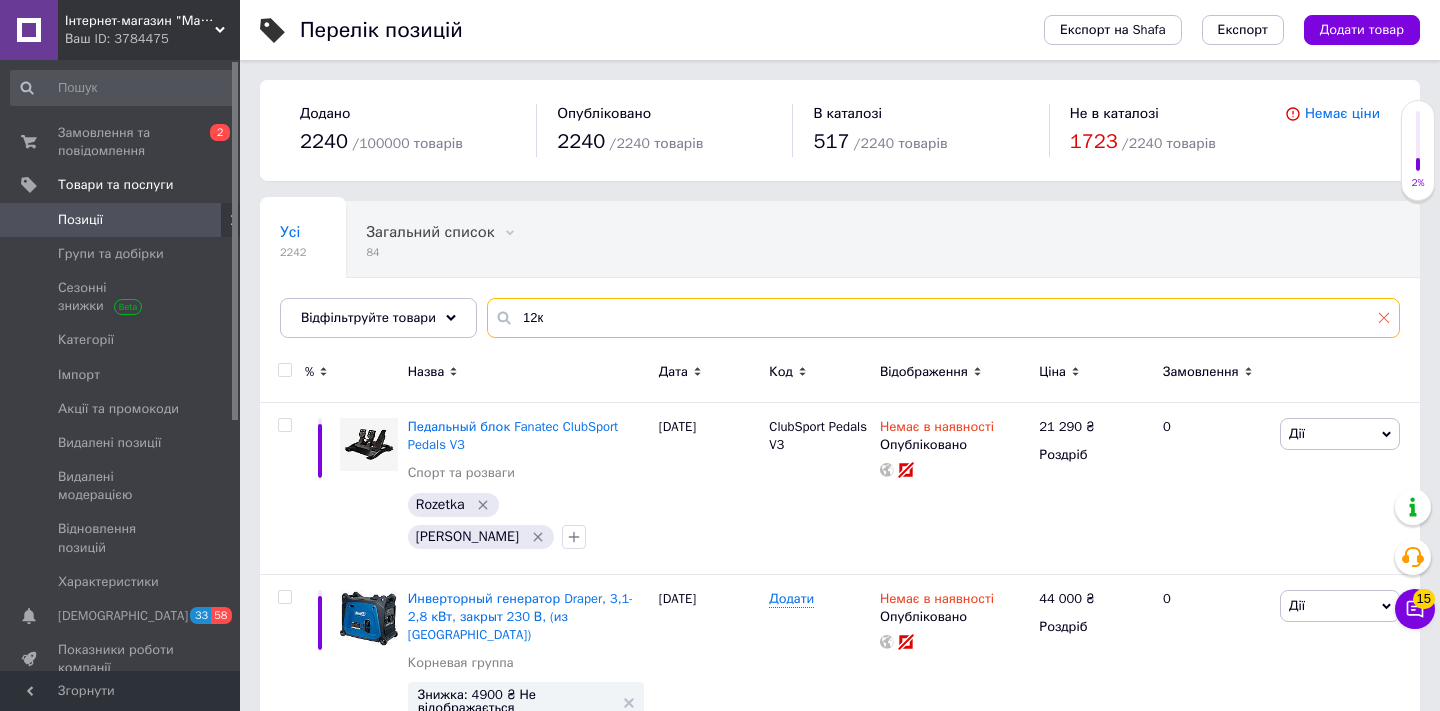 type on "12к" 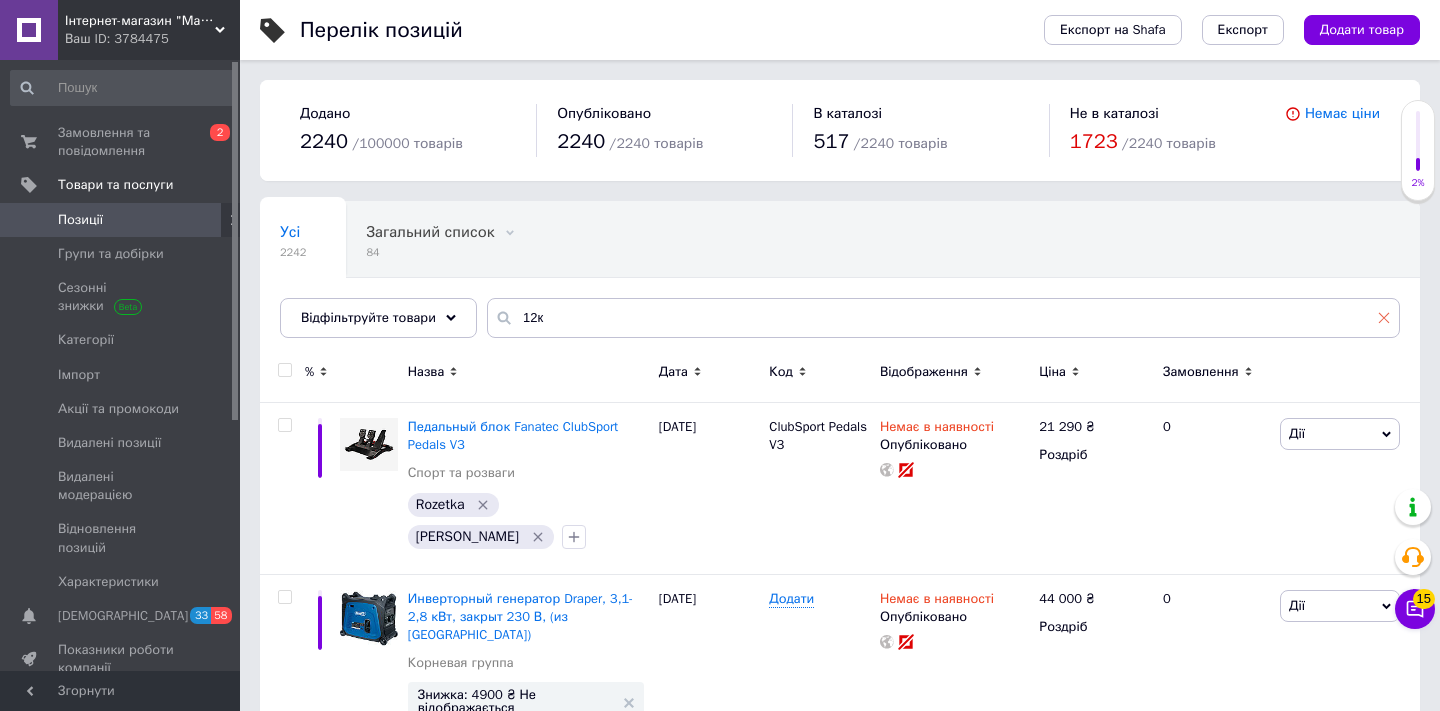 click 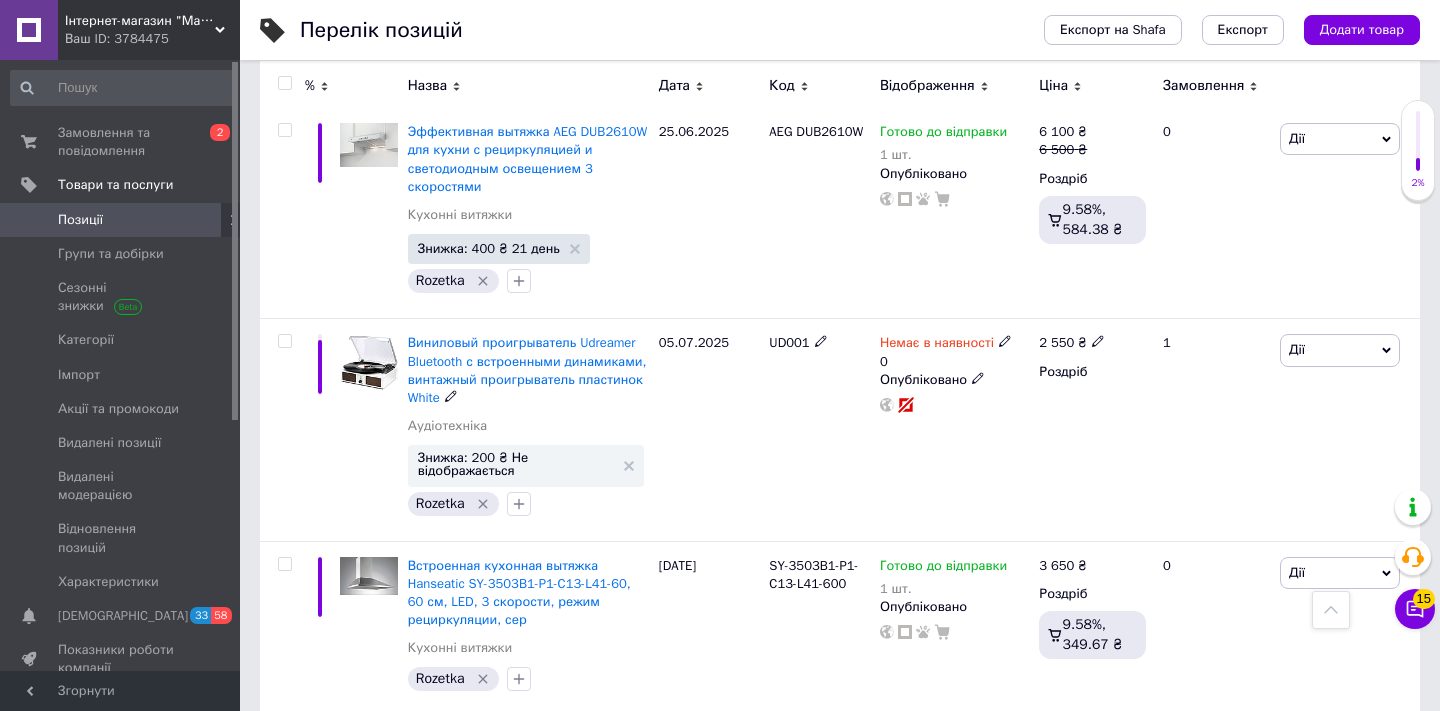 scroll, scrollTop: 3638, scrollLeft: 0, axis: vertical 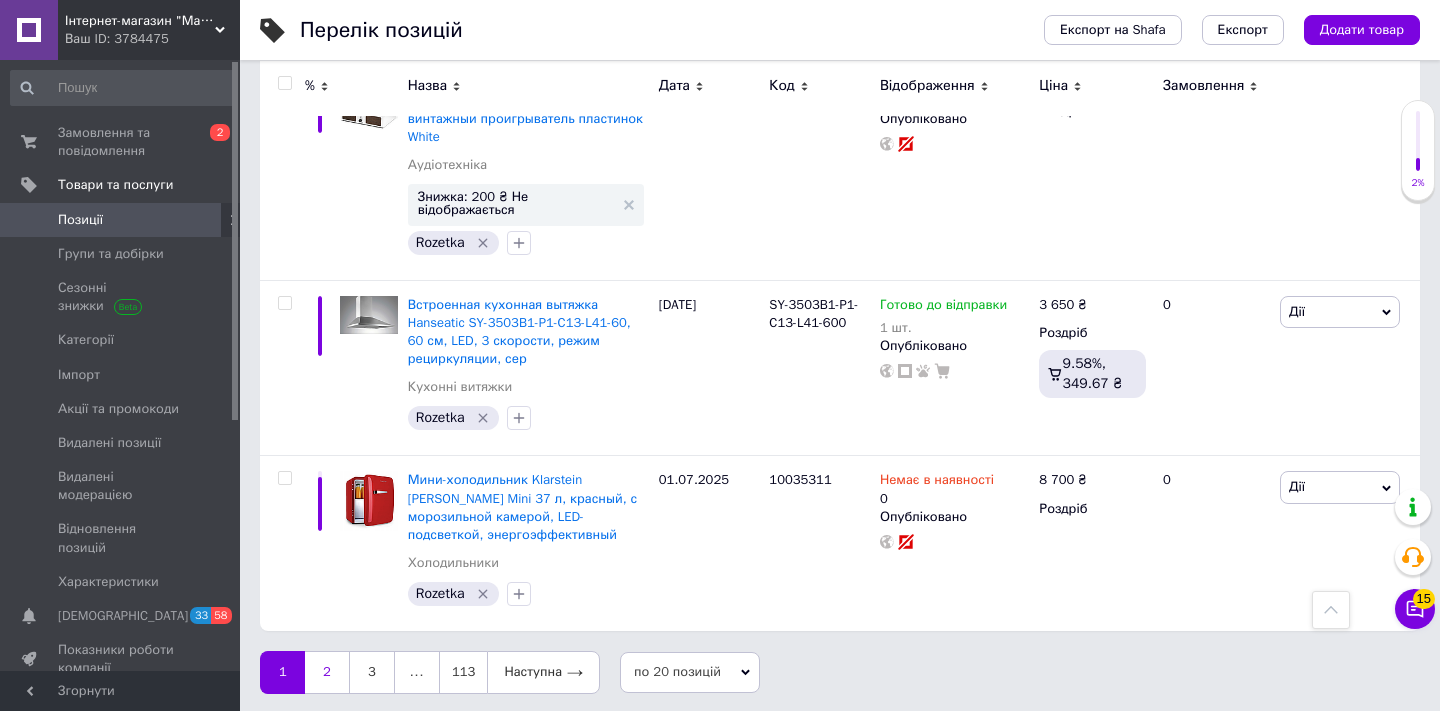 click on "2" at bounding box center (327, 672) 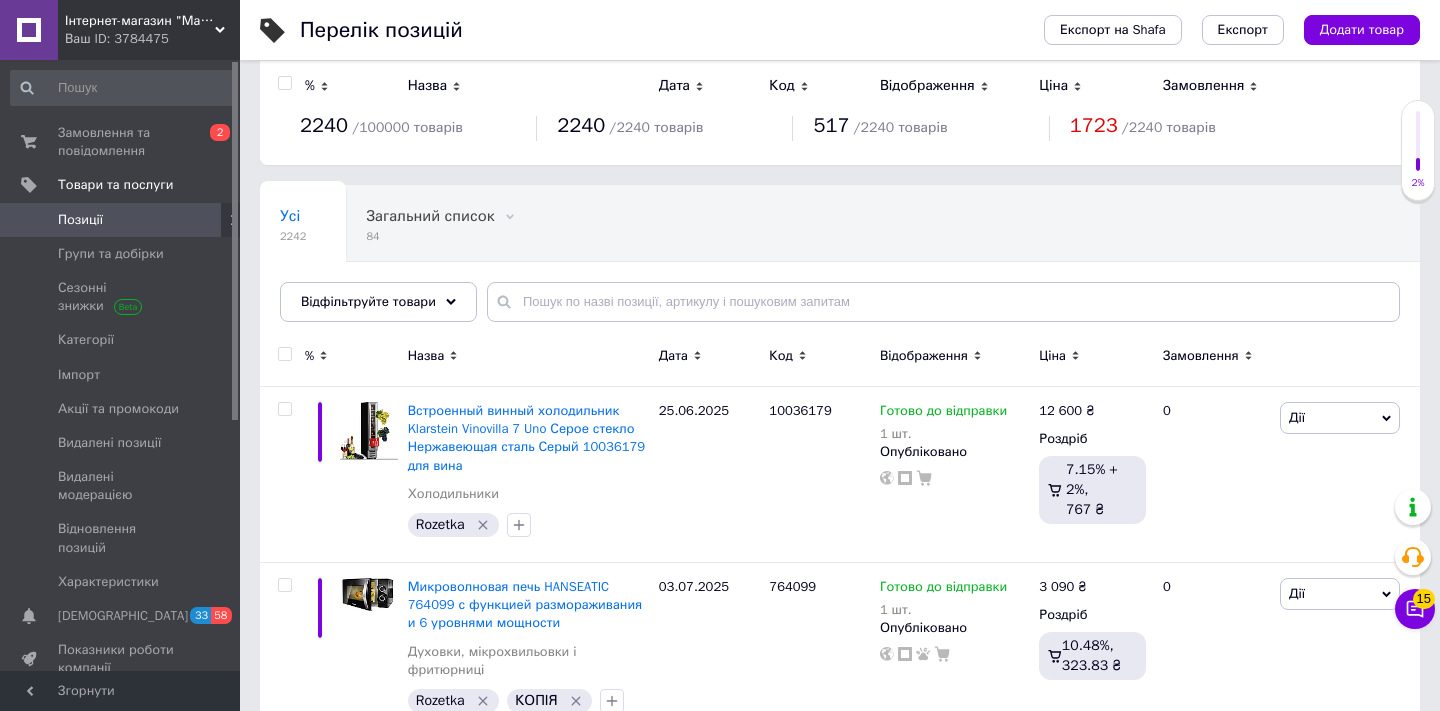 scroll, scrollTop: 0, scrollLeft: 0, axis: both 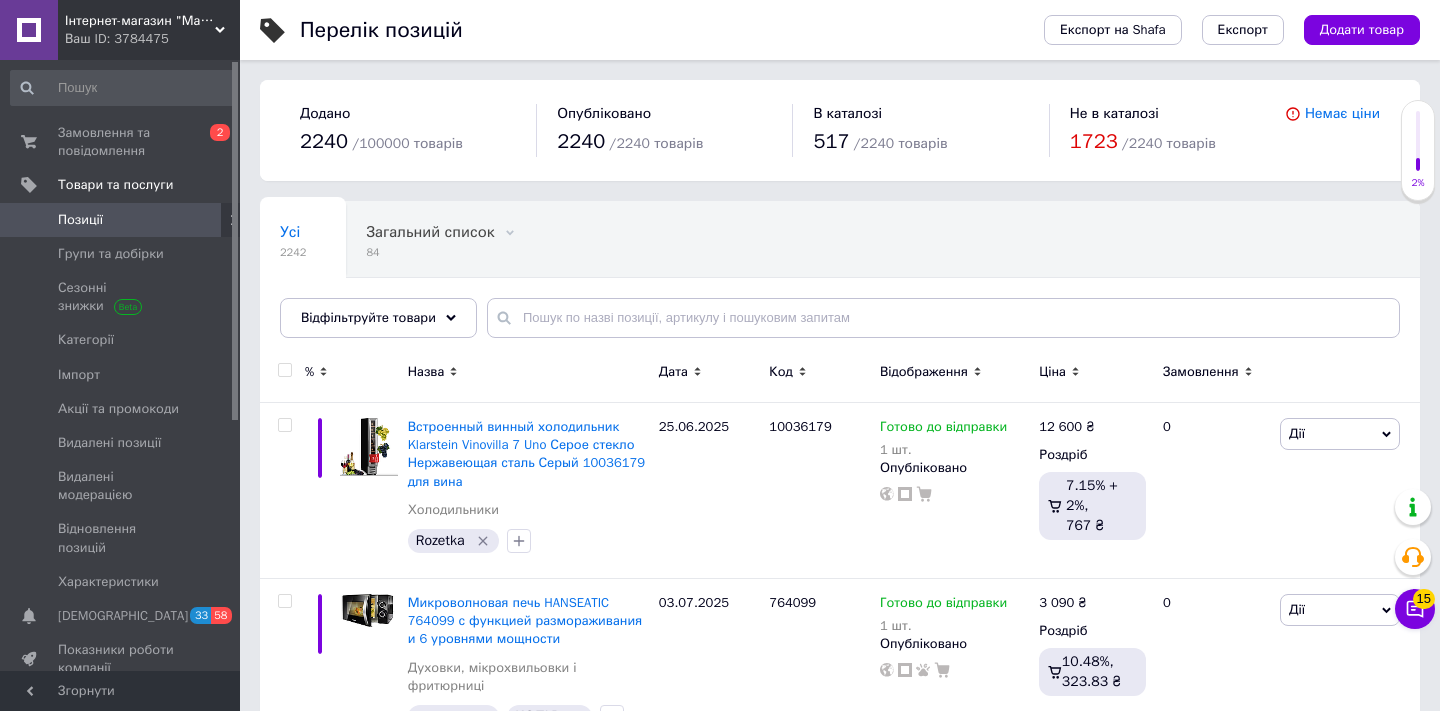 click on "Усі 2242 Загальний список 84 Видалити Редагувати Ok Відфільтровано...  Зберегти" at bounding box center (840, 279) 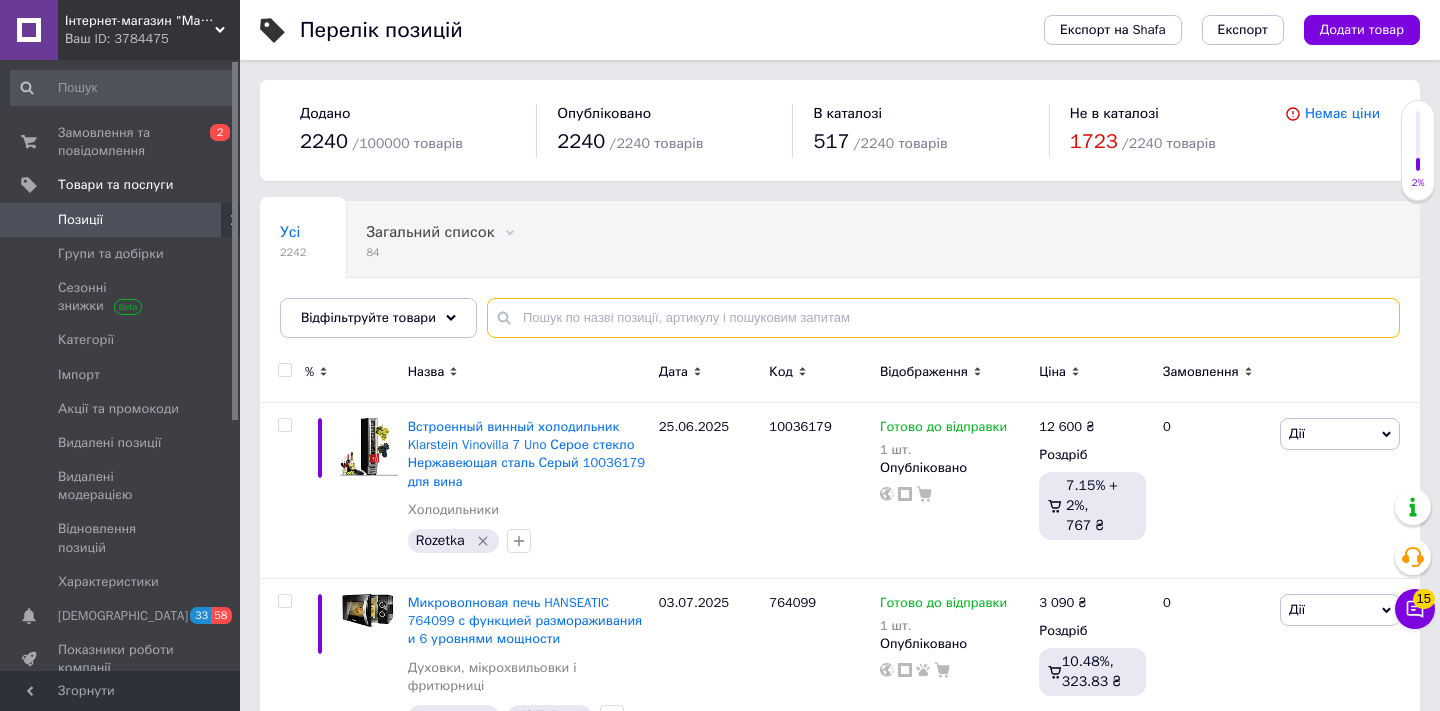 click at bounding box center (943, 318) 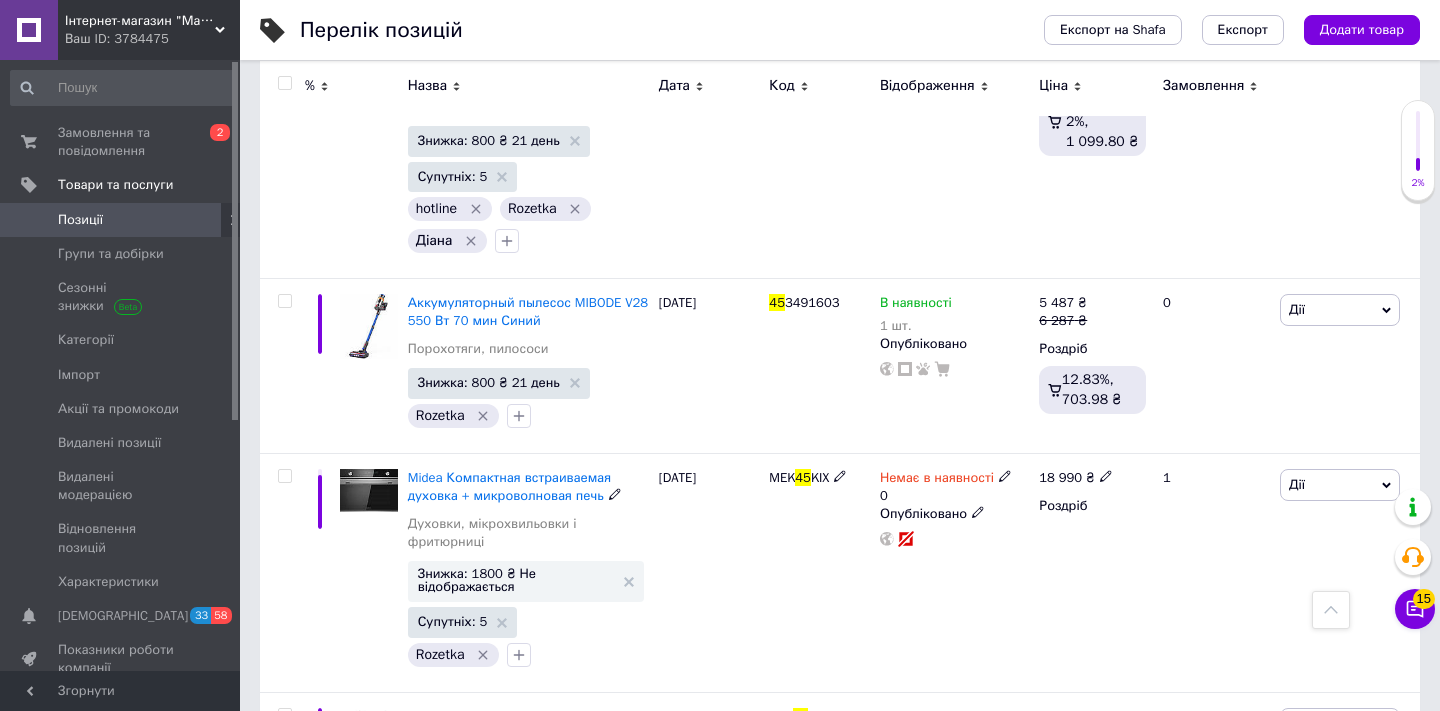 scroll, scrollTop: 0, scrollLeft: 0, axis: both 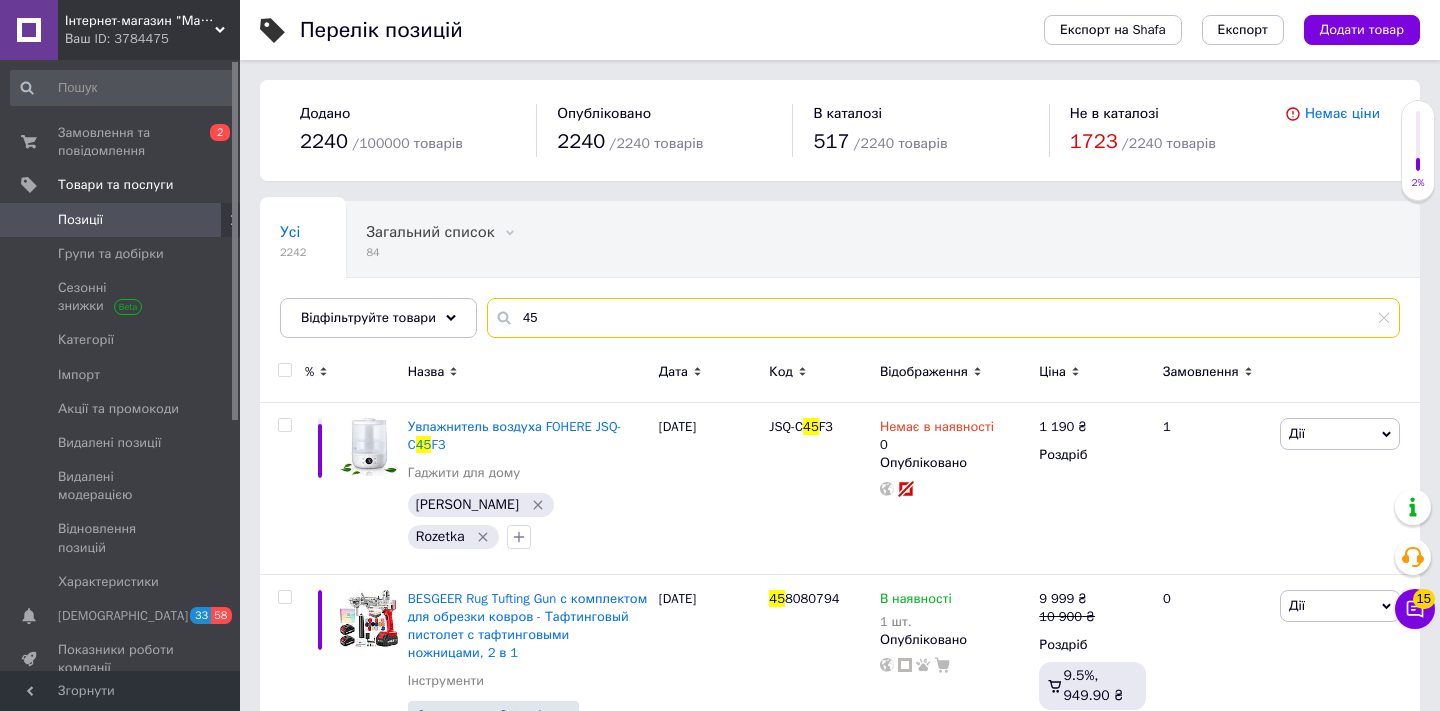 type on "4" 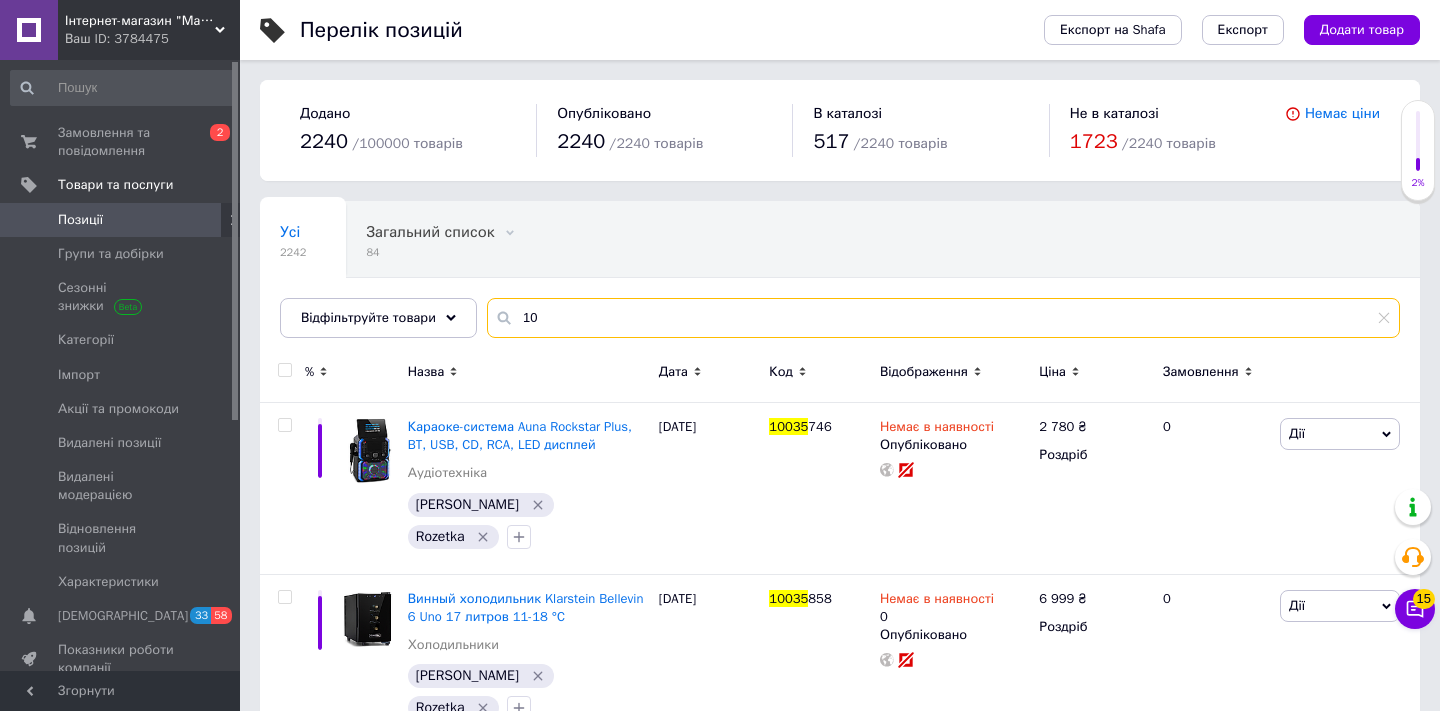 type on "1" 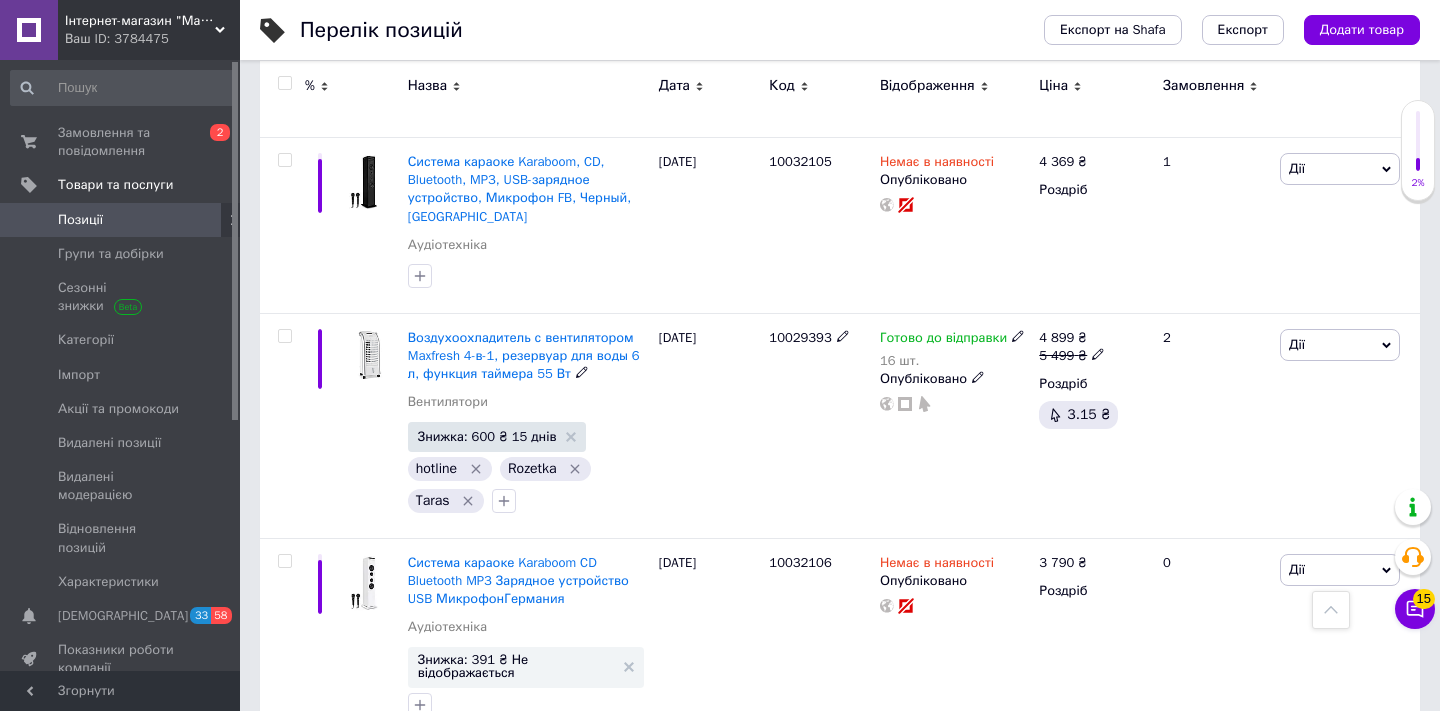 scroll, scrollTop: 0, scrollLeft: 0, axis: both 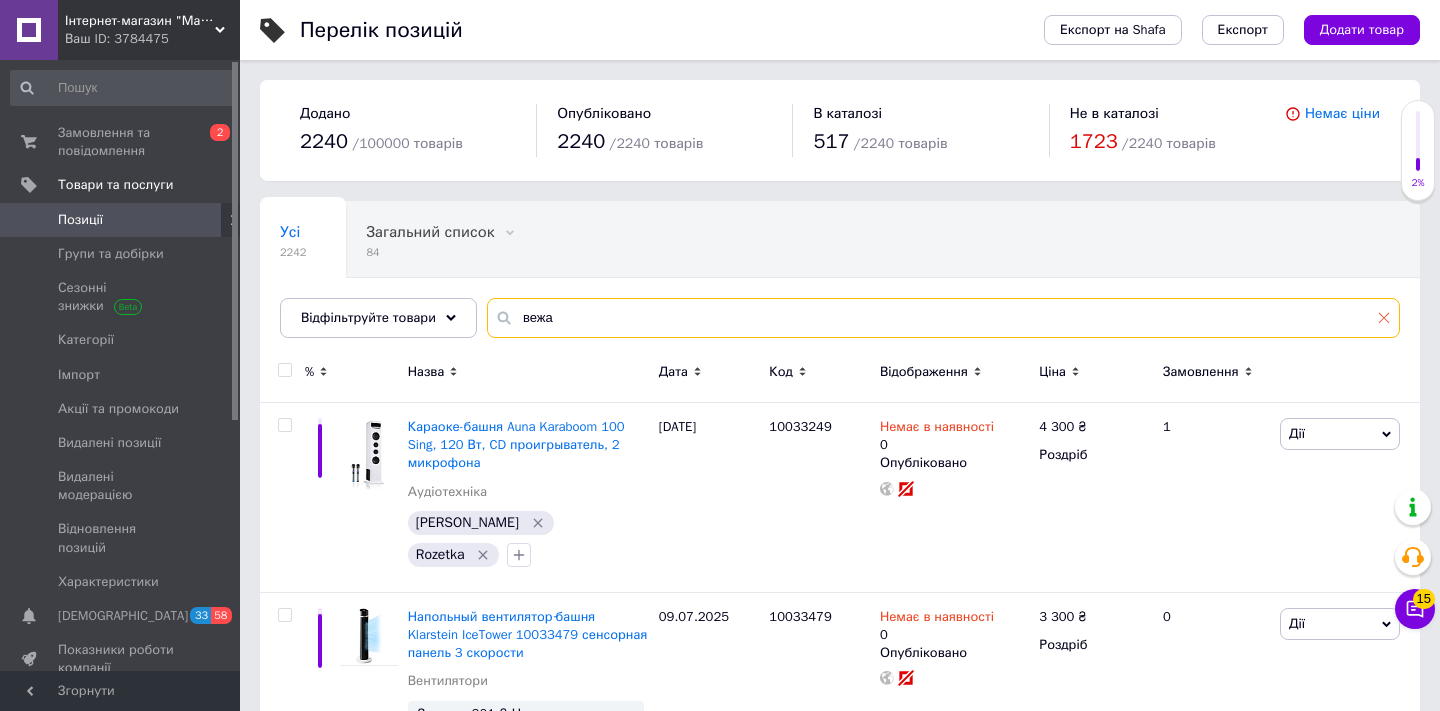 type on "вежа" 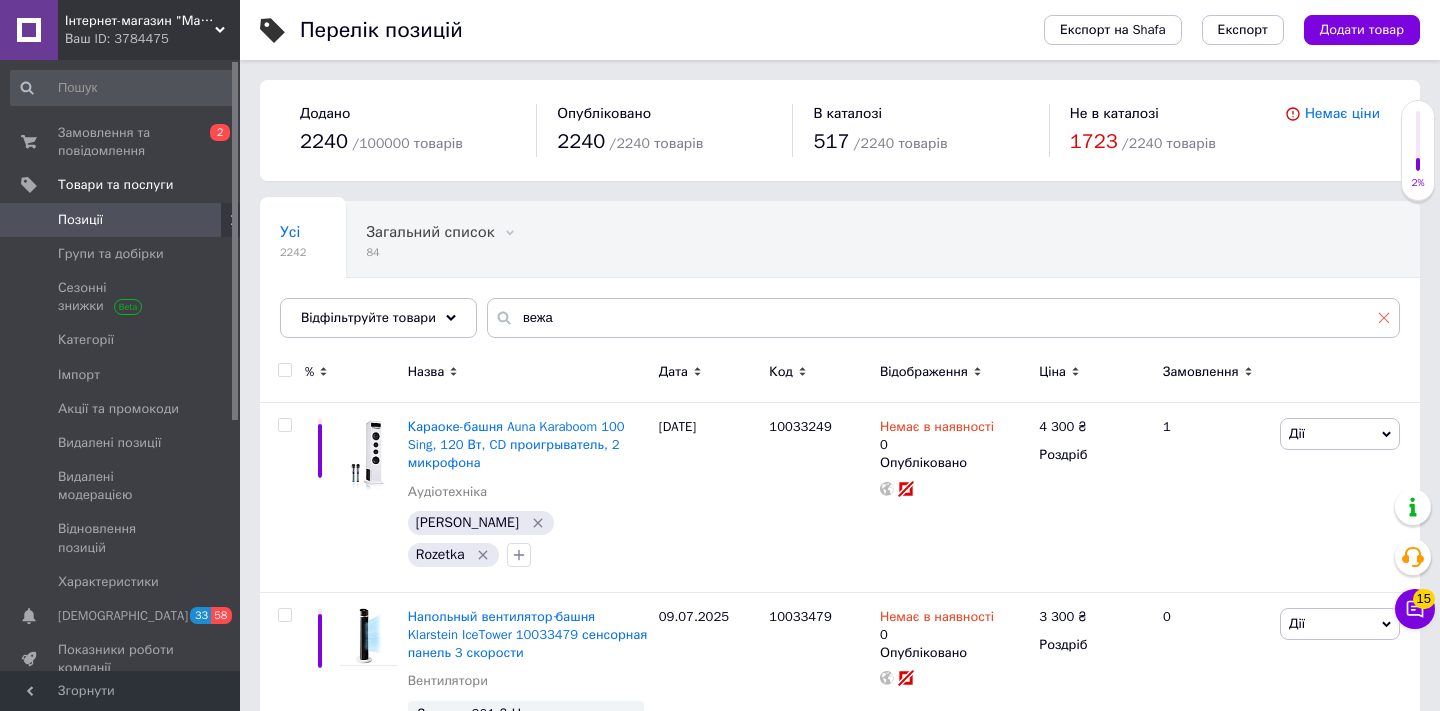 click at bounding box center (1384, 317) 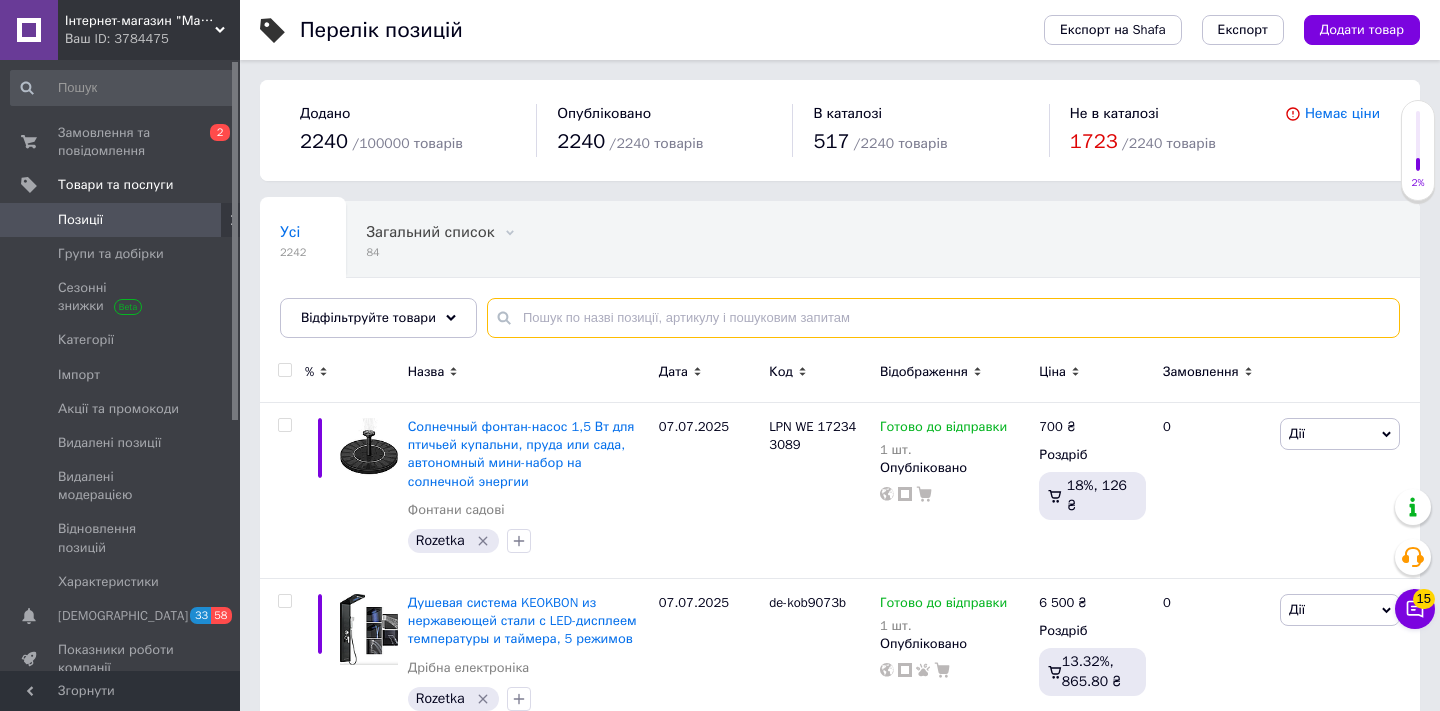 click at bounding box center [943, 318] 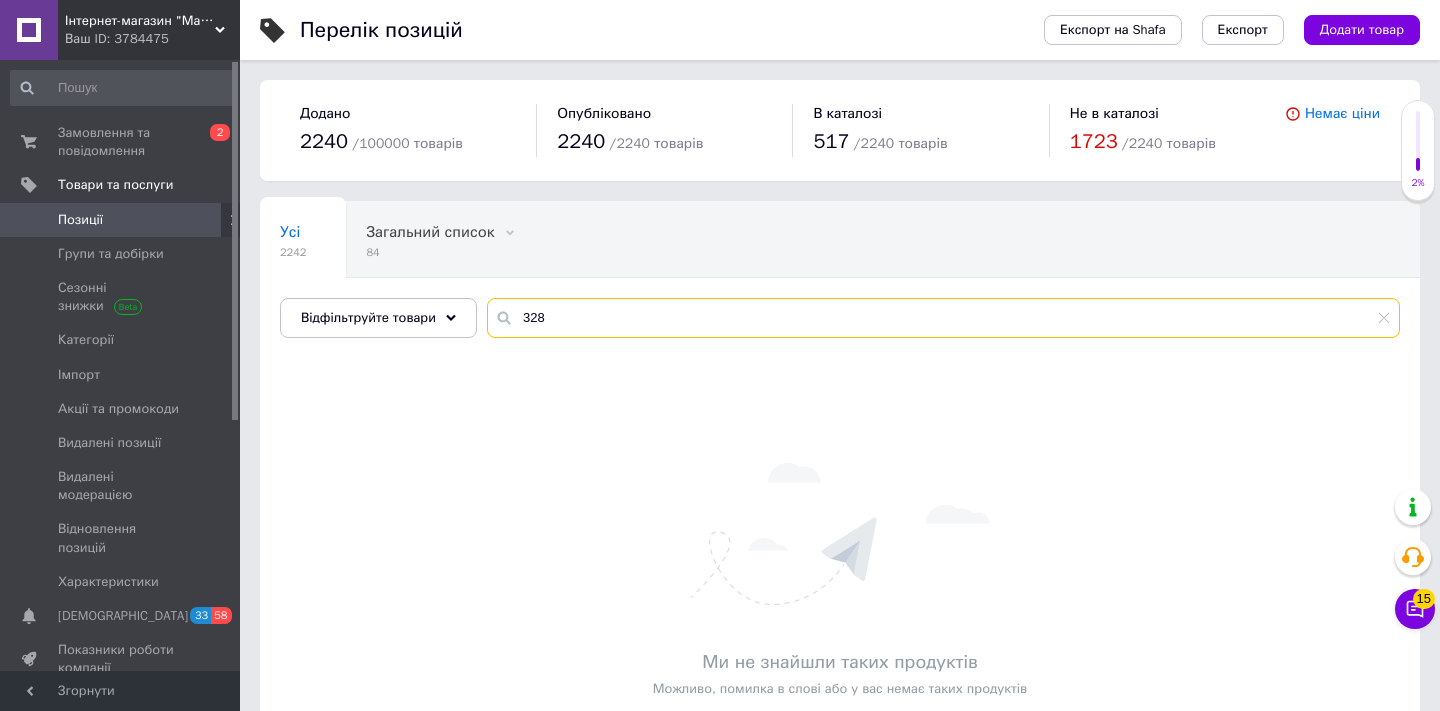 click on "328" at bounding box center [943, 318] 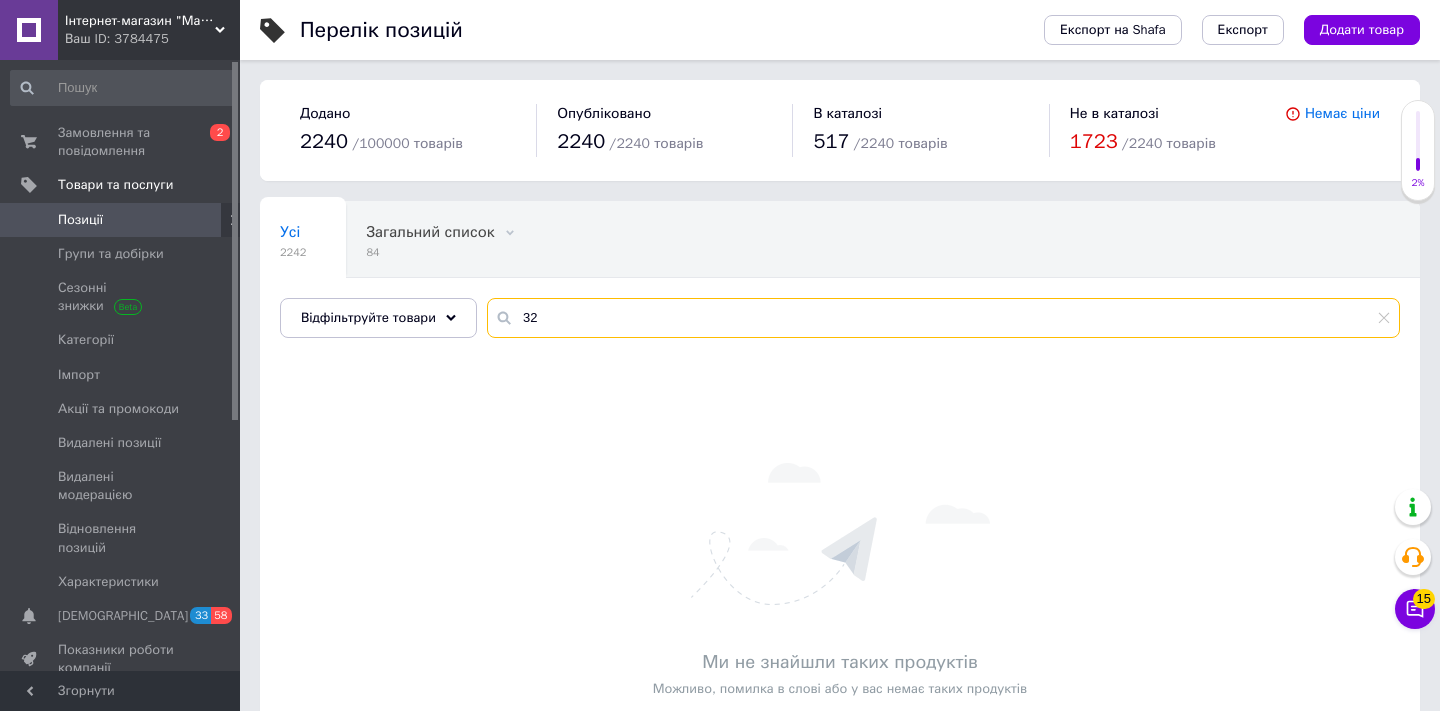 type on "3" 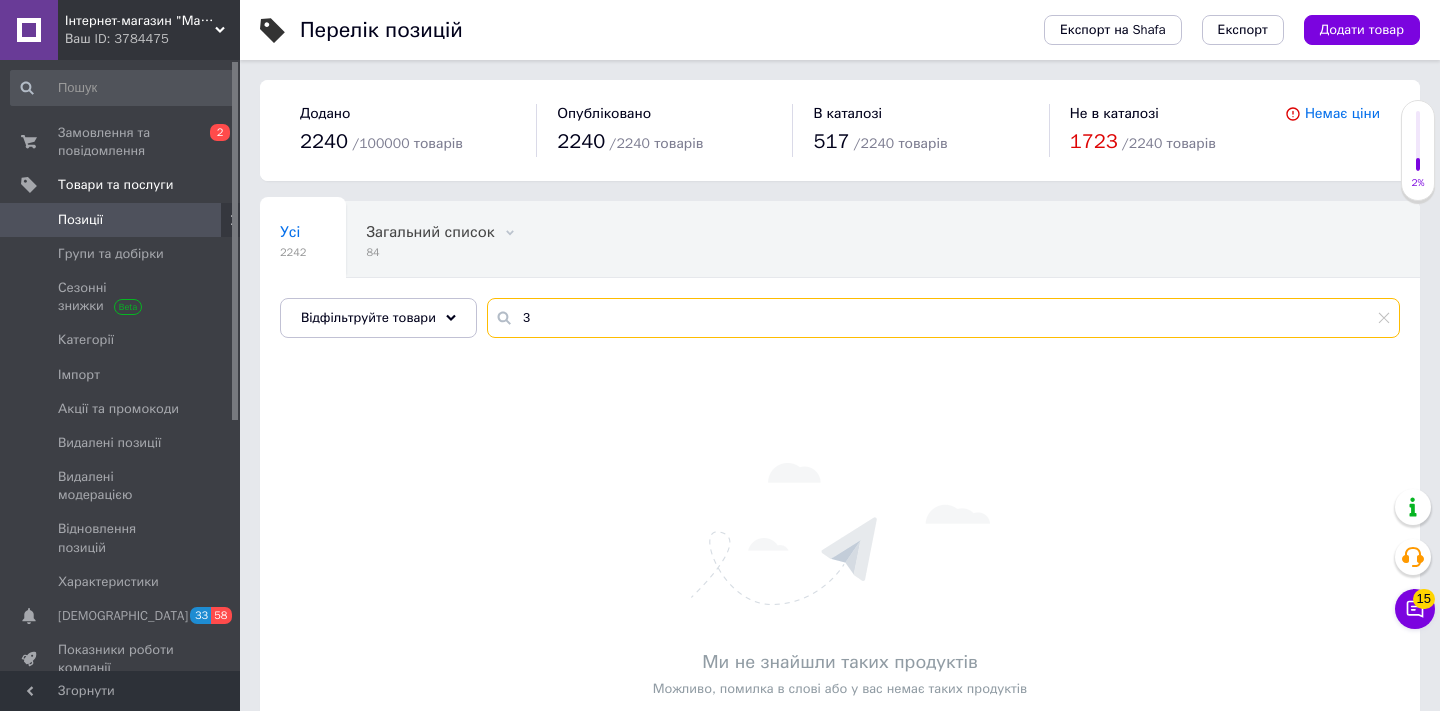 type 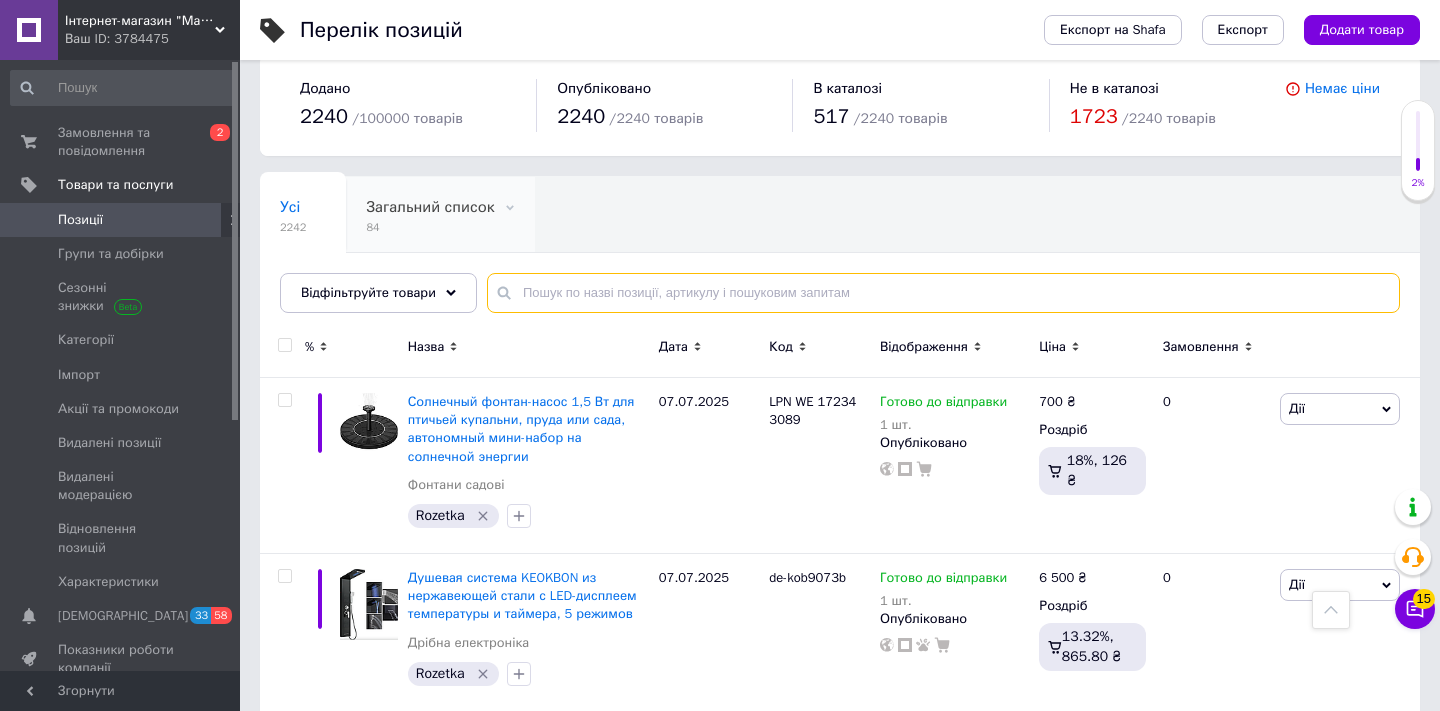 scroll, scrollTop: 0, scrollLeft: 0, axis: both 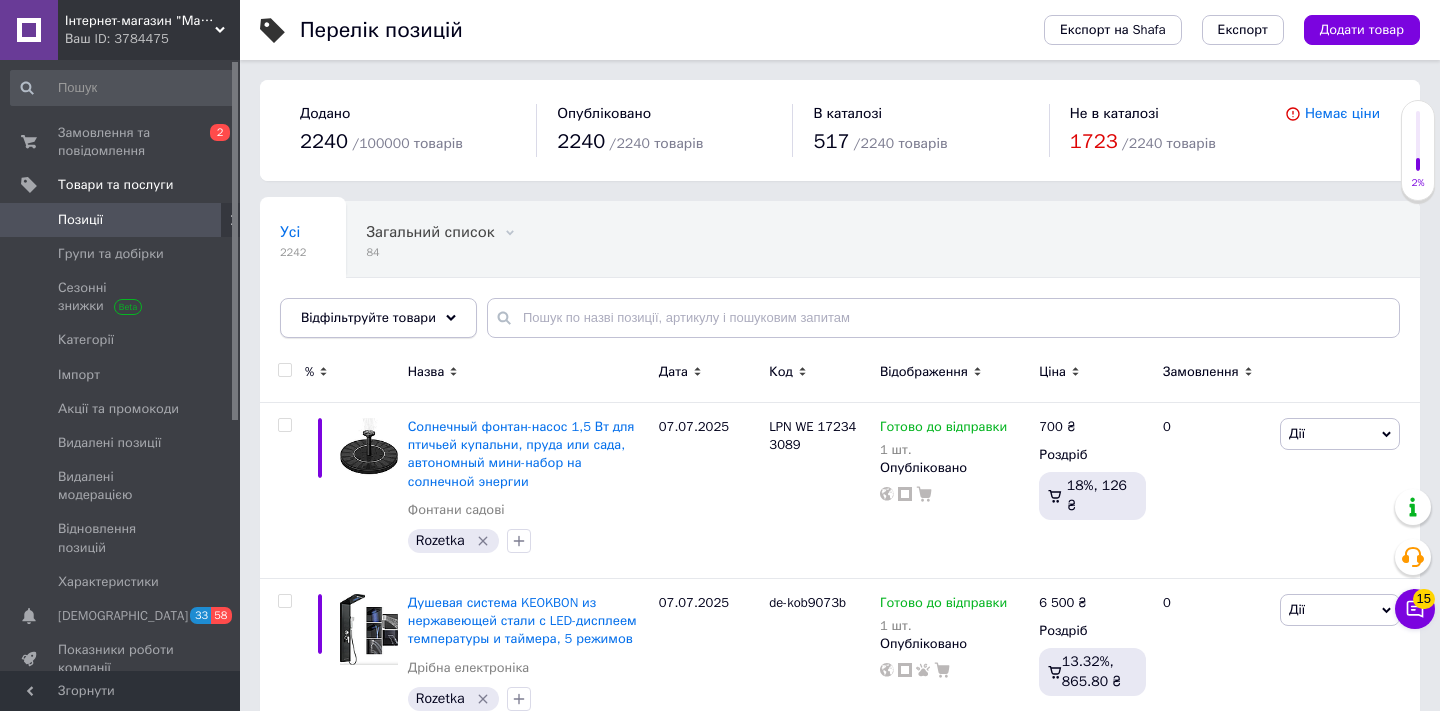 click on "Відфільтруйте товари" at bounding box center (368, 317) 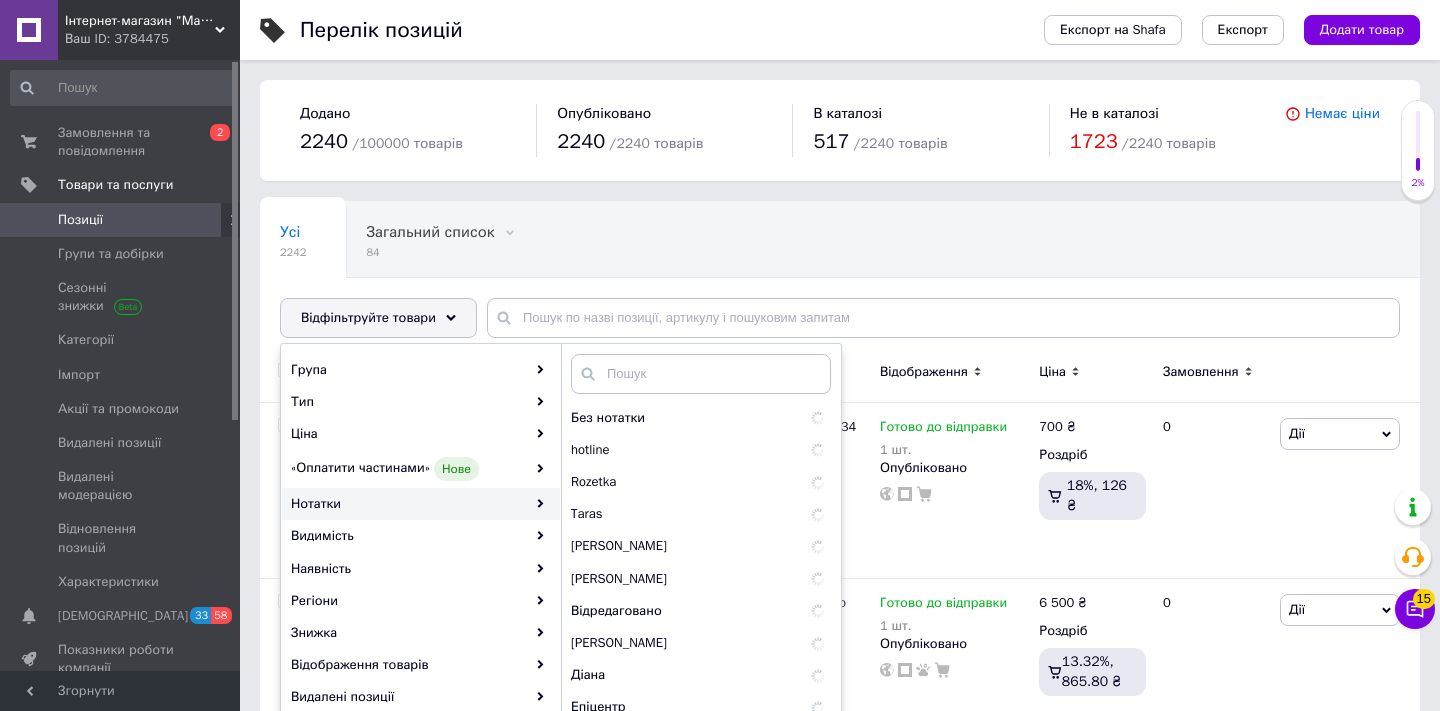 scroll, scrollTop: 48, scrollLeft: 0, axis: vertical 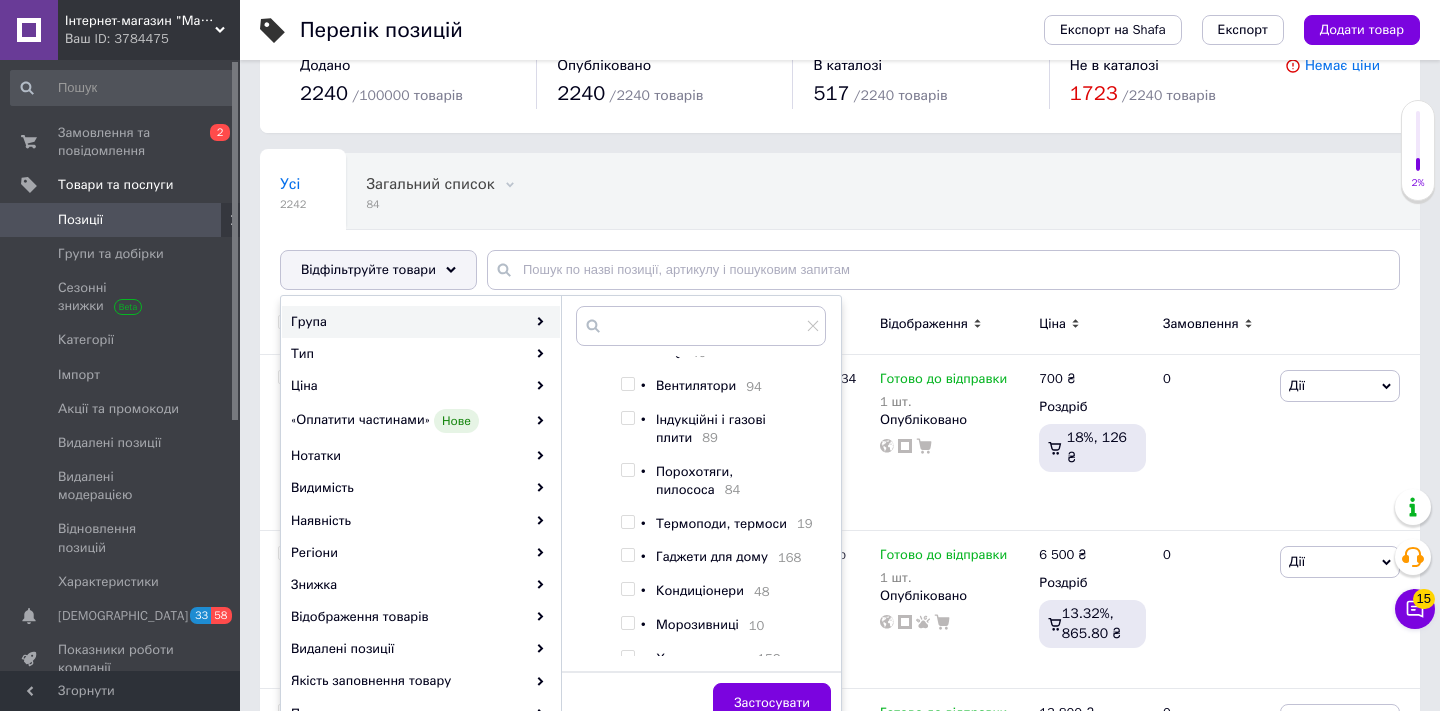 click at bounding box center (627, 384) 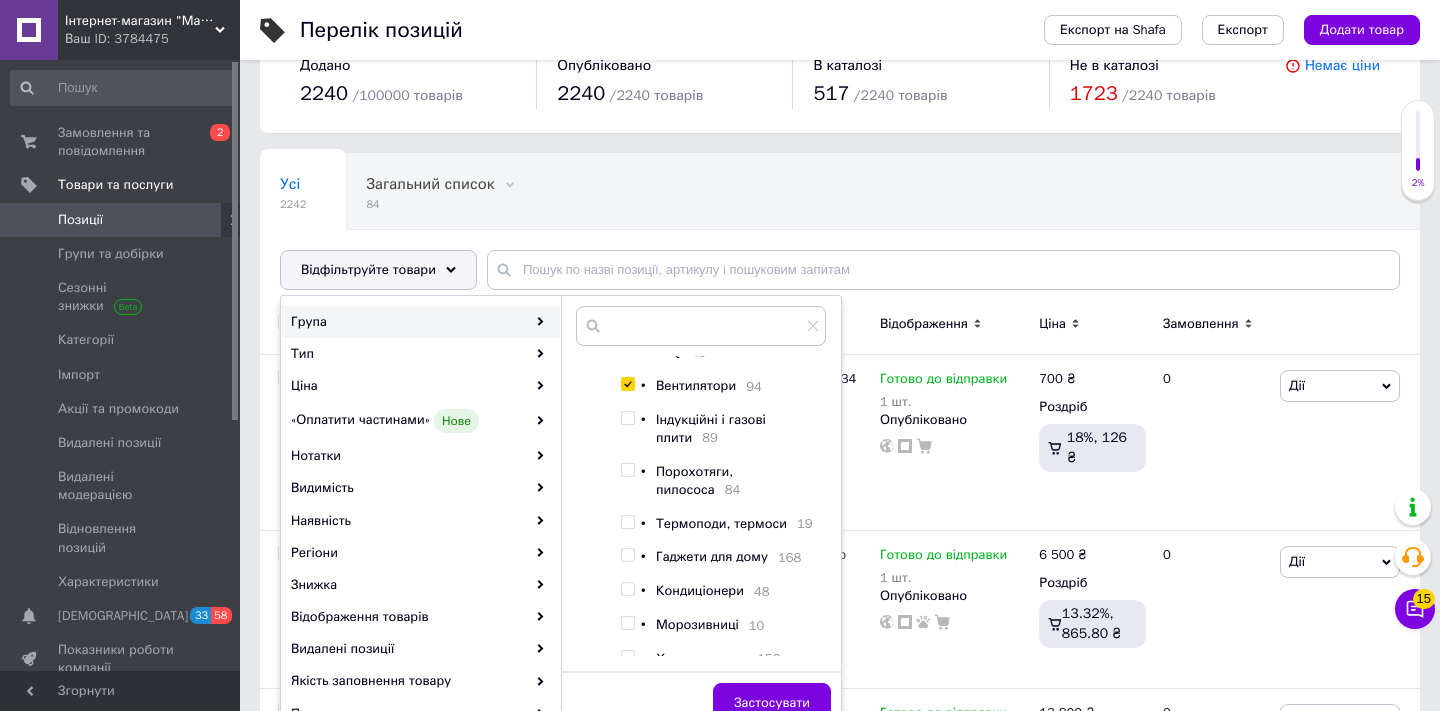 checkbox on "true" 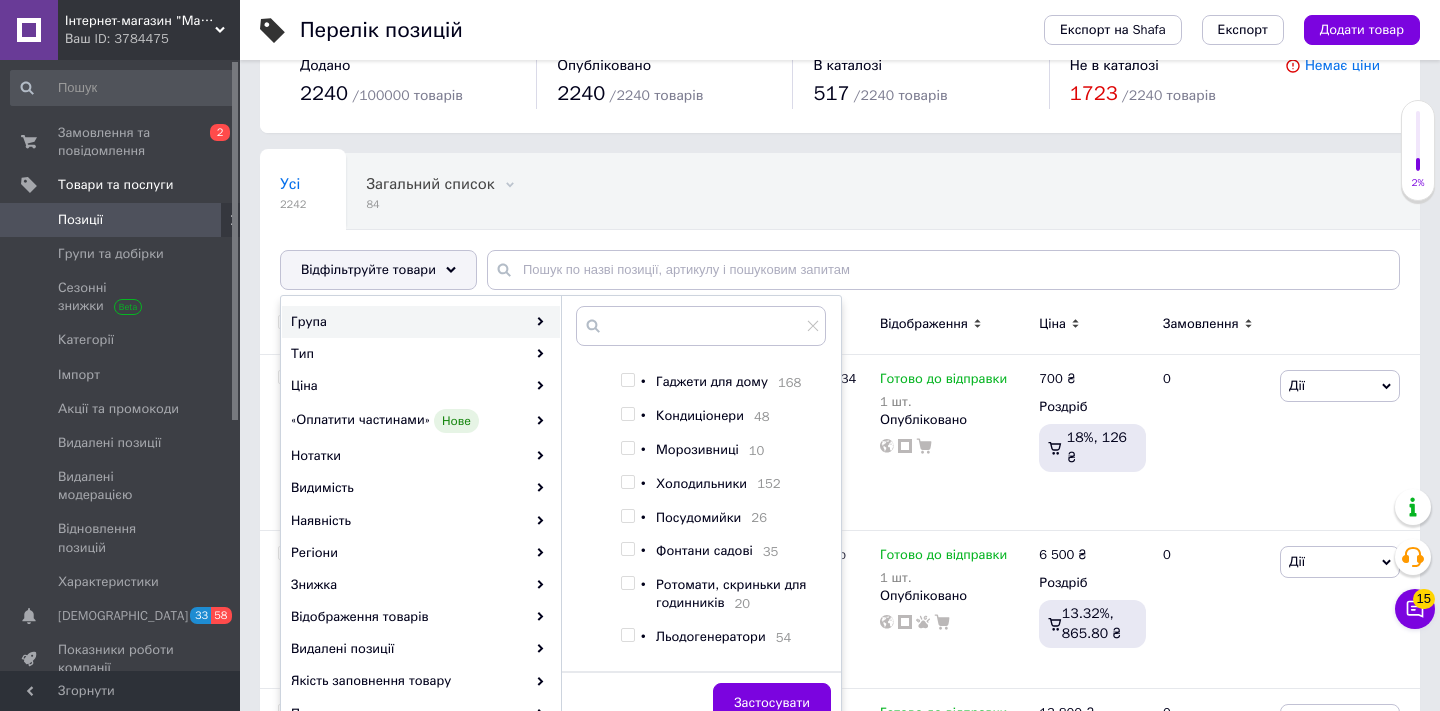 scroll, scrollTop: 593, scrollLeft: 0, axis: vertical 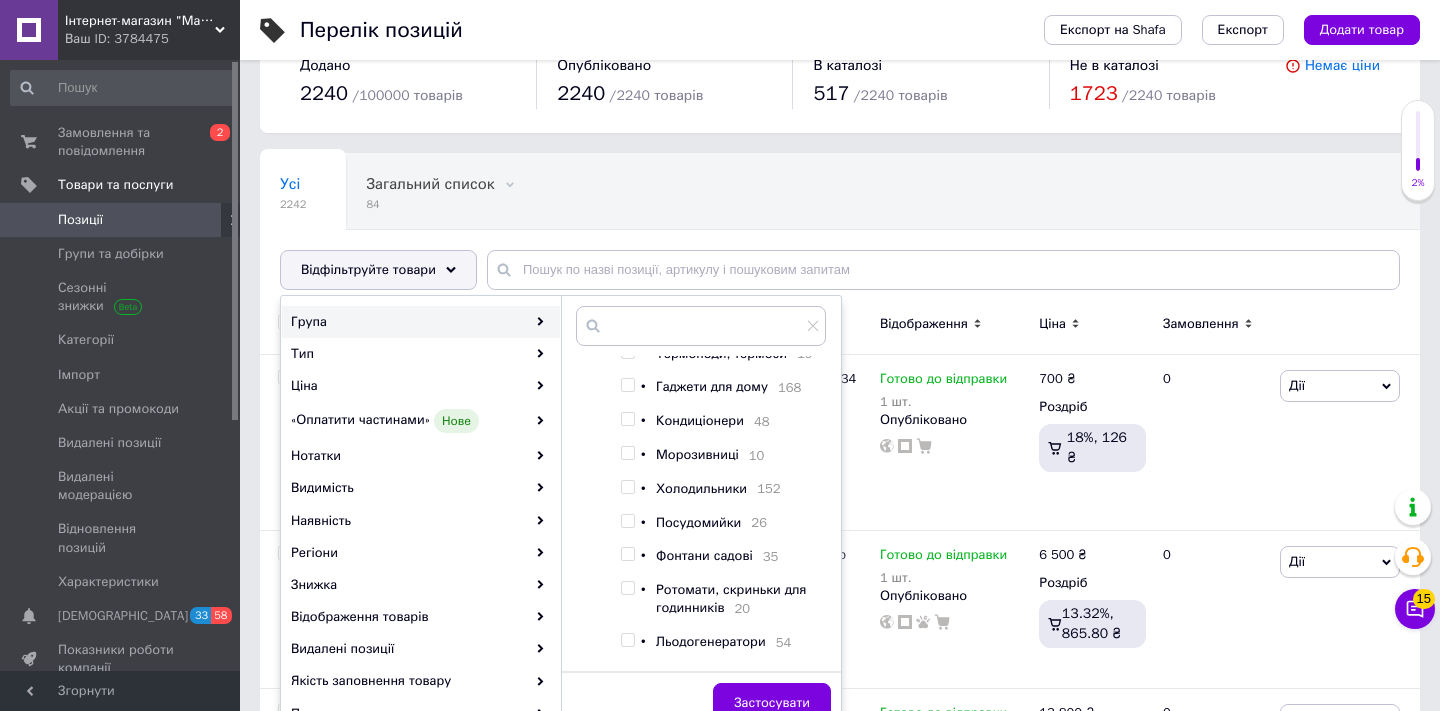 click at bounding box center (627, 419) 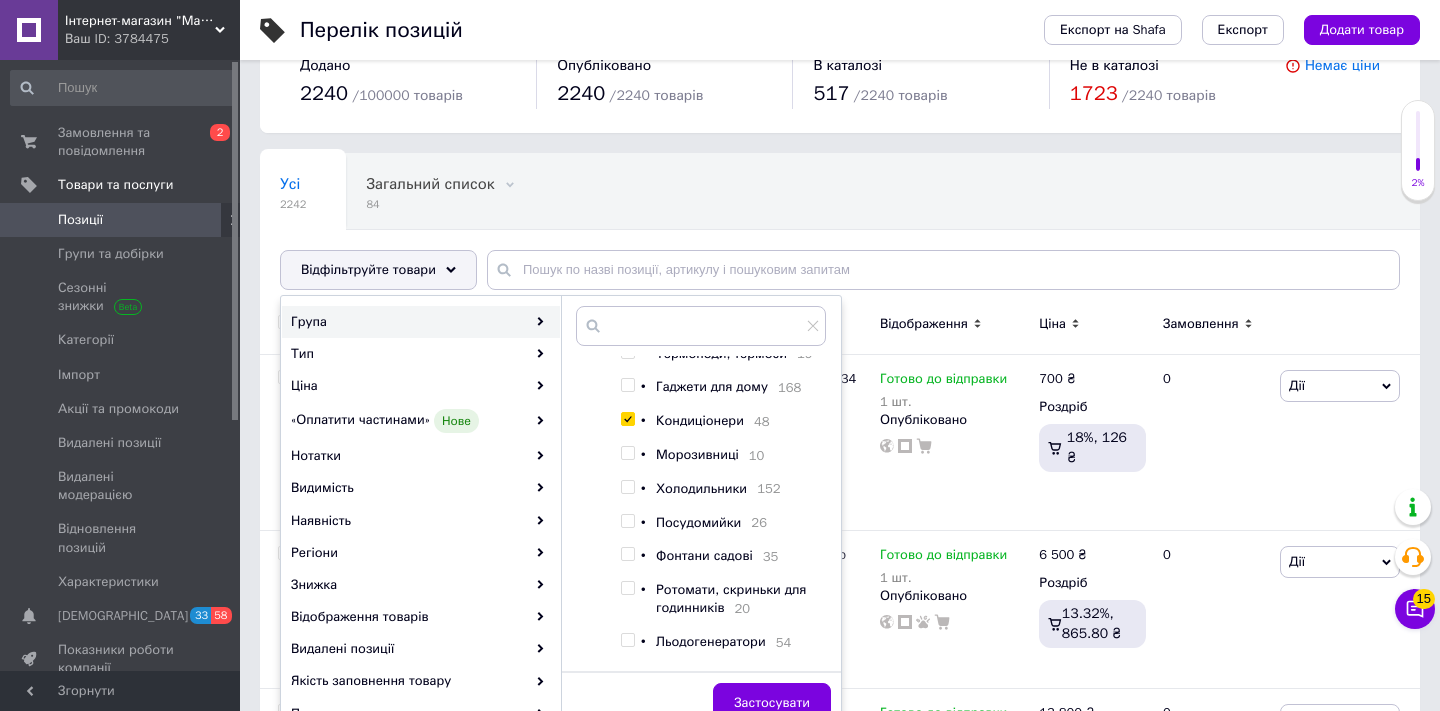 checkbox on "true" 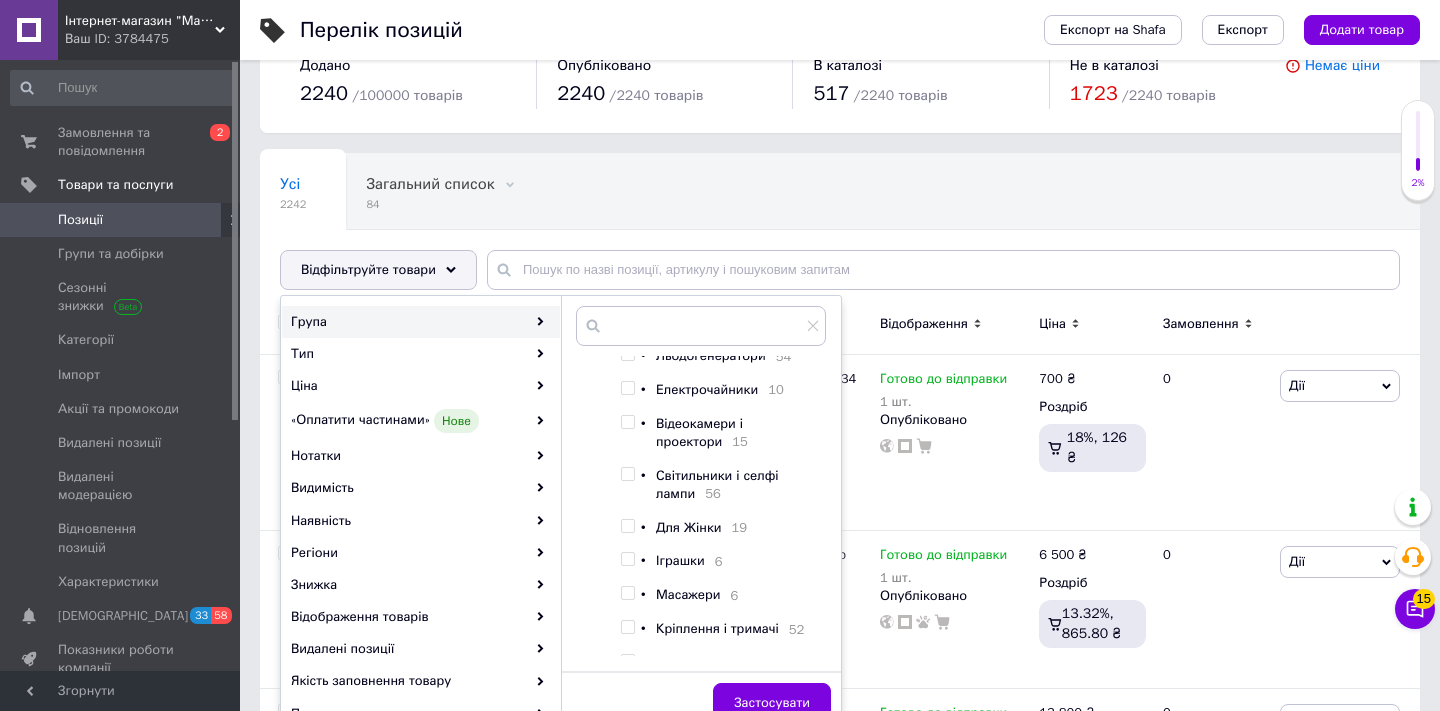 scroll, scrollTop: 1379, scrollLeft: 0, axis: vertical 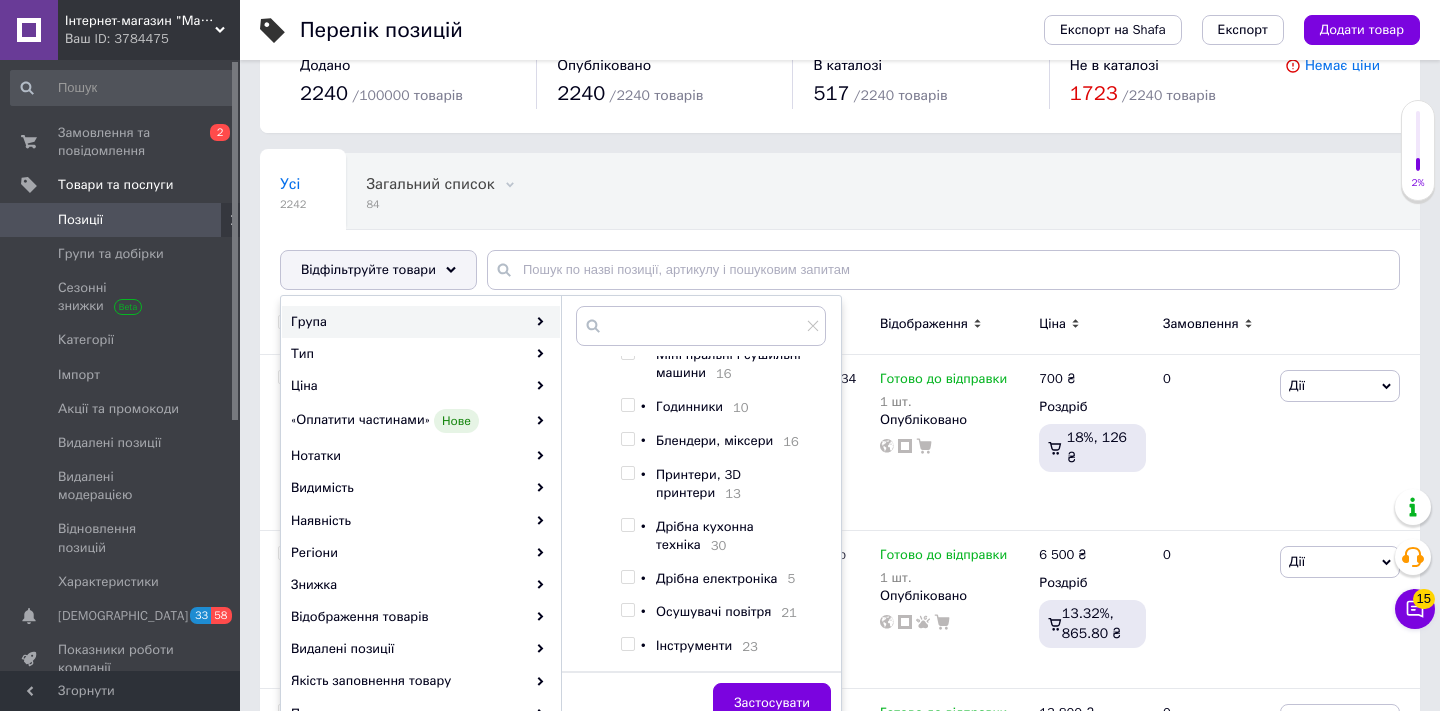click at bounding box center [627, 610] 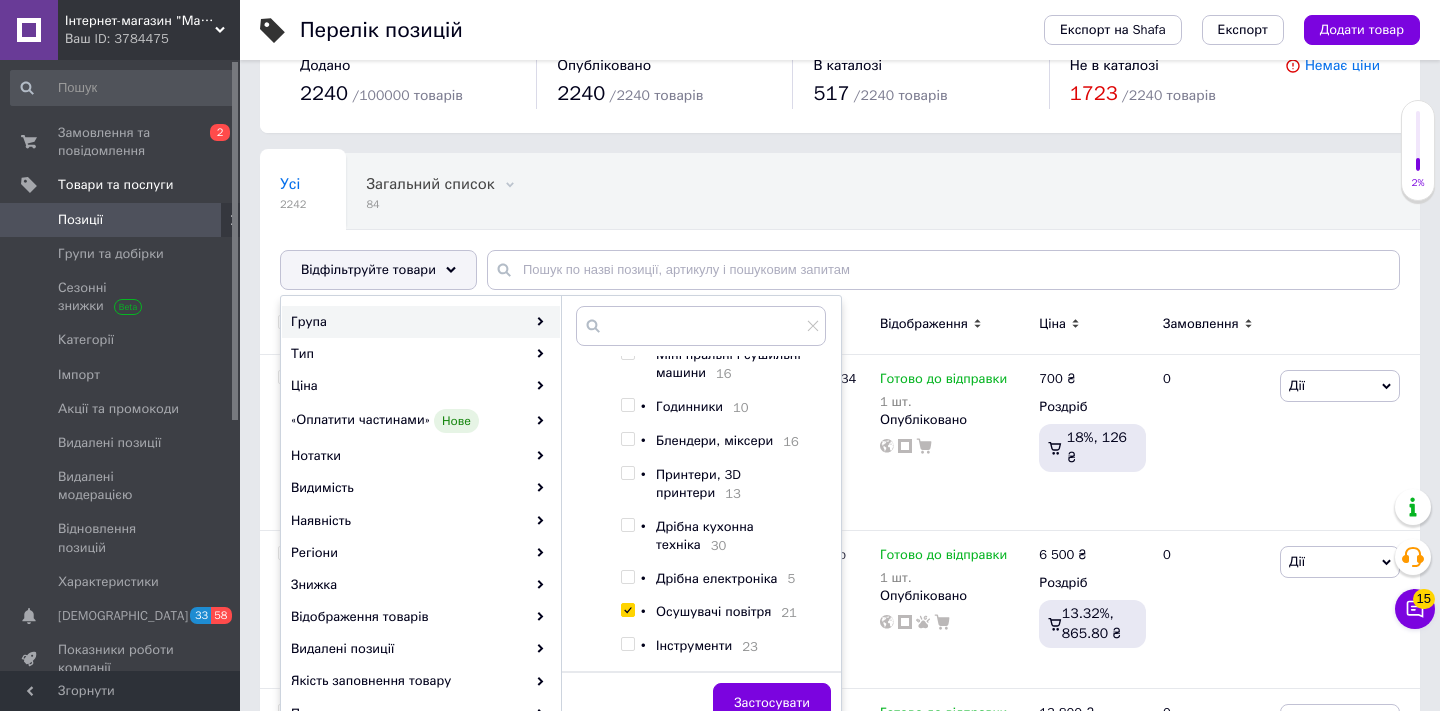 checkbox on "true" 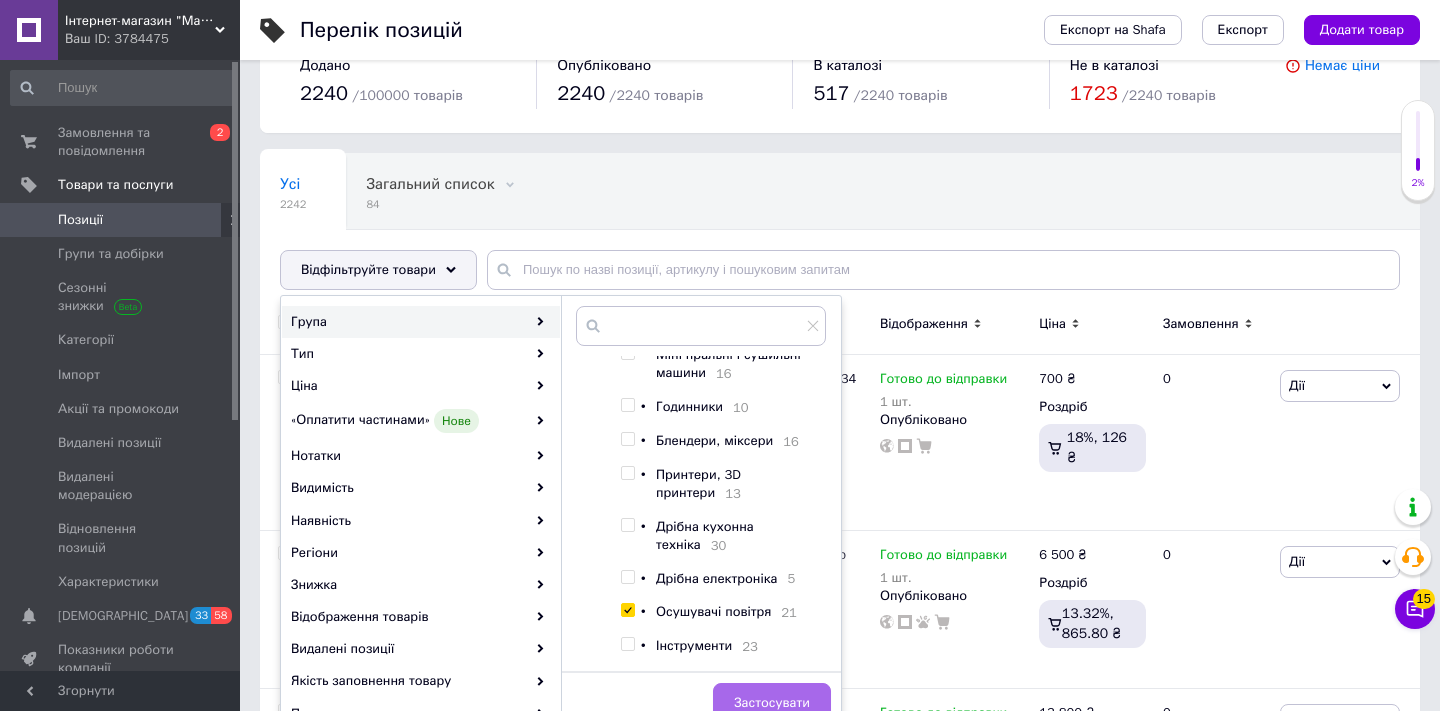 click on "Застосувати" at bounding box center (772, 703) 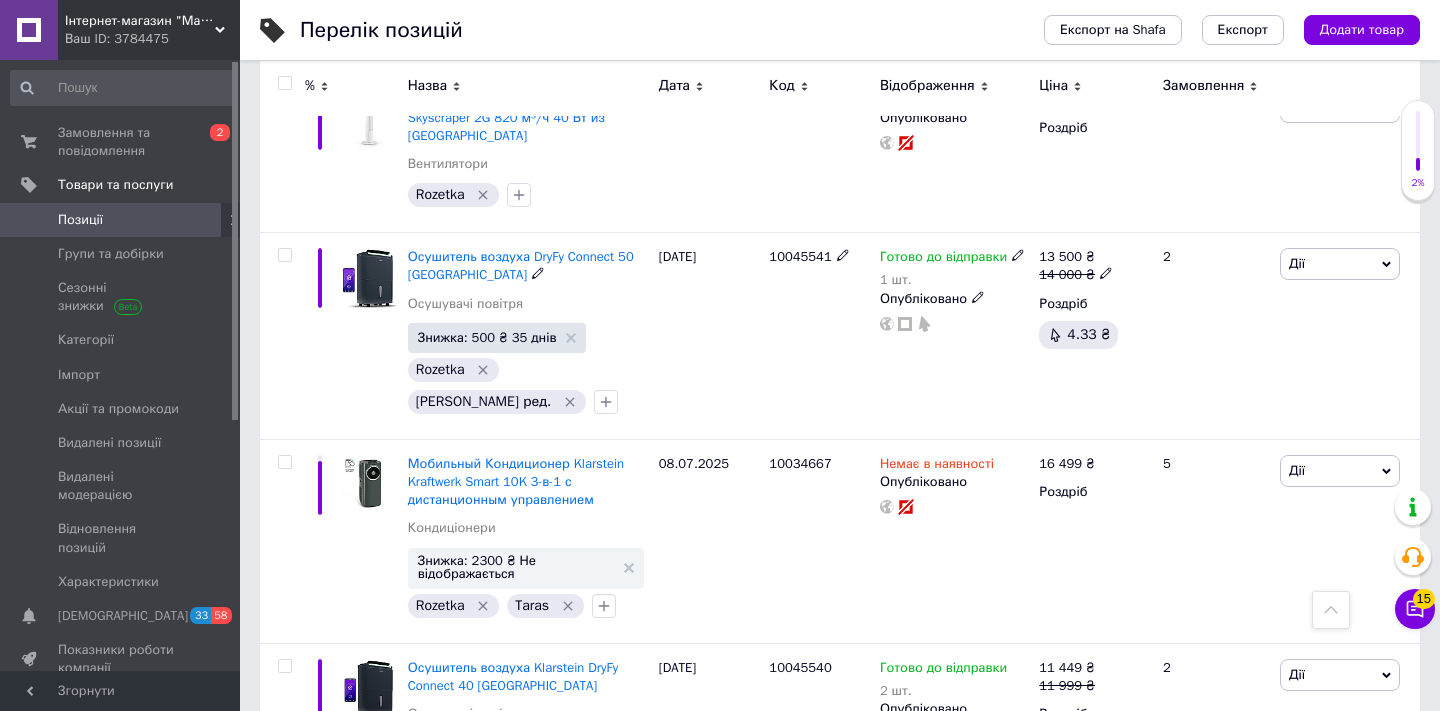 scroll, scrollTop: 3809, scrollLeft: 0, axis: vertical 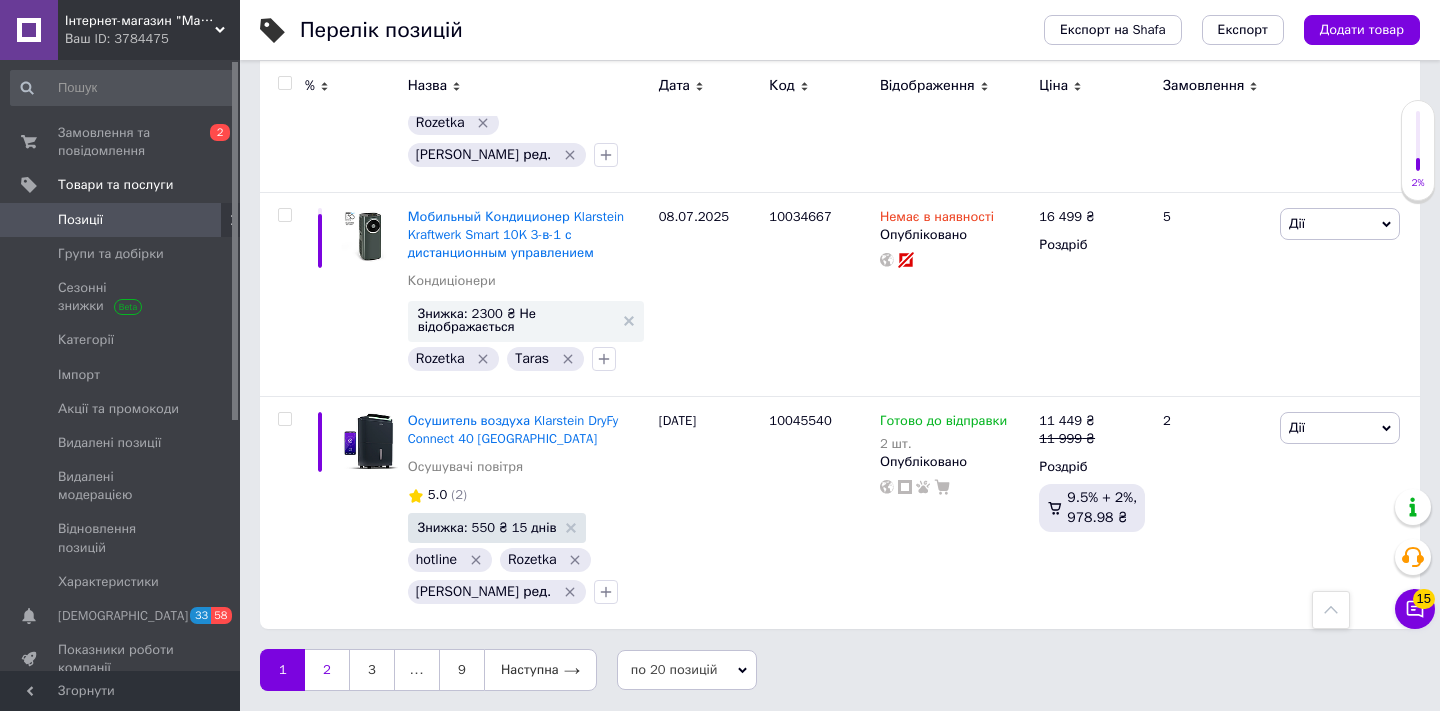 click on "2" at bounding box center (327, 670) 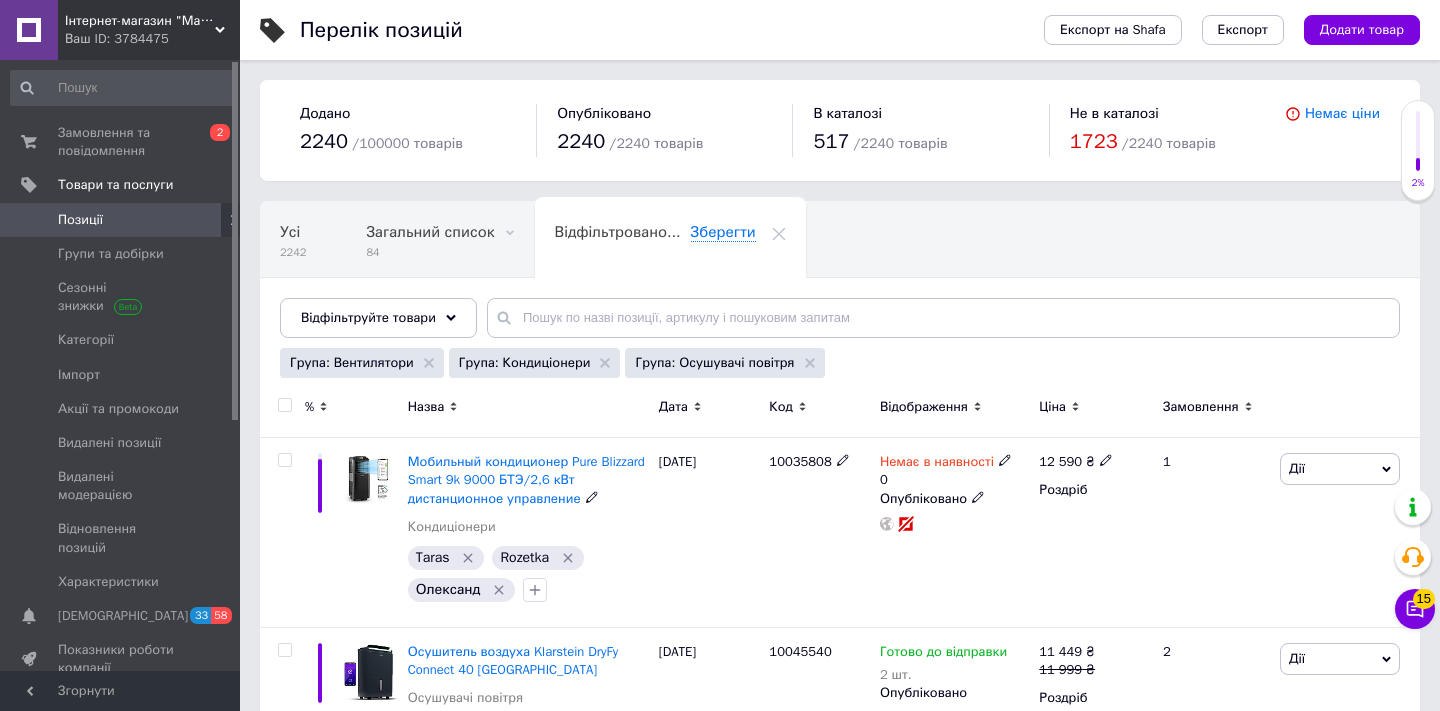 scroll, scrollTop: 0, scrollLeft: 0, axis: both 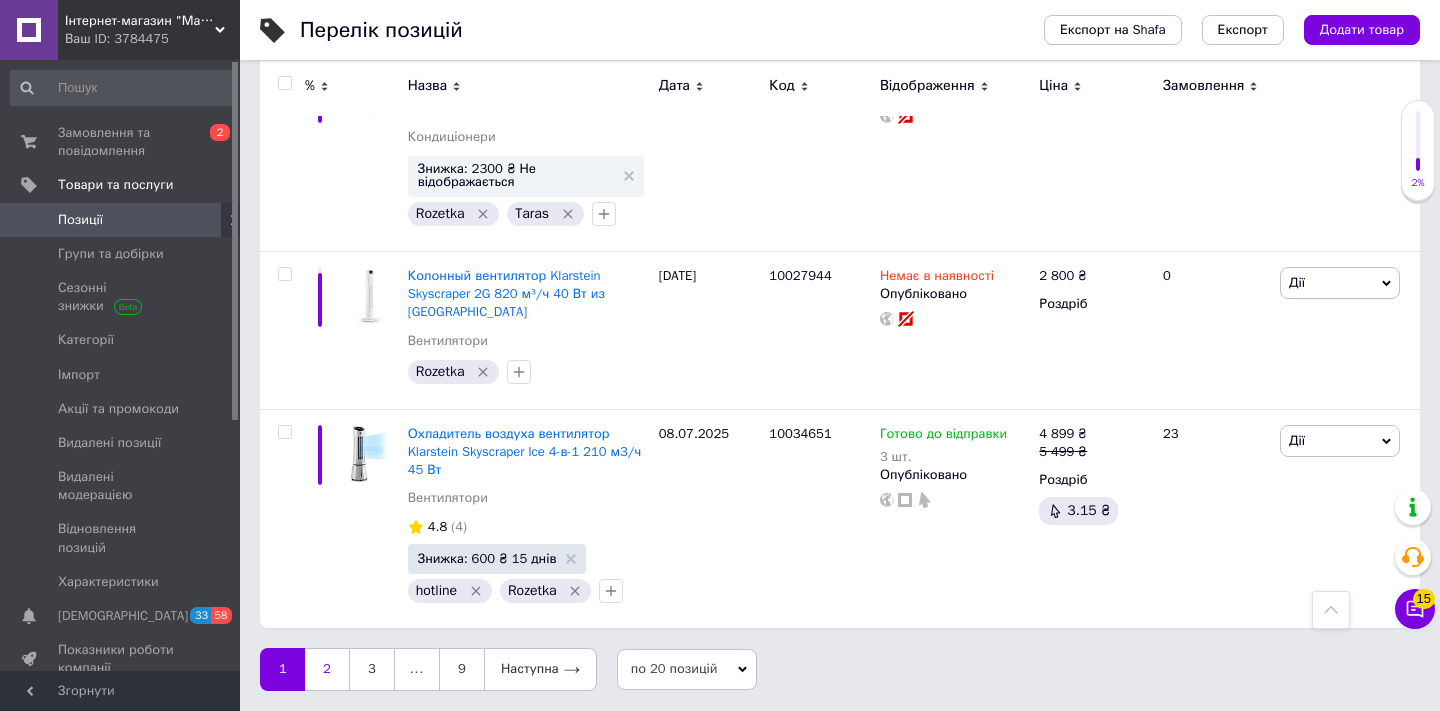 click on "2" at bounding box center (327, 669) 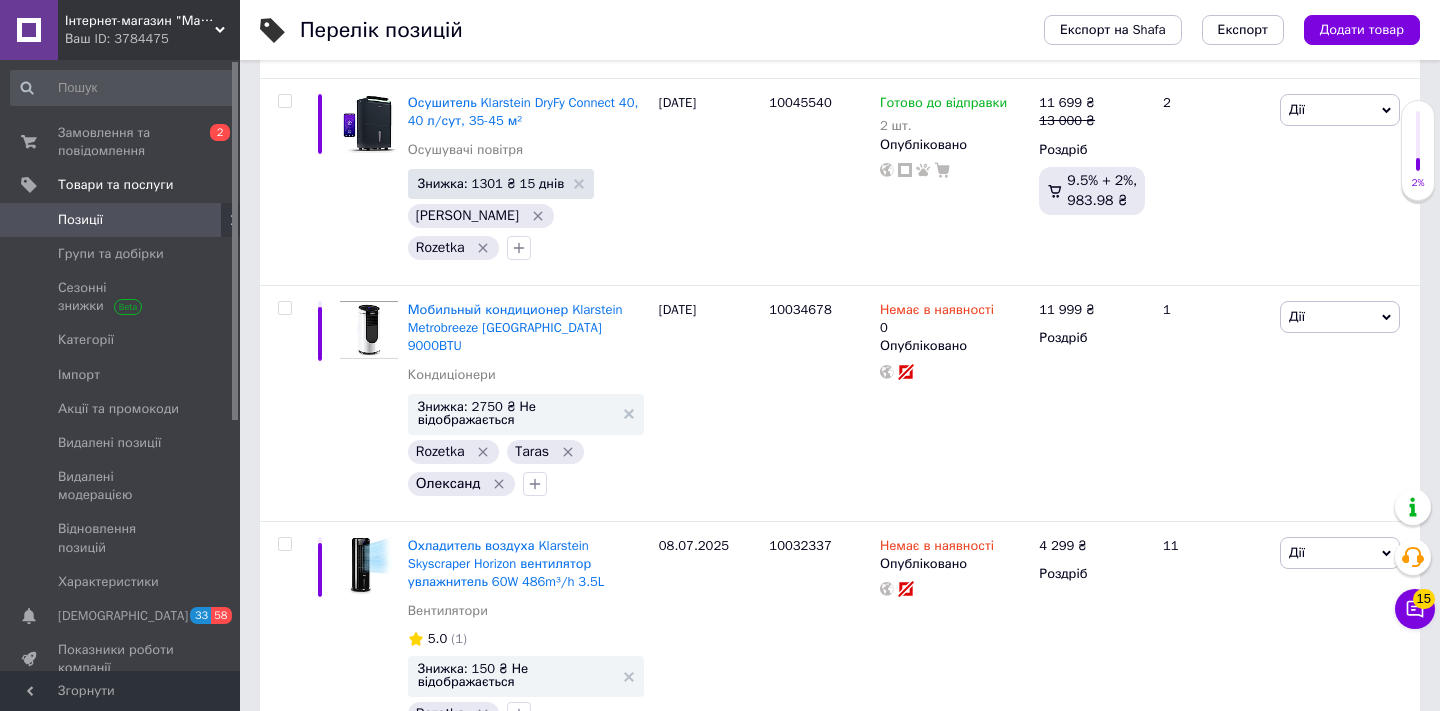 scroll, scrollTop: 3803, scrollLeft: 0, axis: vertical 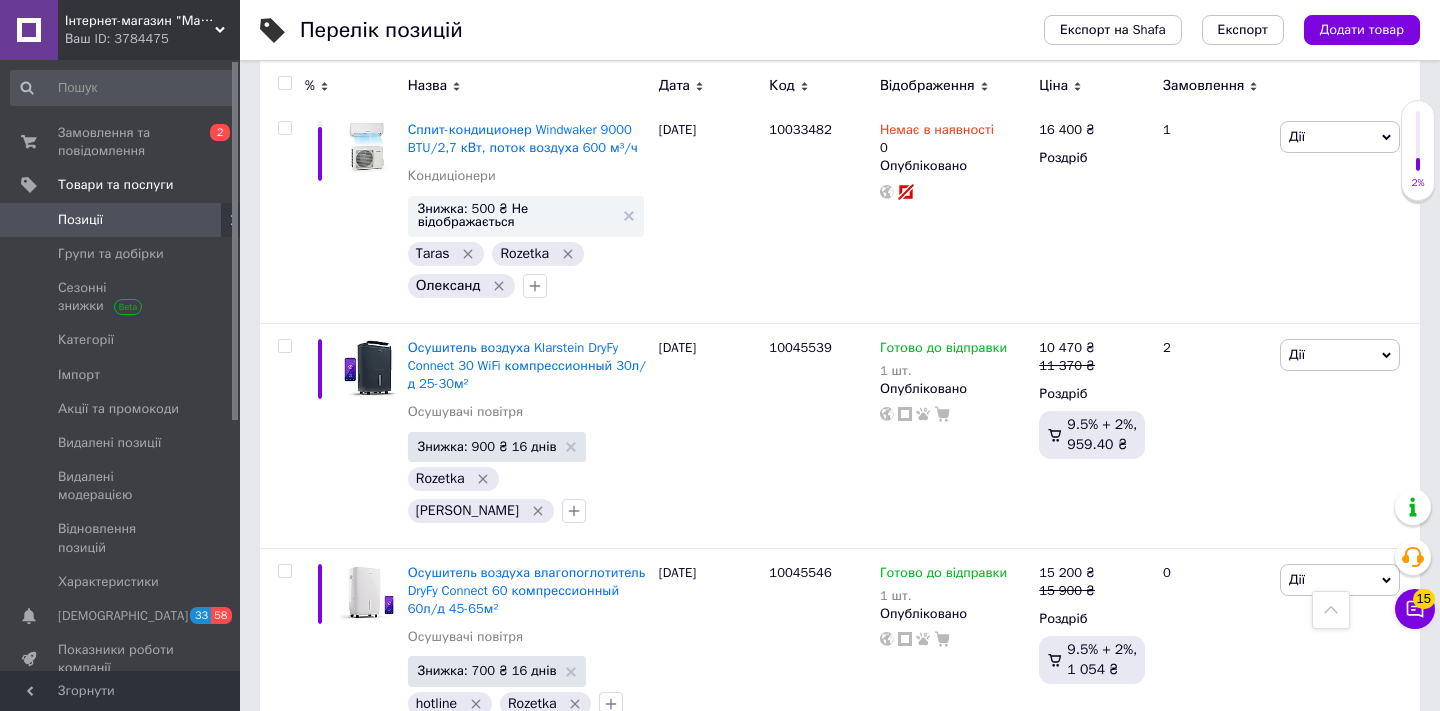 click on "3" at bounding box center (494, 782) 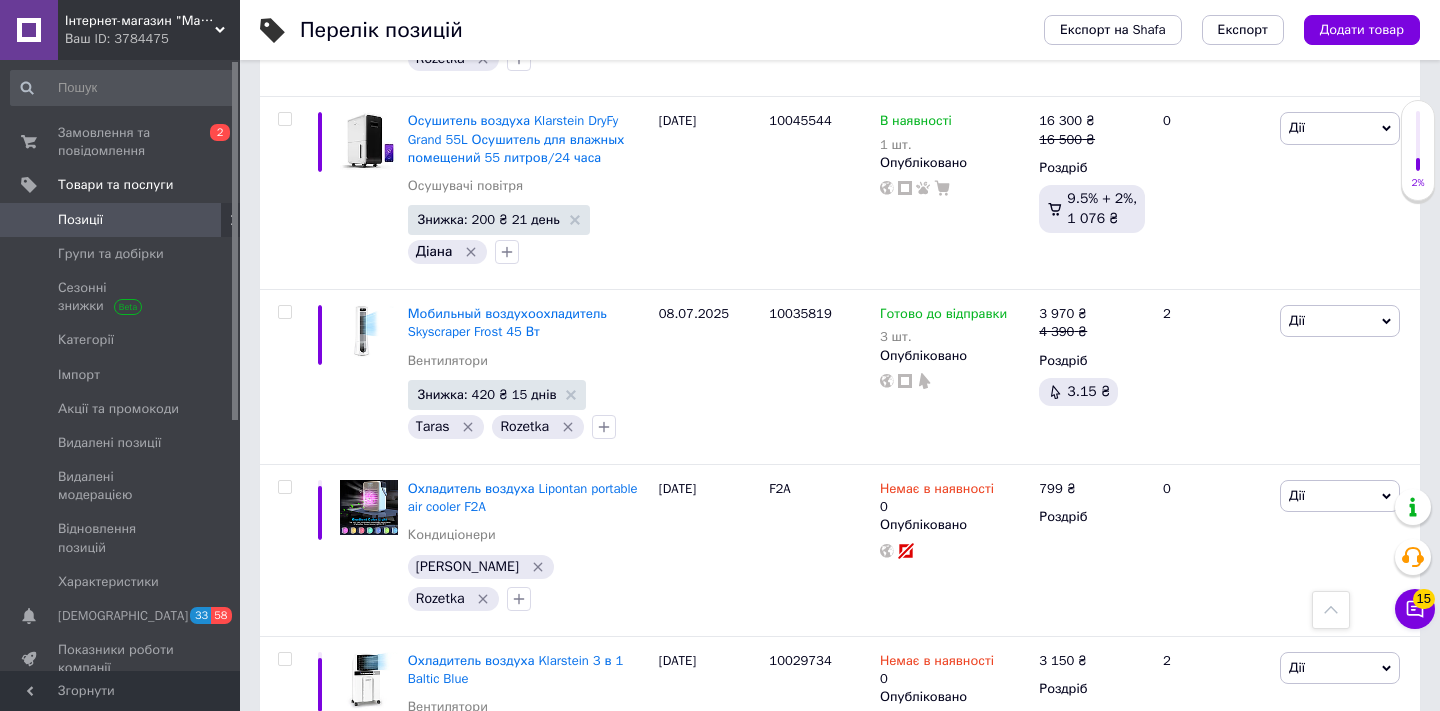 scroll, scrollTop: 3713, scrollLeft: 0, axis: vertical 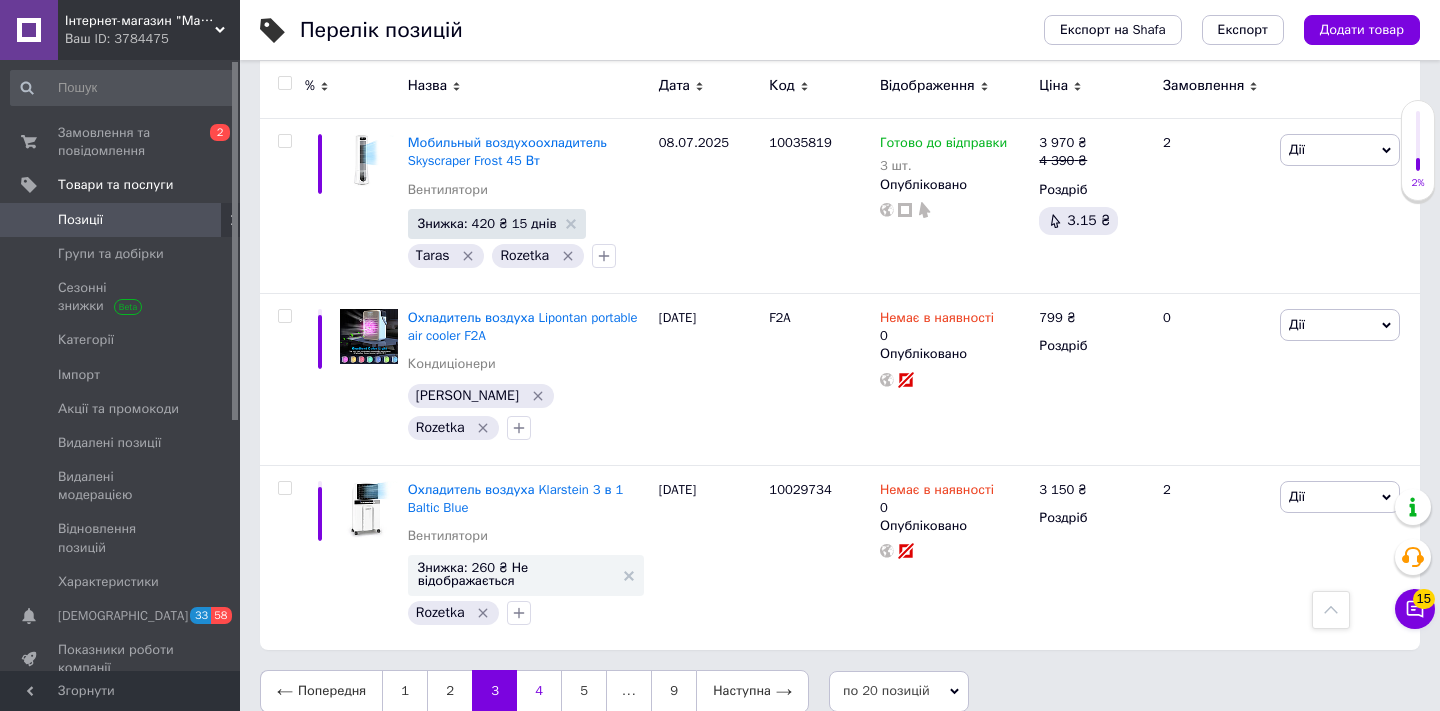 click on "4" at bounding box center [539, 691] 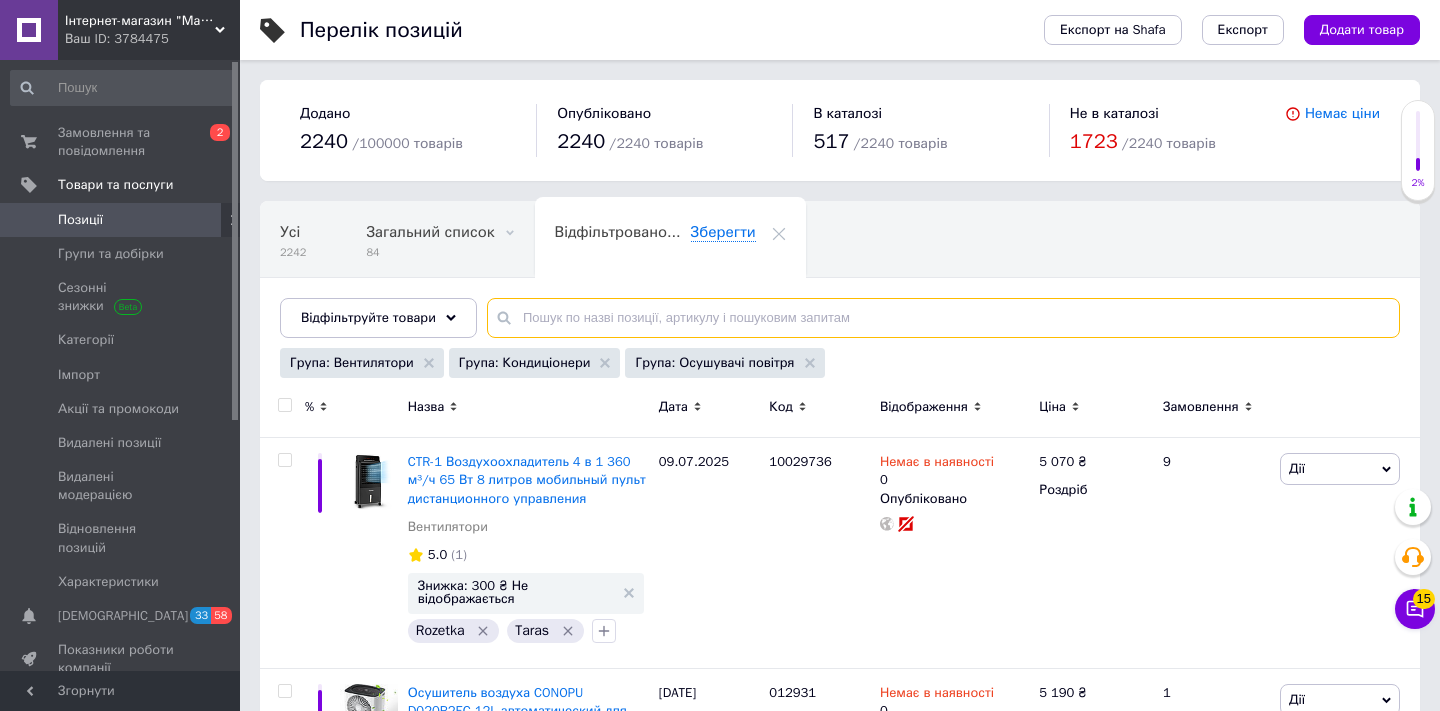 click at bounding box center (943, 318) 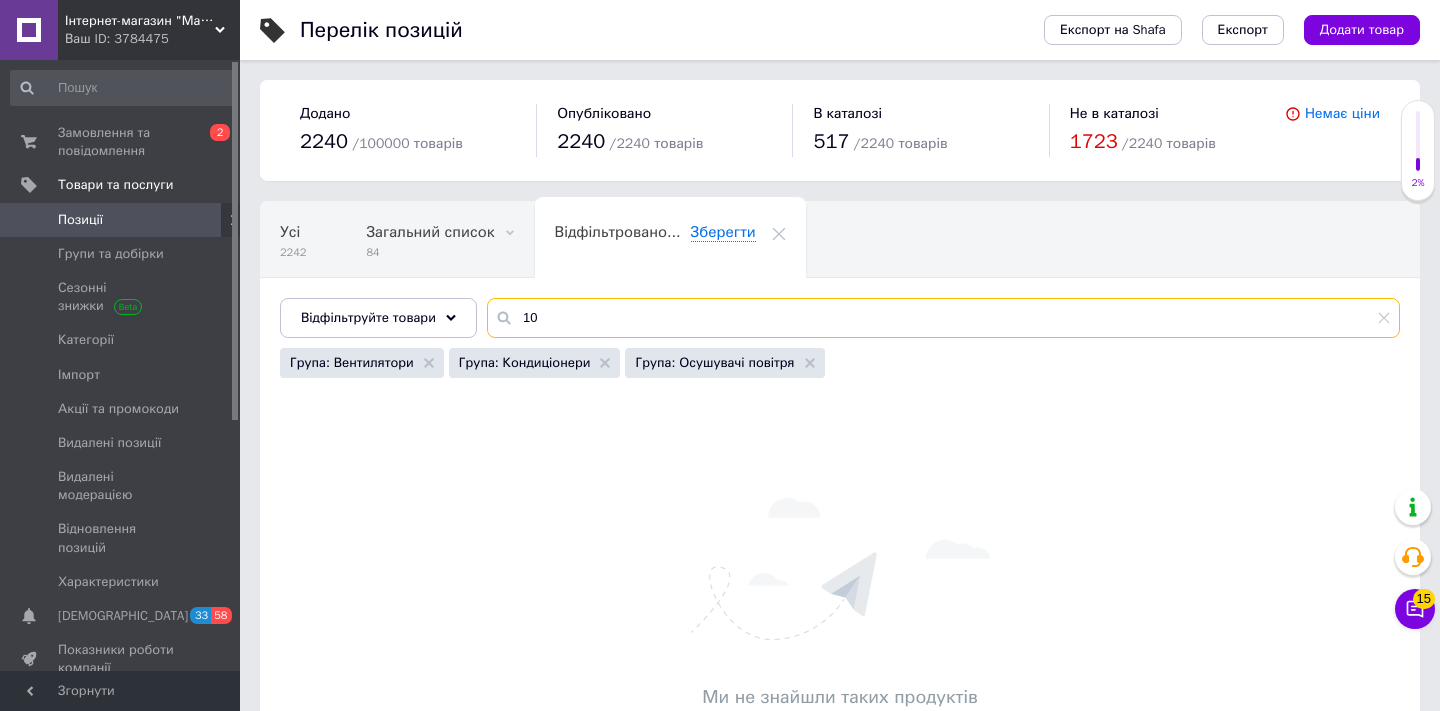 type on "1" 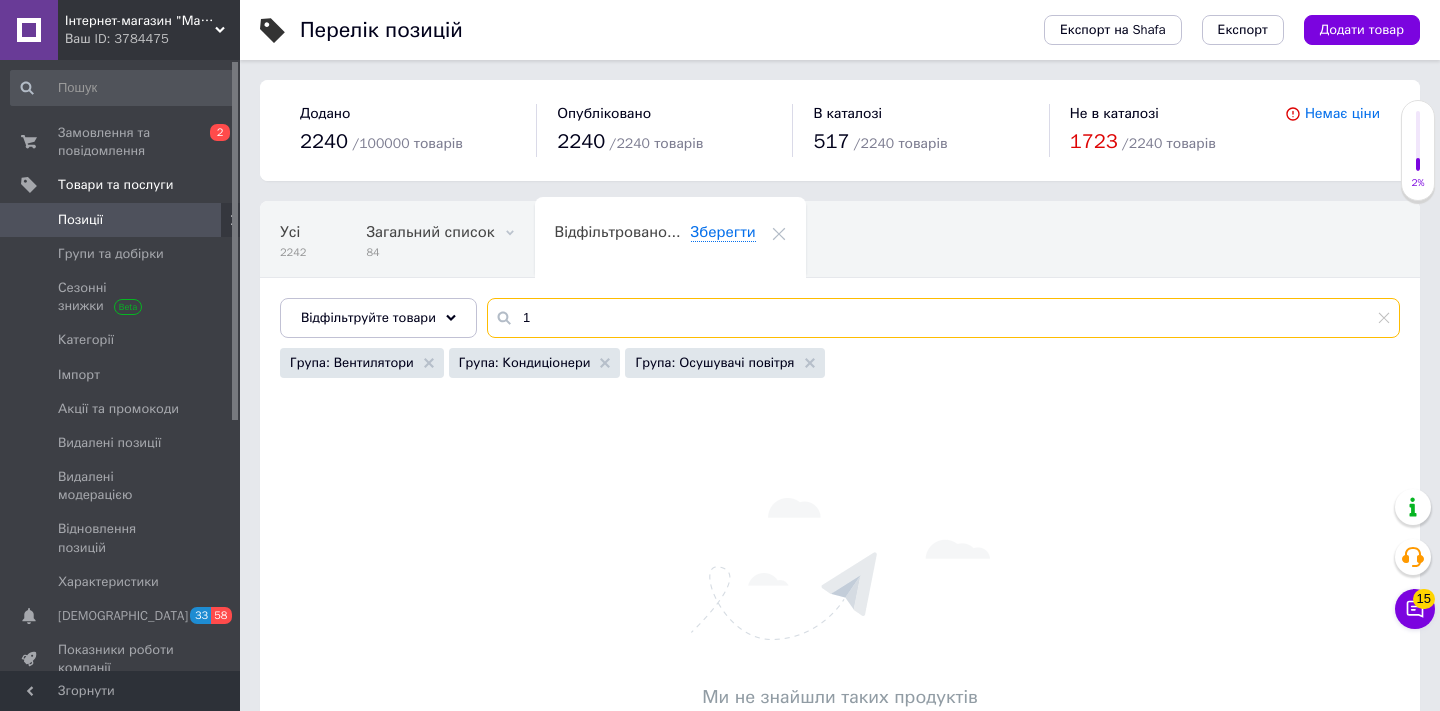 type 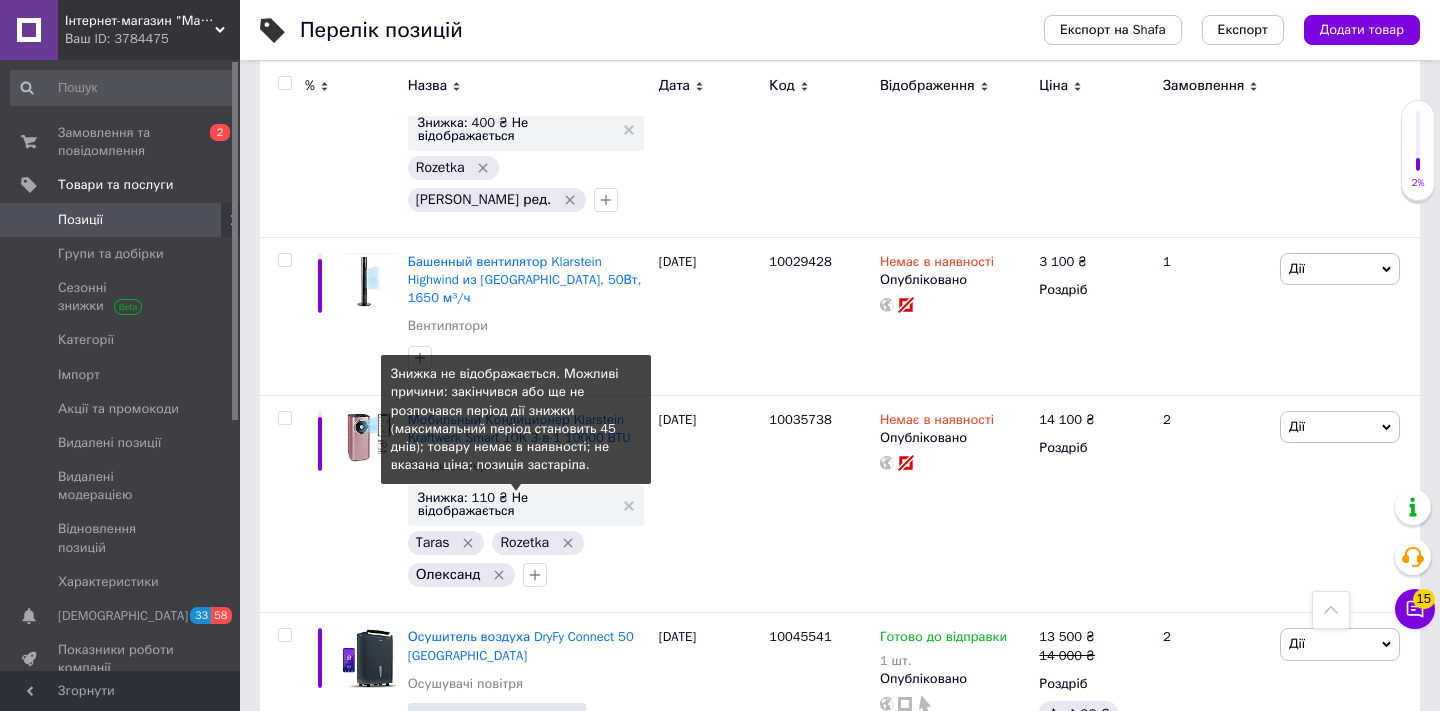 scroll, scrollTop: 3795, scrollLeft: 0, axis: vertical 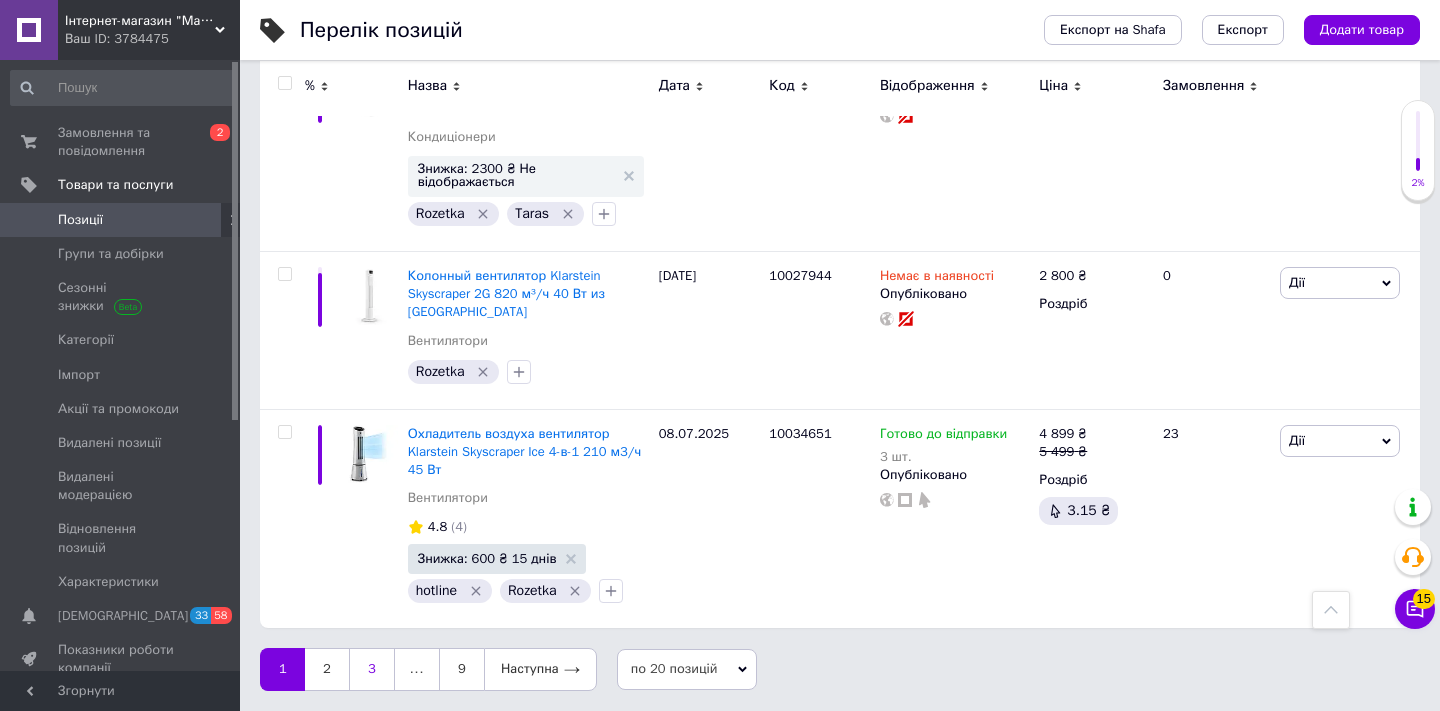 click on "3" at bounding box center (372, 669) 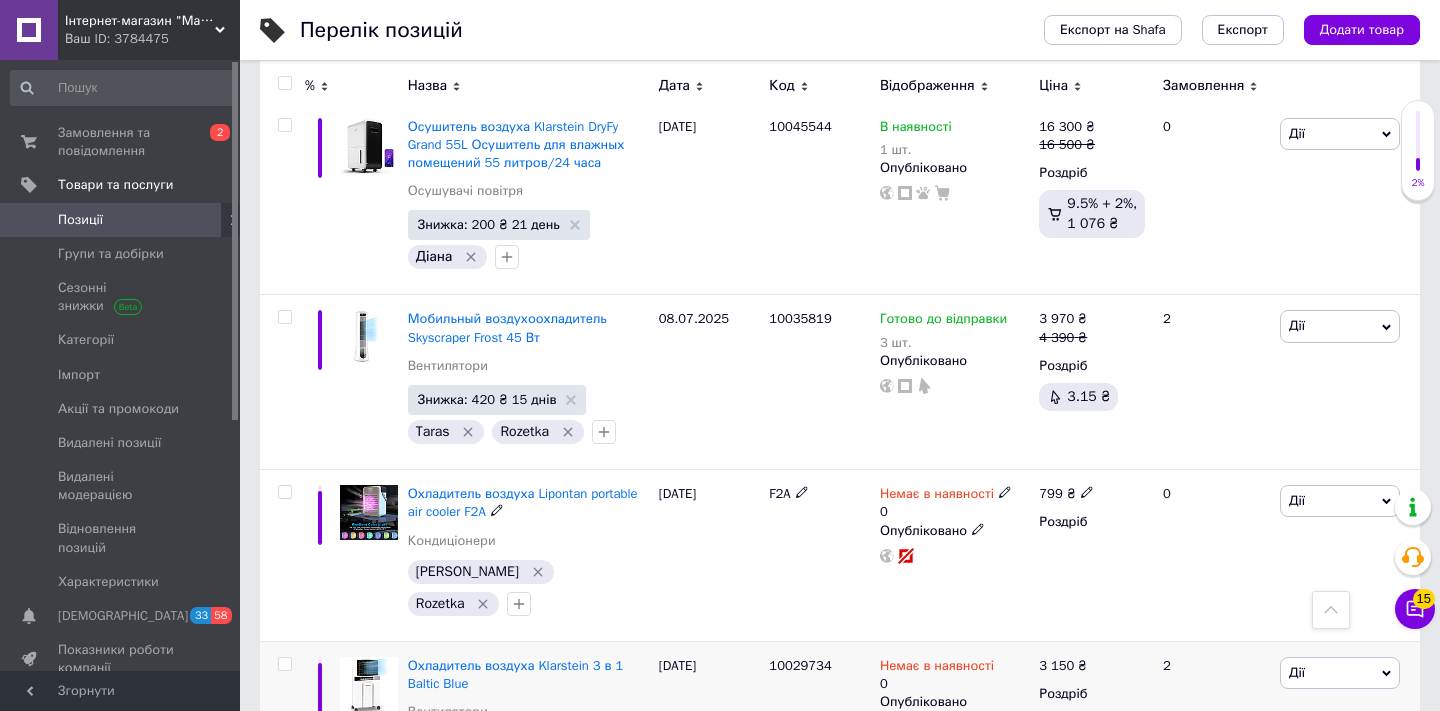 scroll, scrollTop: 3713, scrollLeft: 0, axis: vertical 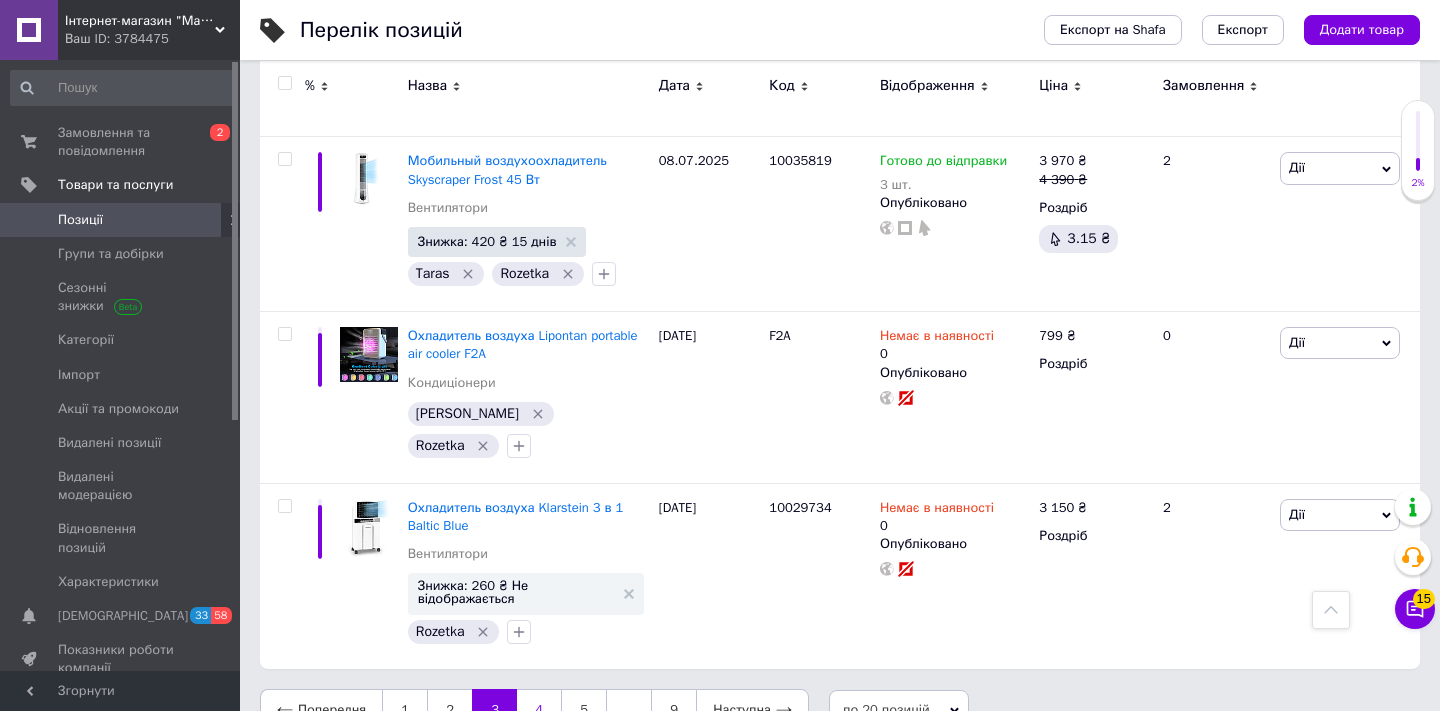 click on "4" at bounding box center [539, 710] 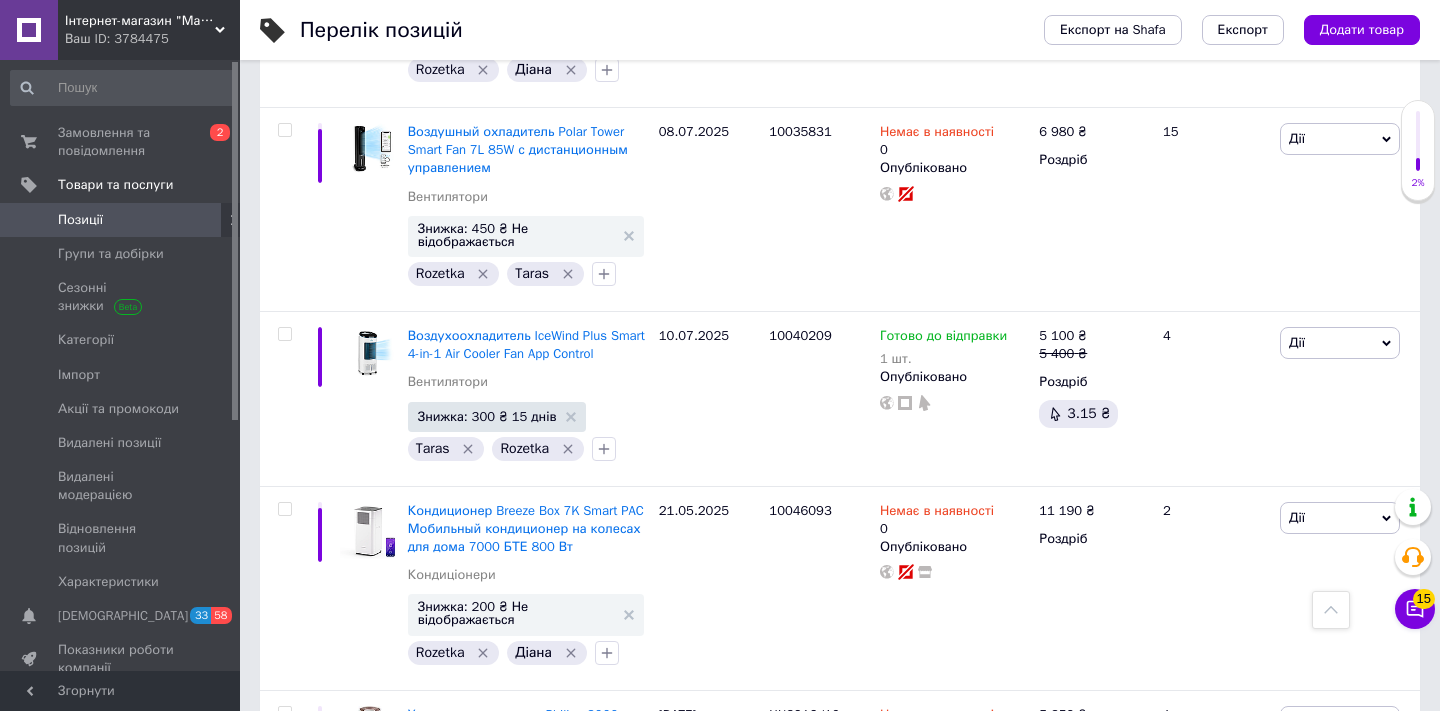 scroll, scrollTop: 3702, scrollLeft: 0, axis: vertical 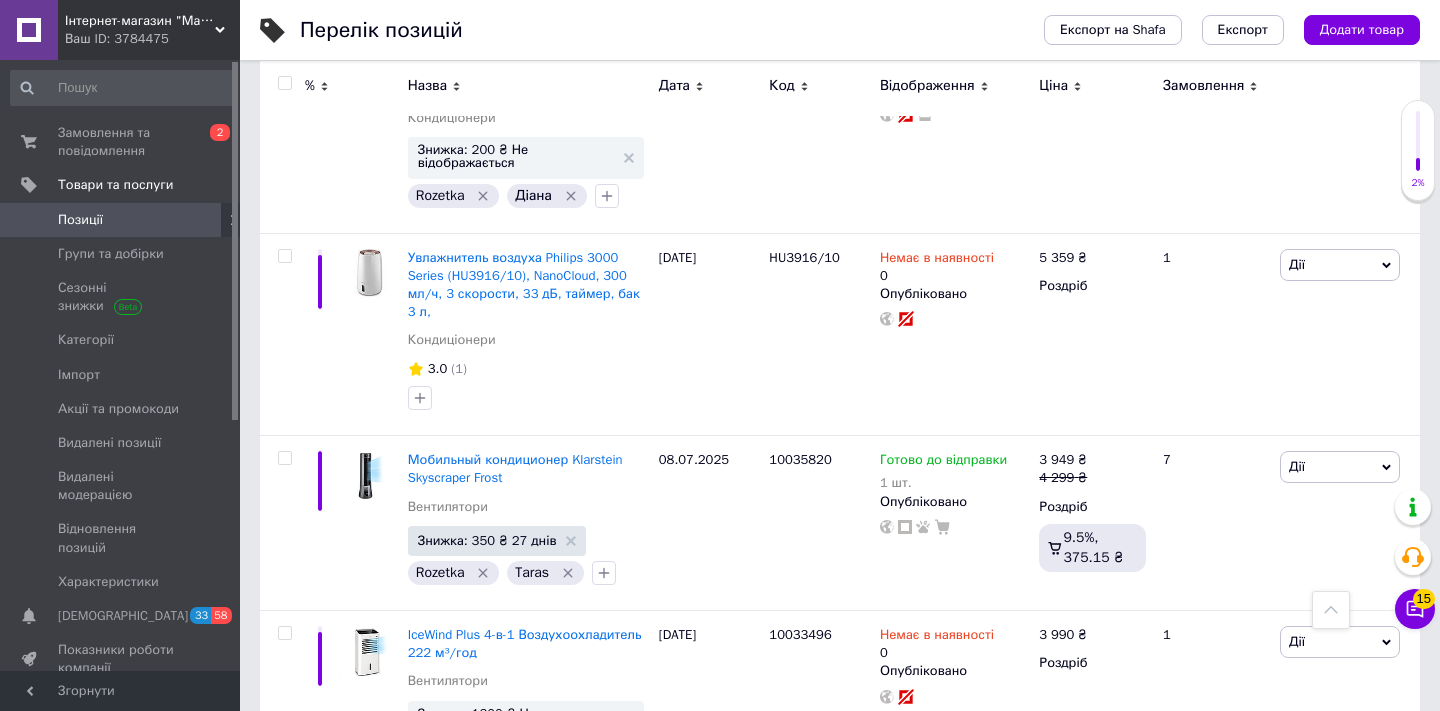 click on "5" at bounding box center [584, 837] 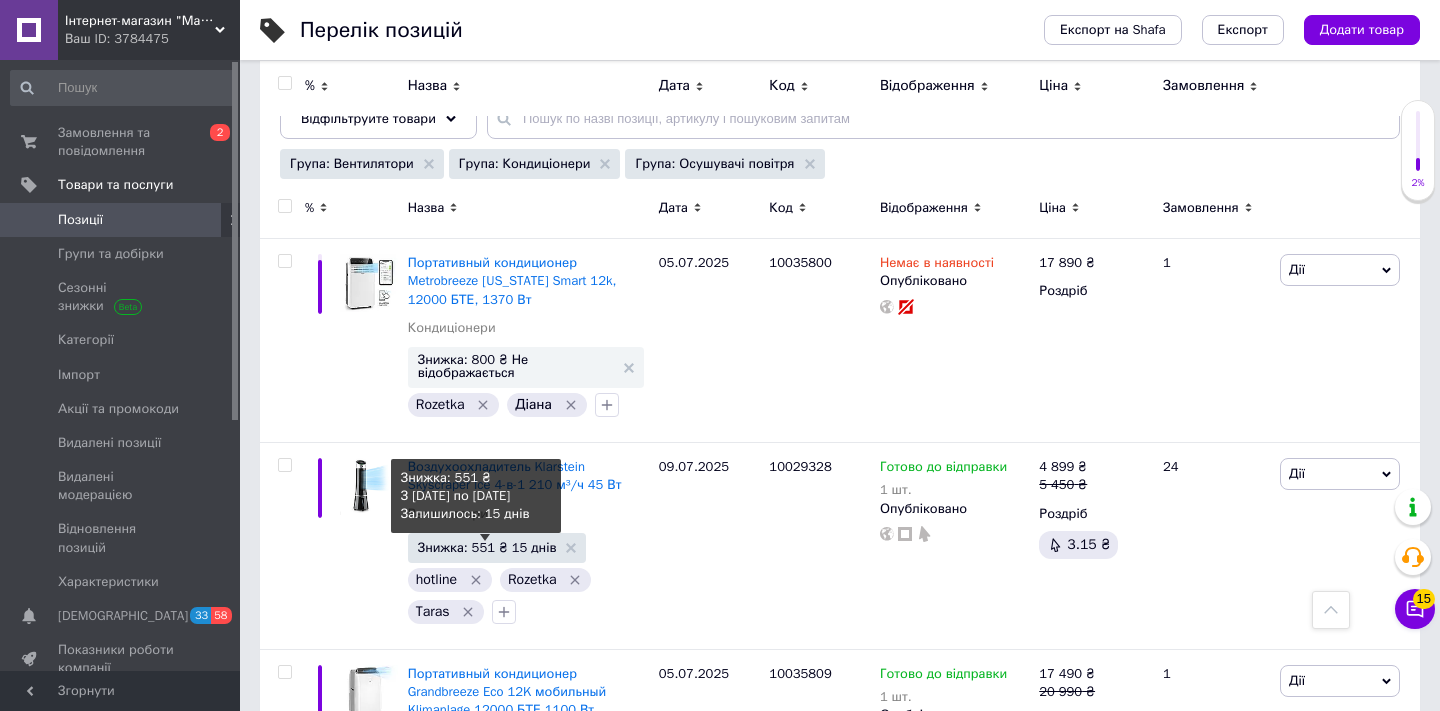 scroll, scrollTop: 204, scrollLeft: 0, axis: vertical 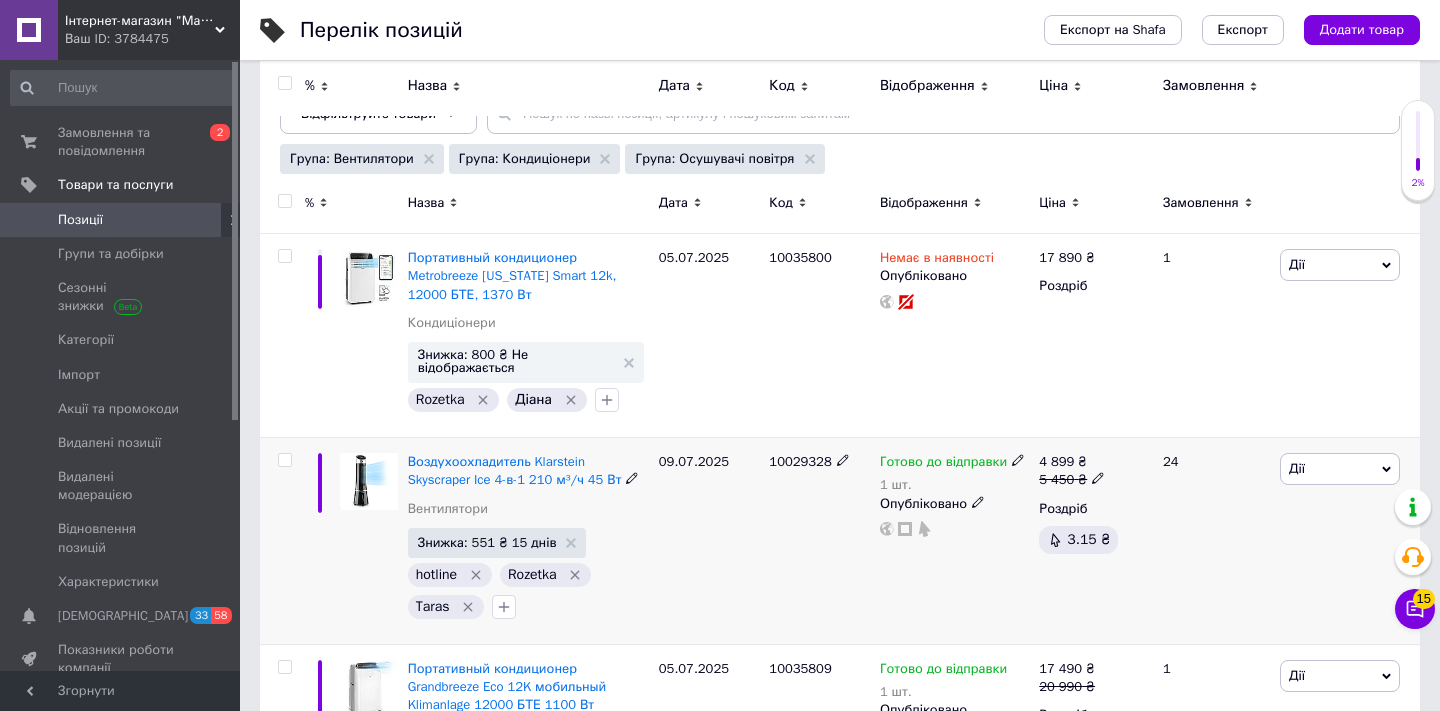 click 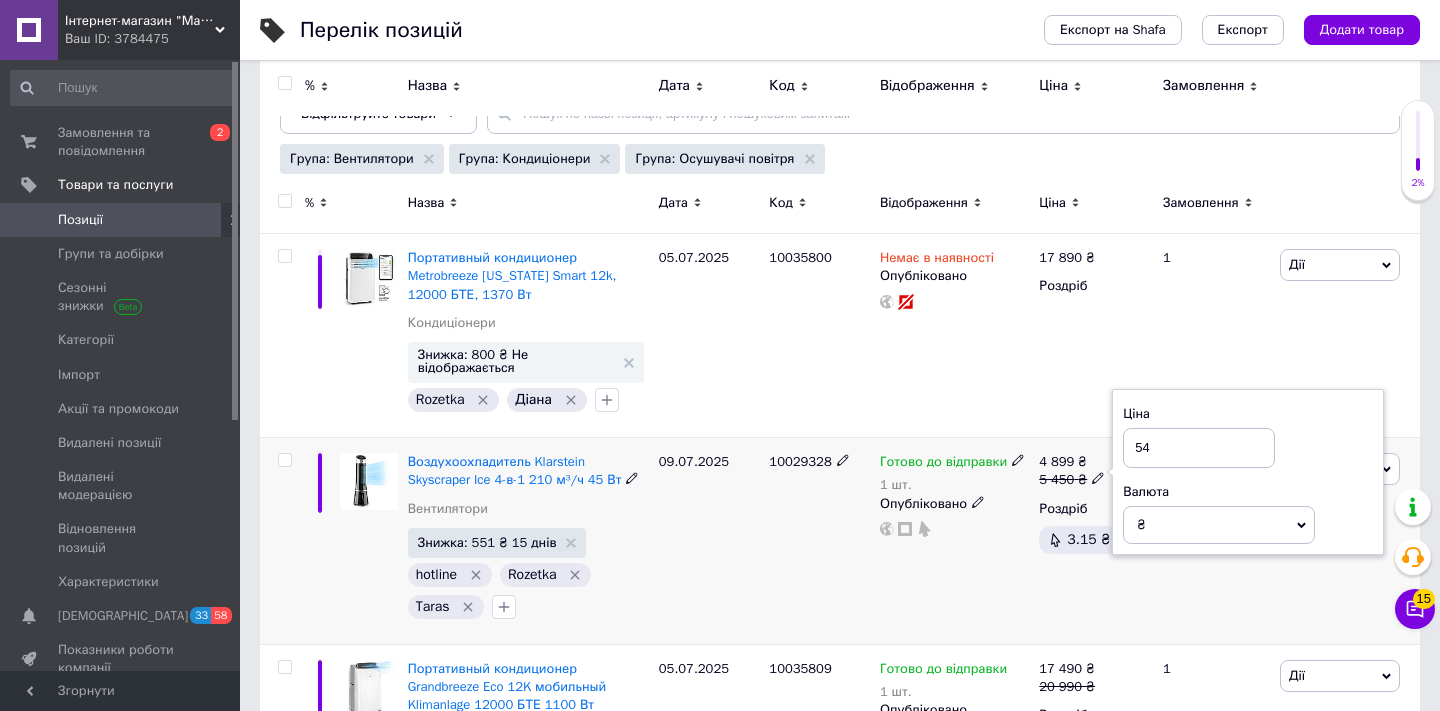 type on "5" 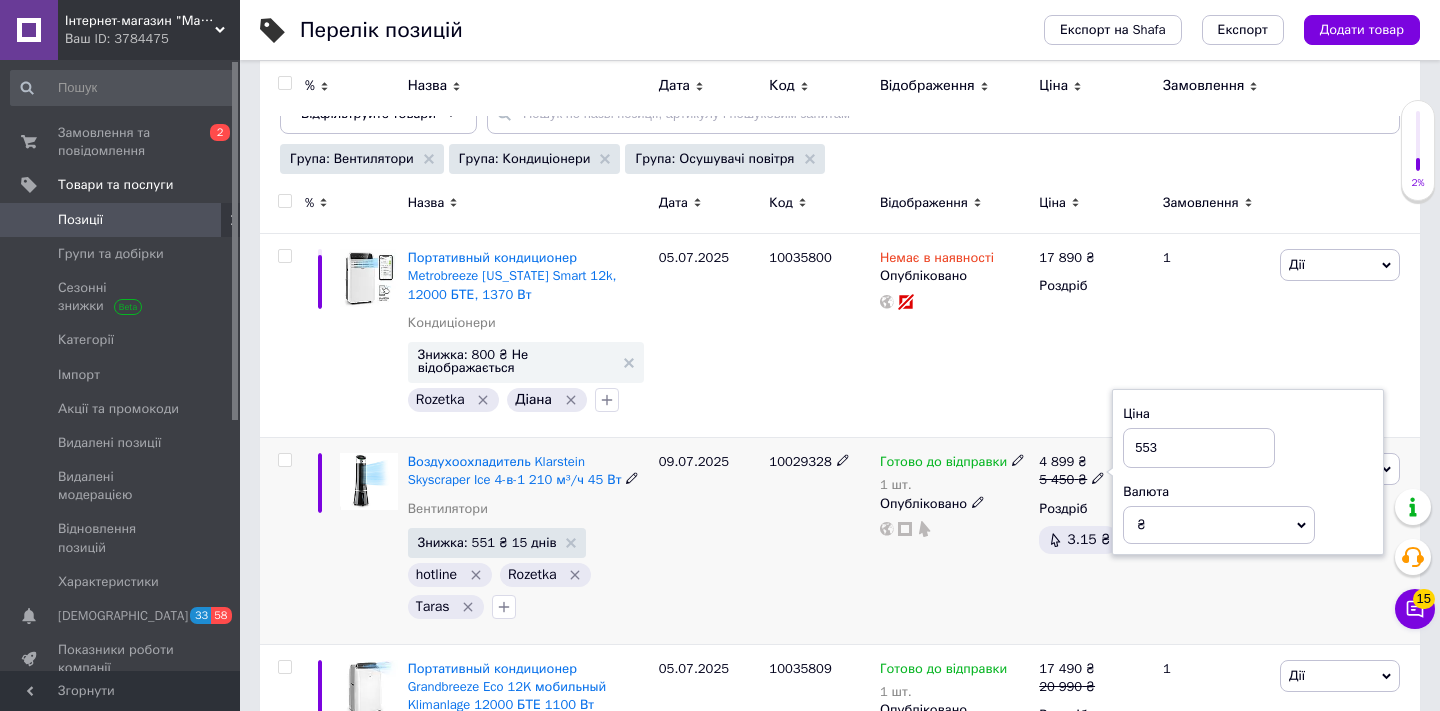 type on "5530" 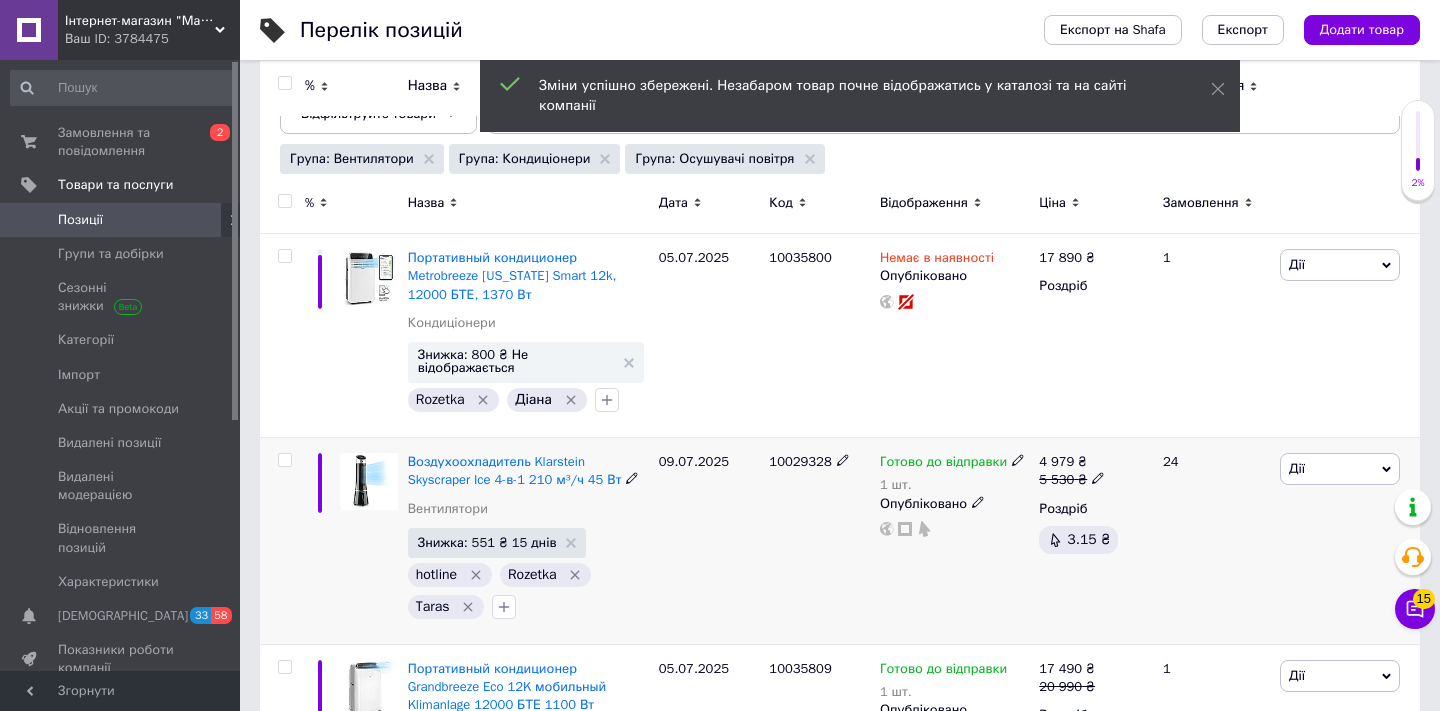 click 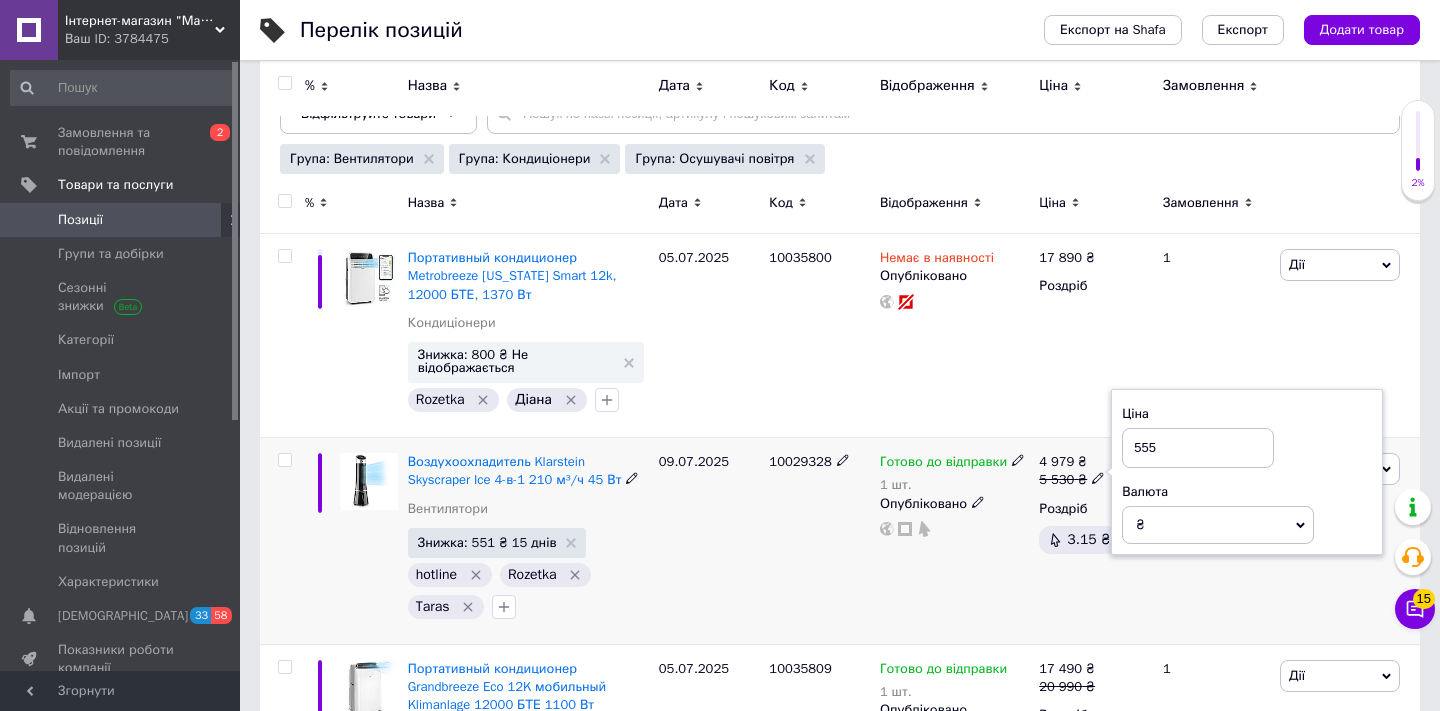 type on "5550" 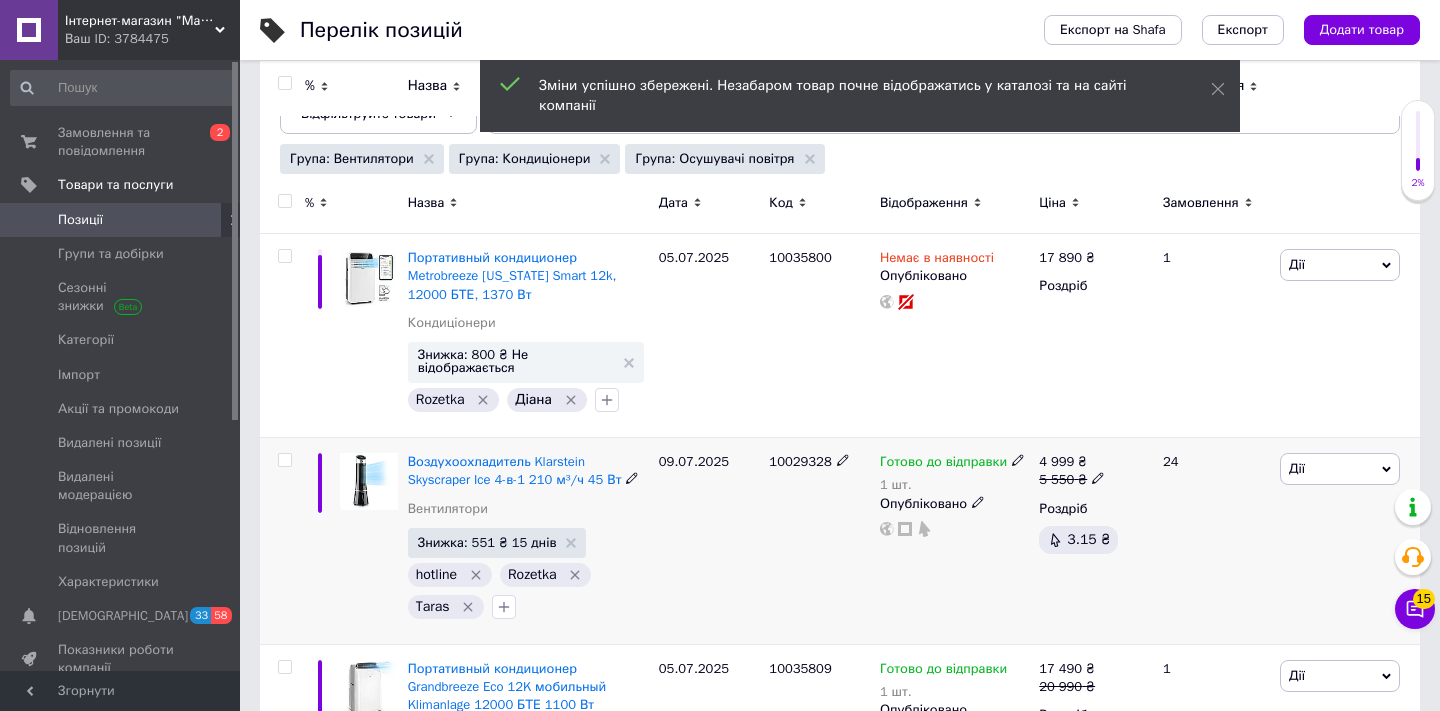 click 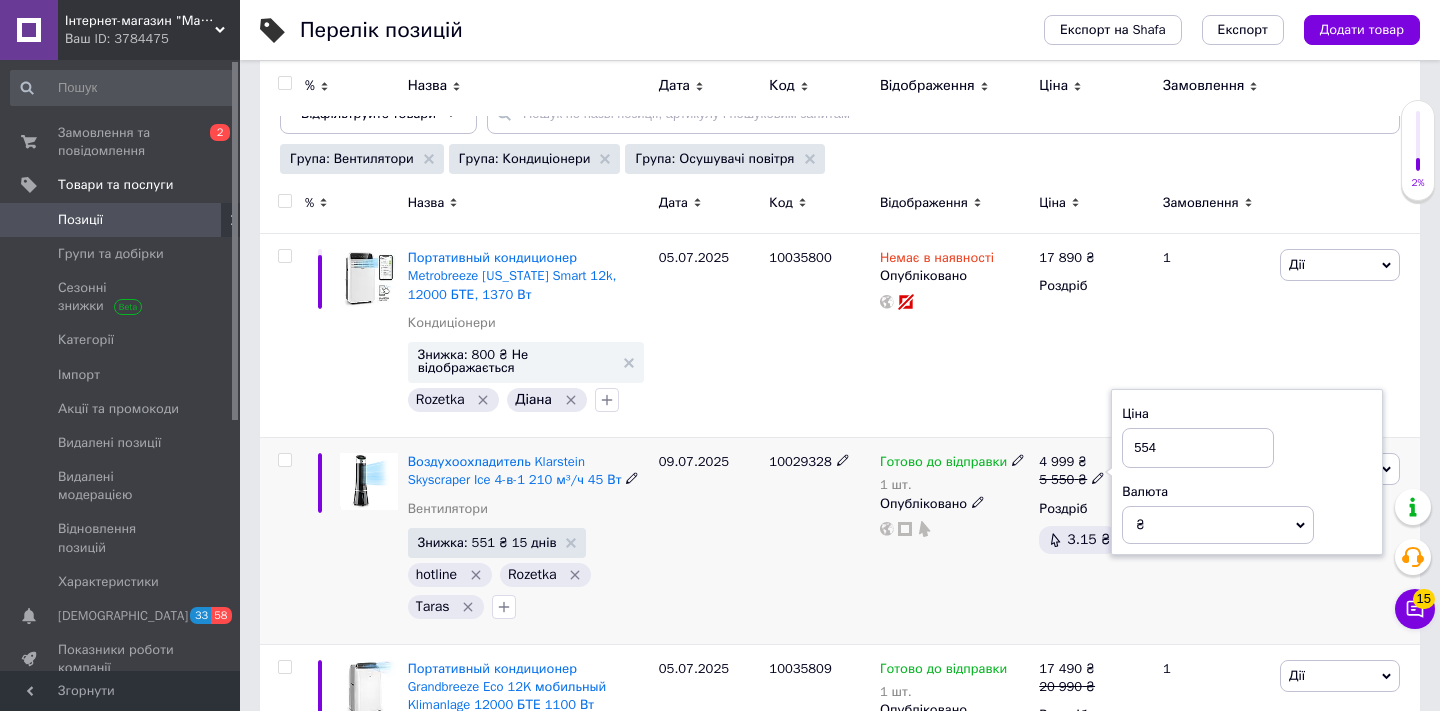 type on "5544" 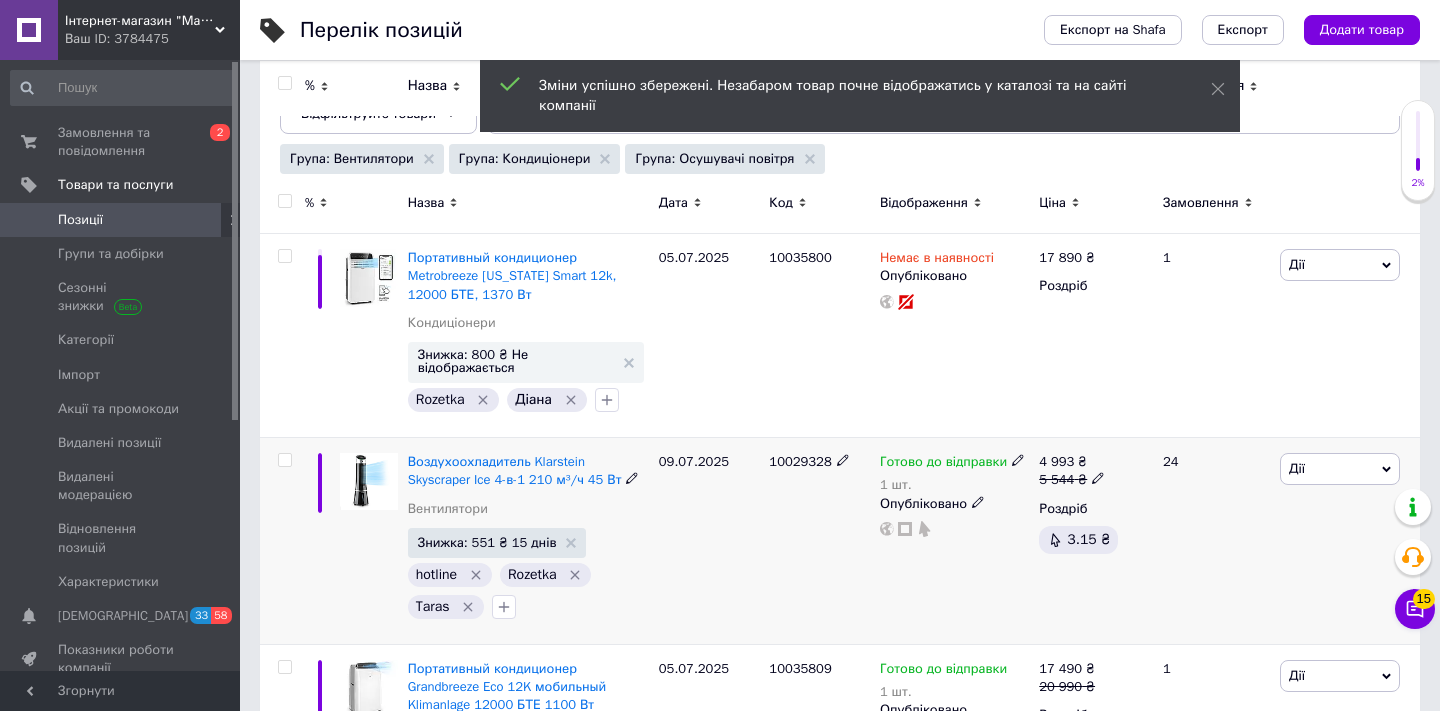 click on "4 993   ₴" at bounding box center (1072, 462) 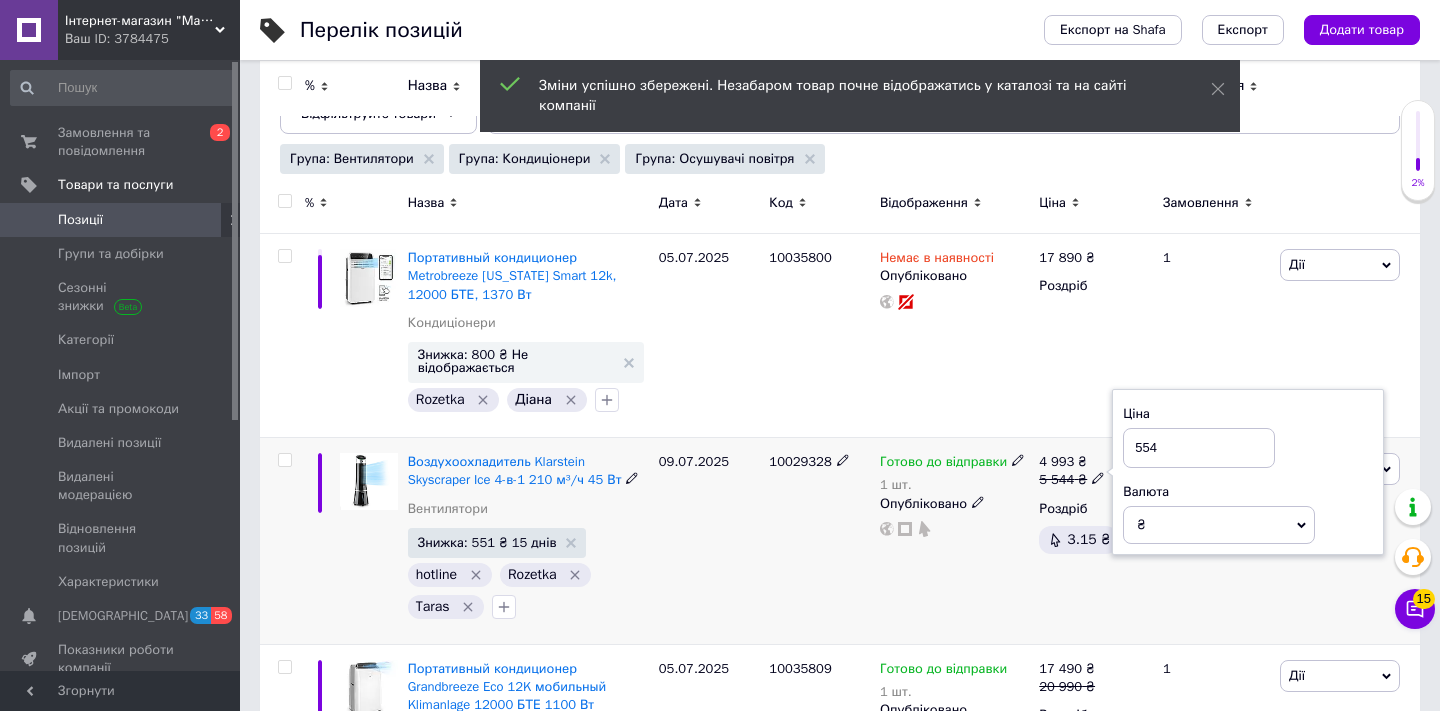 type on "5546" 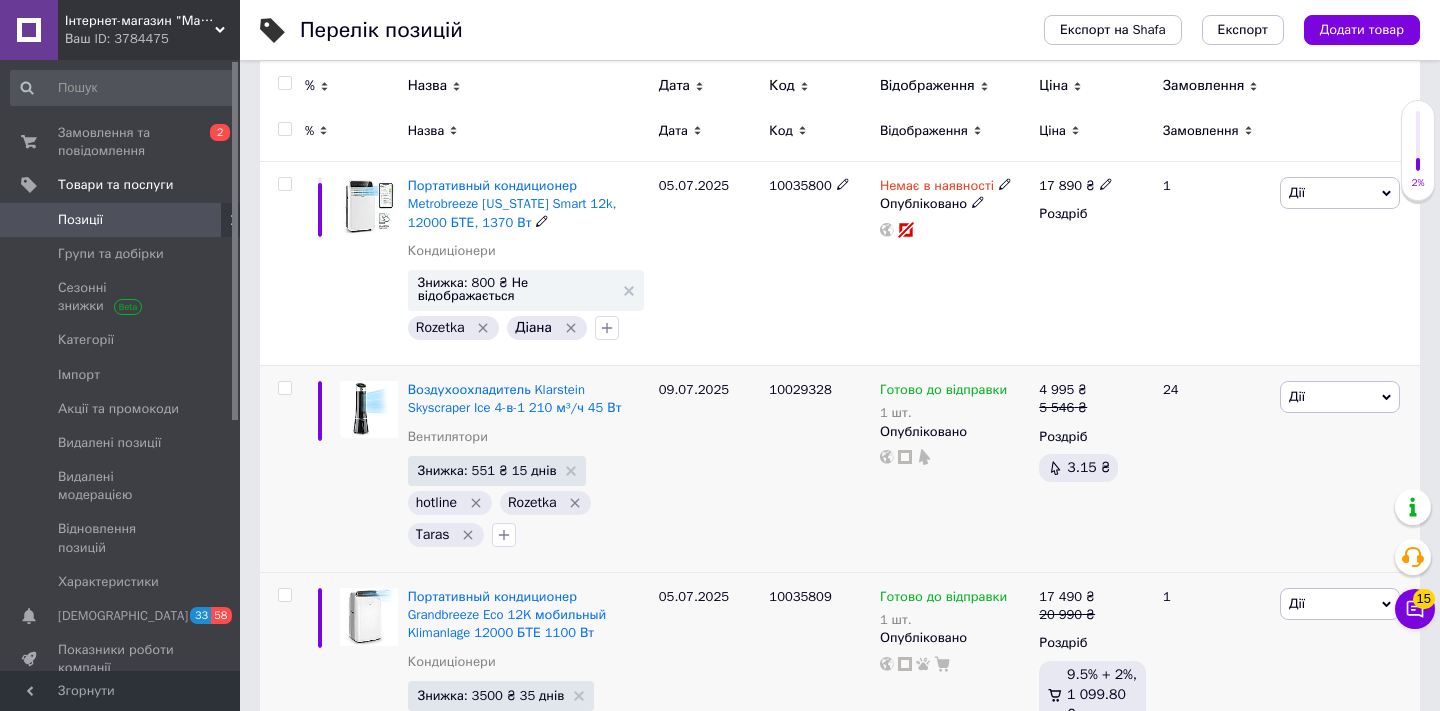 scroll, scrollTop: 278, scrollLeft: 0, axis: vertical 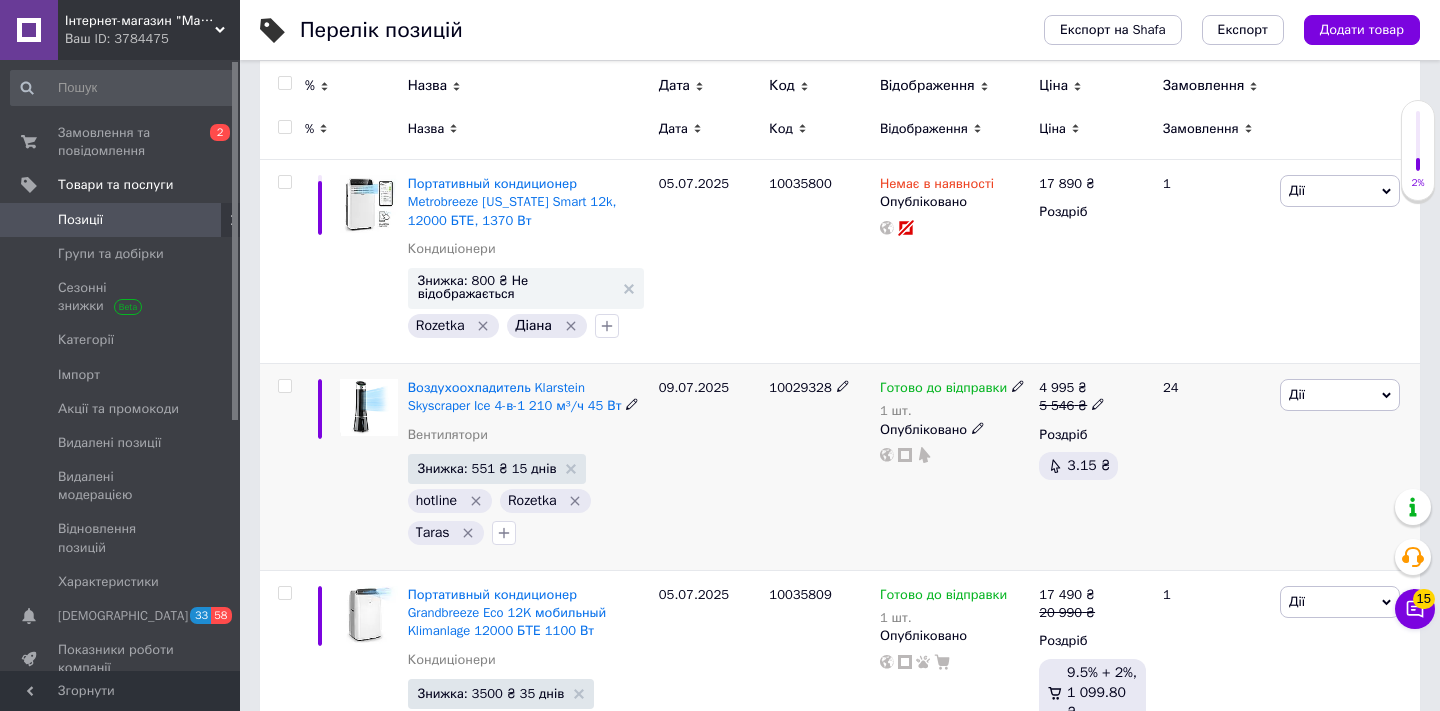 click on "10029328" at bounding box center (800, 387) 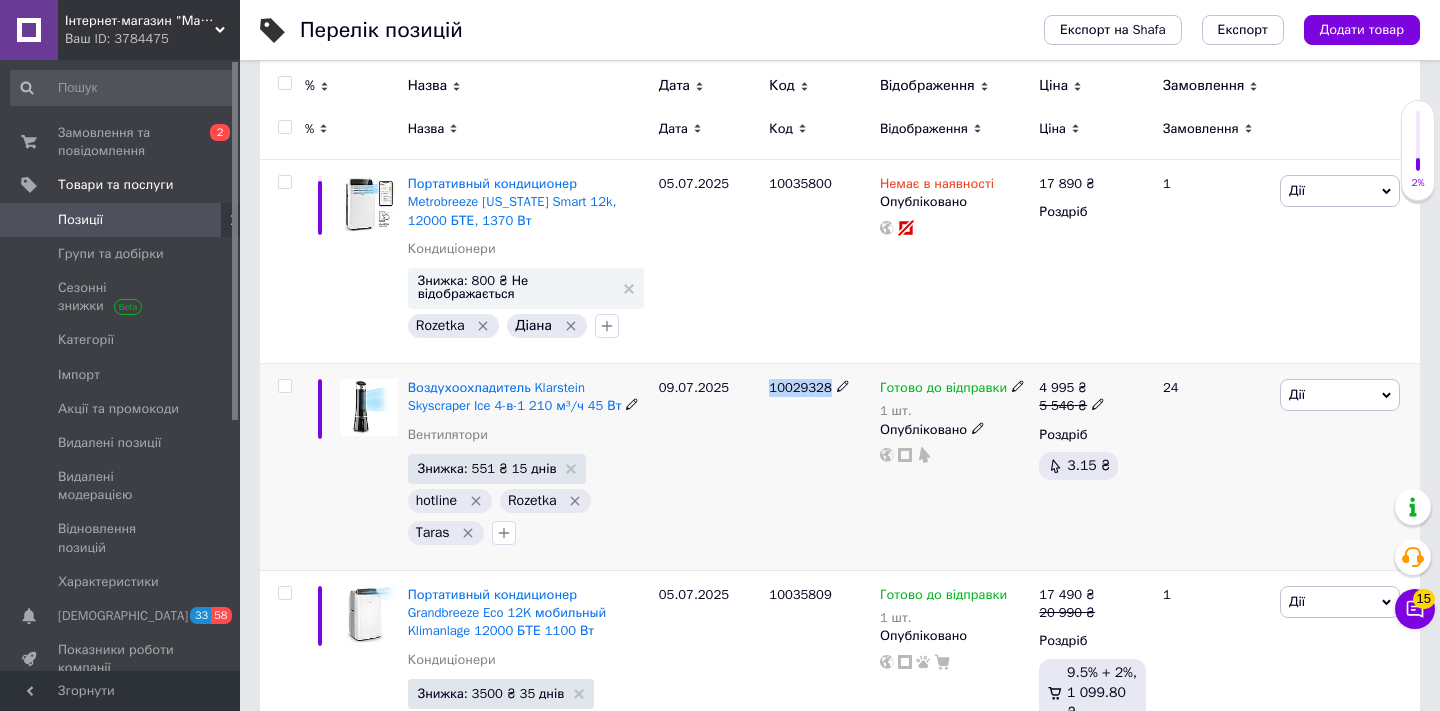 copy on "10029328" 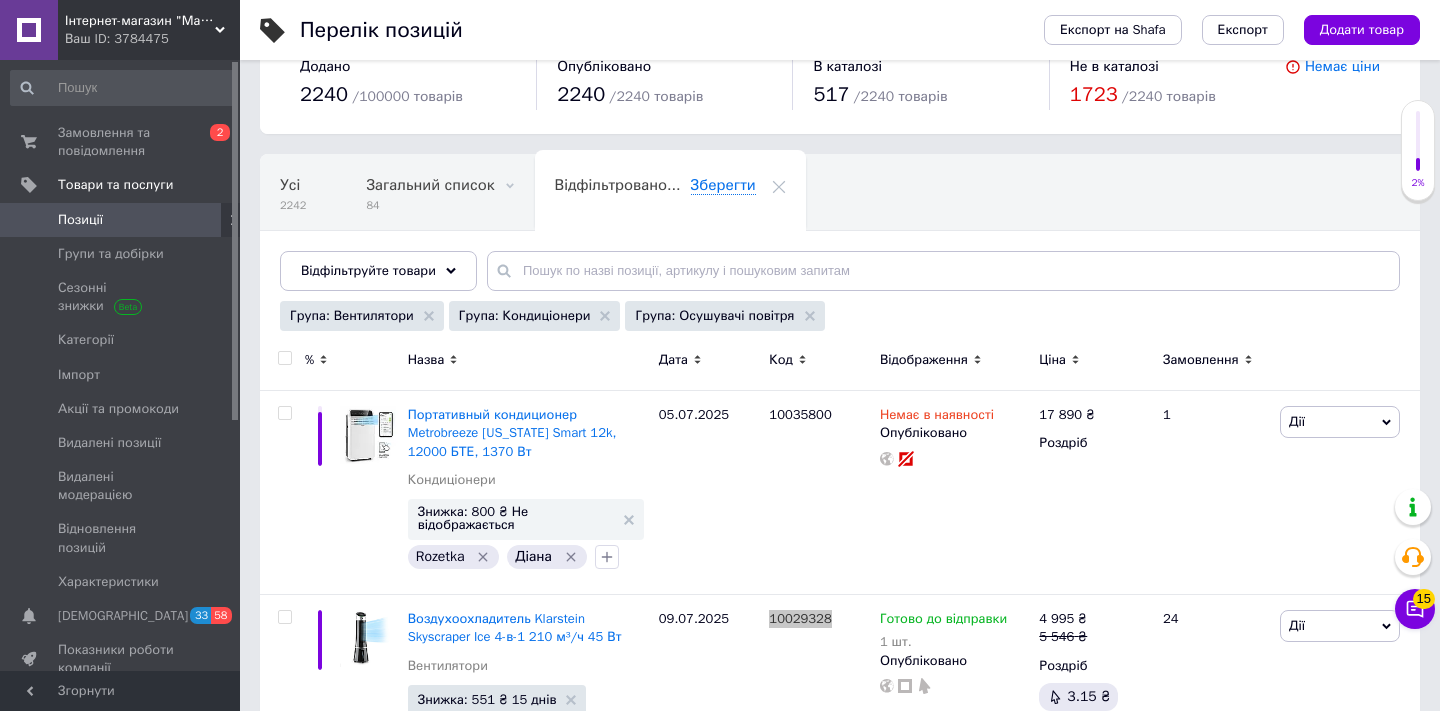 scroll, scrollTop: 320, scrollLeft: 0, axis: vertical 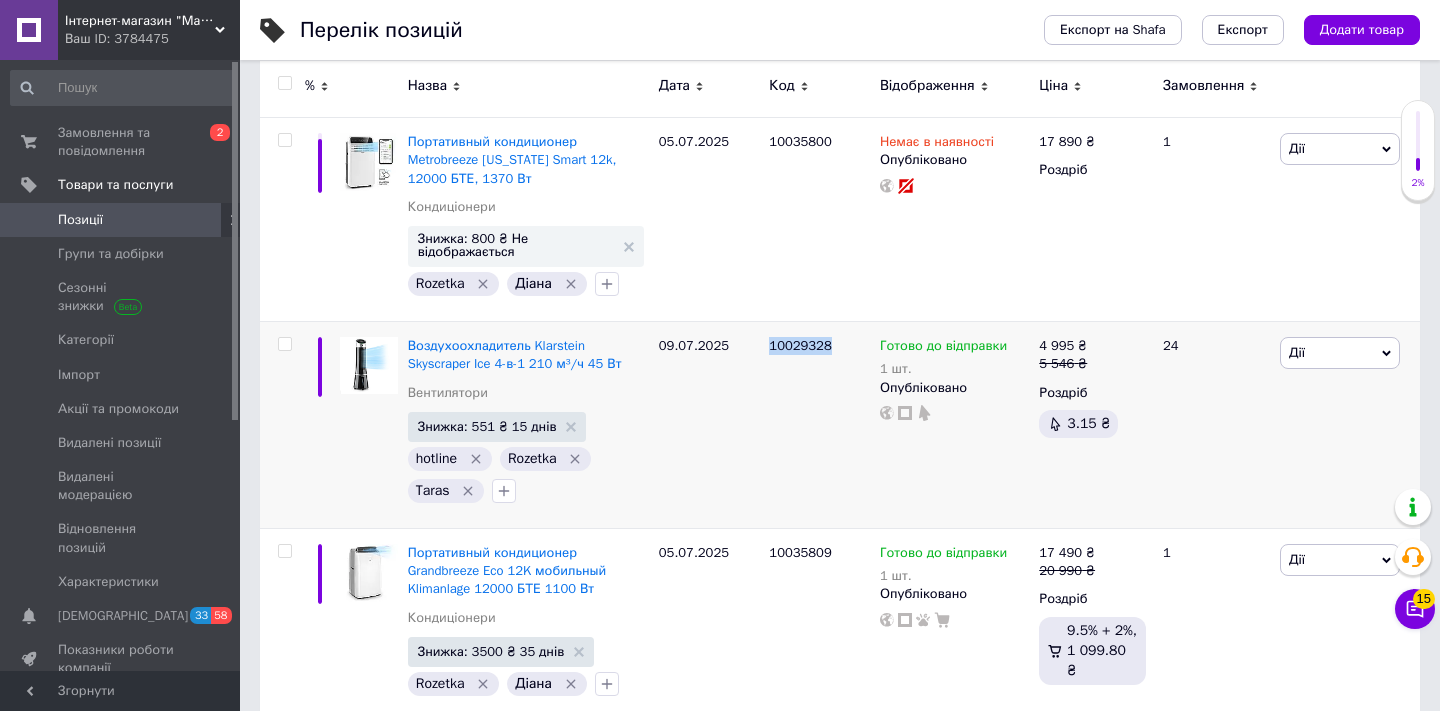 click on "10029328" at bounding box center [800, 345] 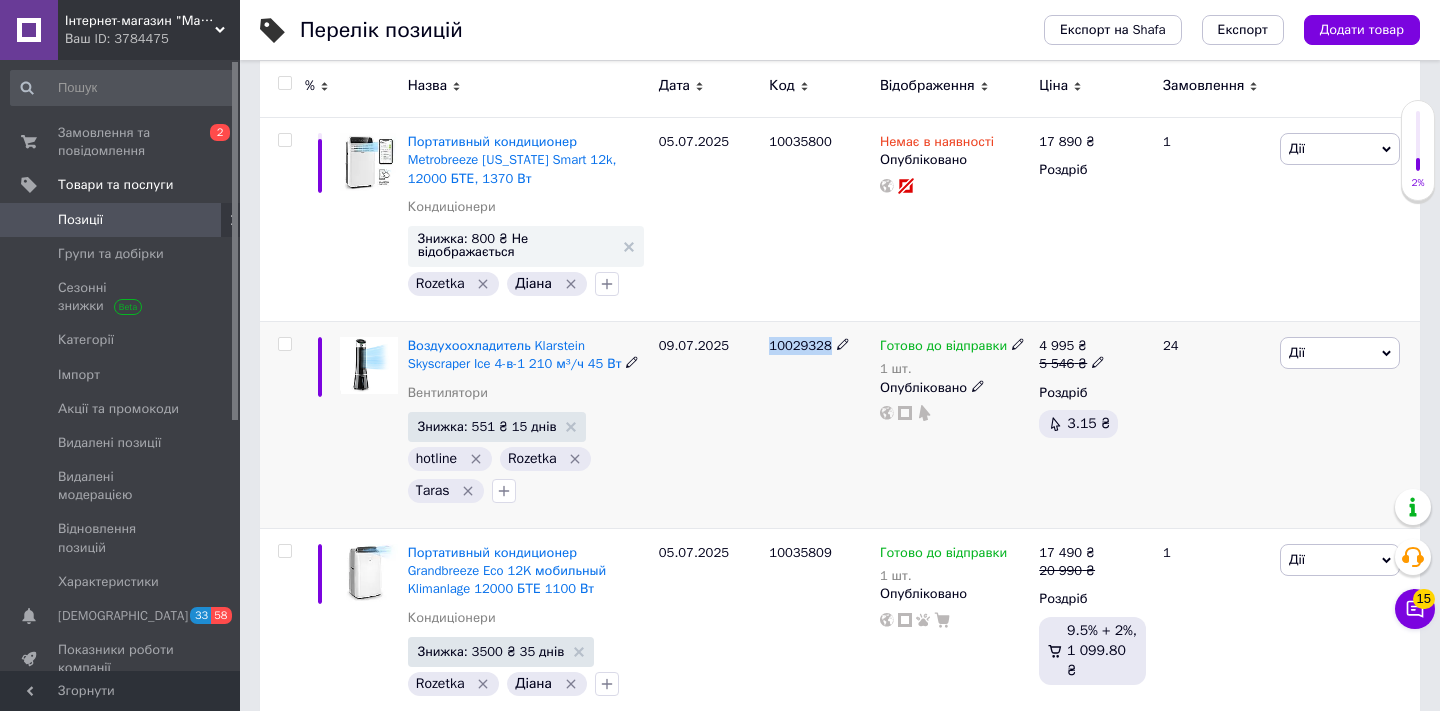 copy on "10029328" 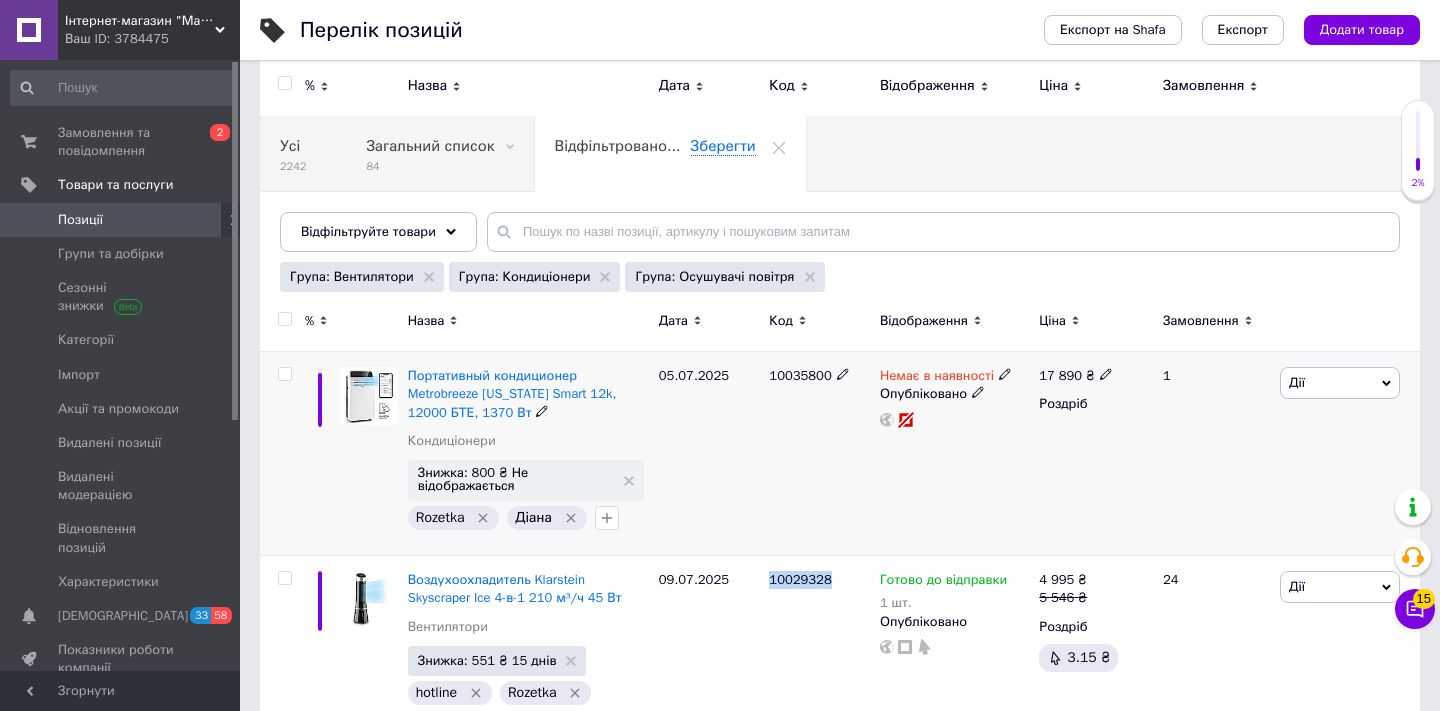 scroll, scrollTop: 0, scrollLeft: 0, axis: both 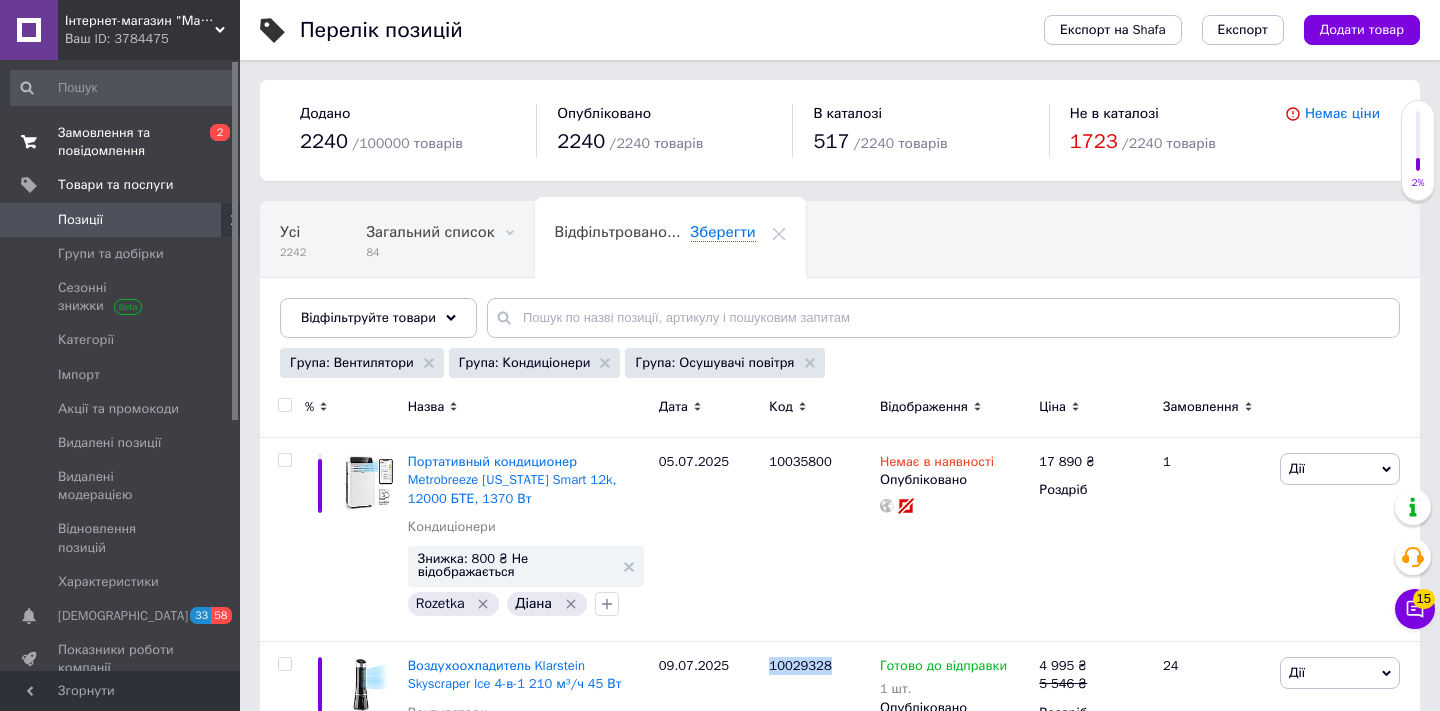 click on "Замовлення та повідомлення" at bounding box center [121, 142] 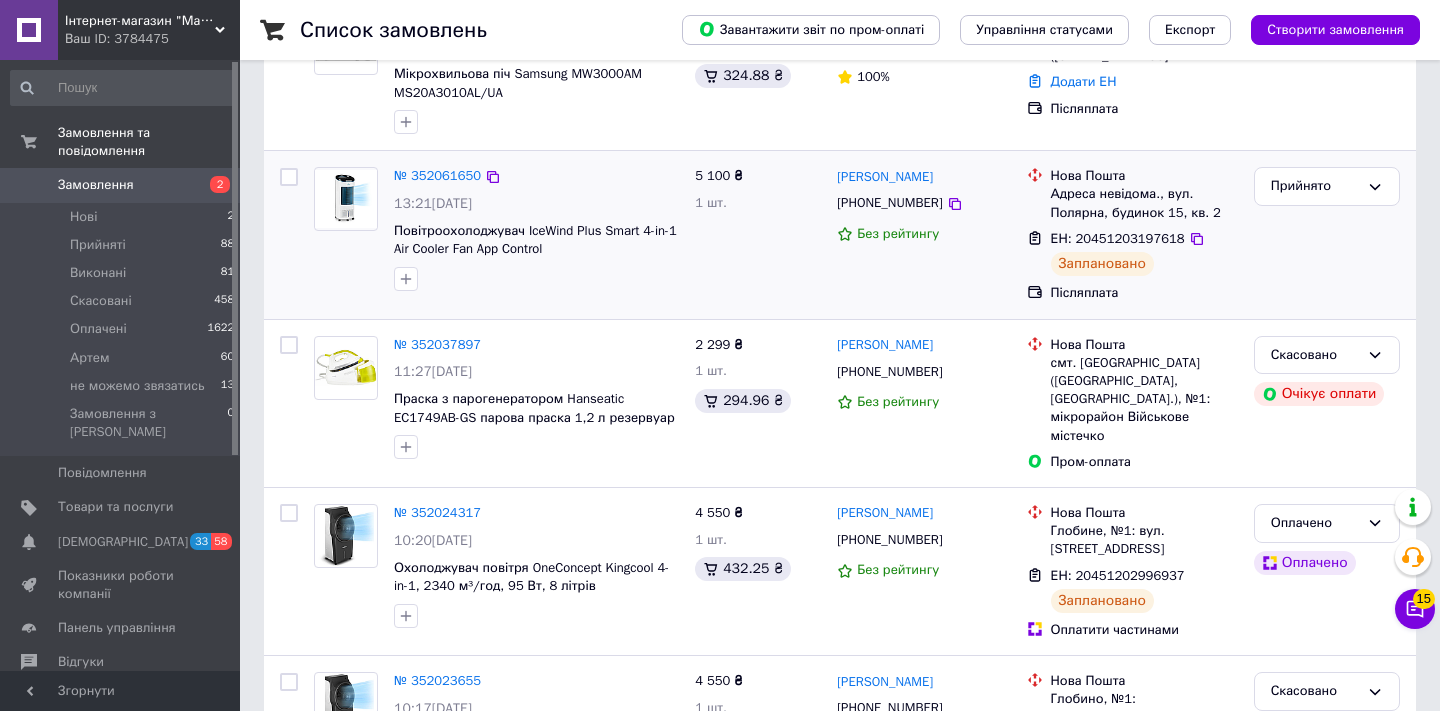 scroll, scrollTop: 0, scrollLeft: 0, axis: both 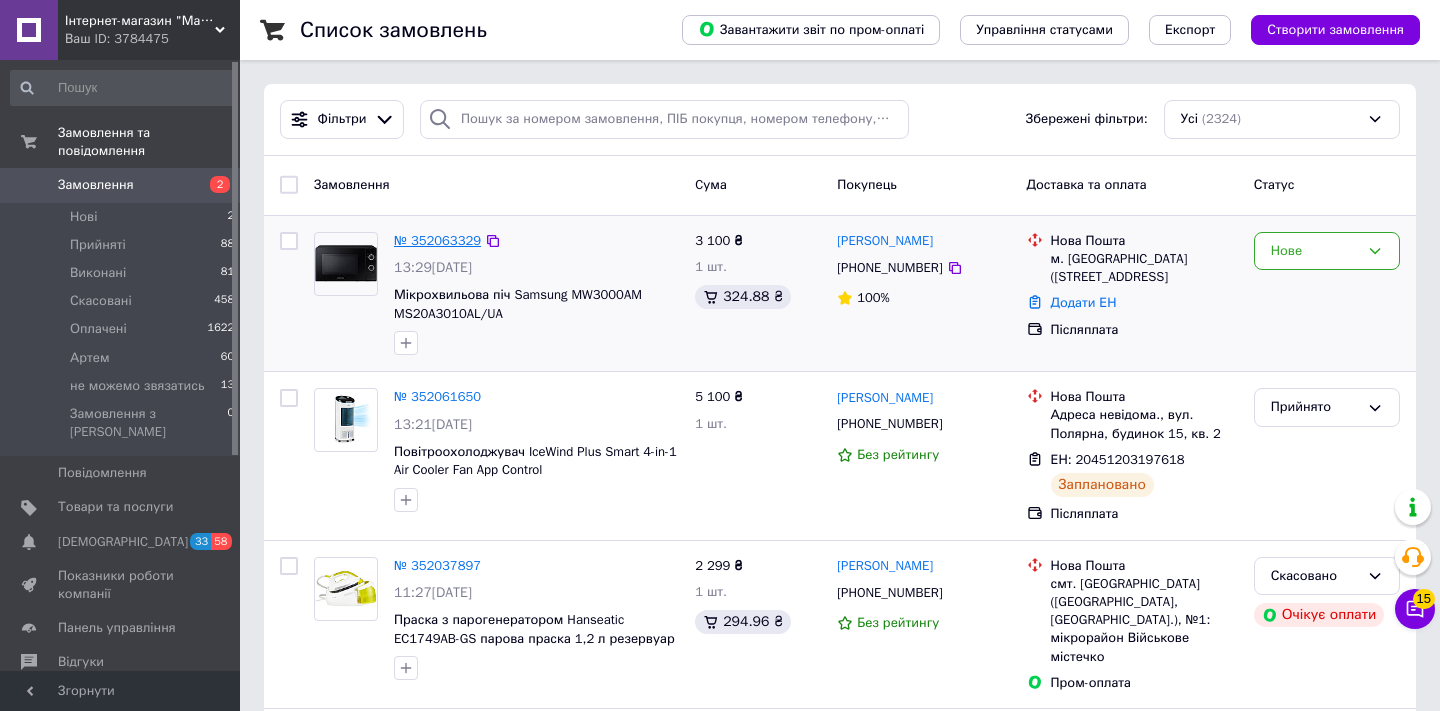 click on "№ 352063329" at bounding box center [437, 240] 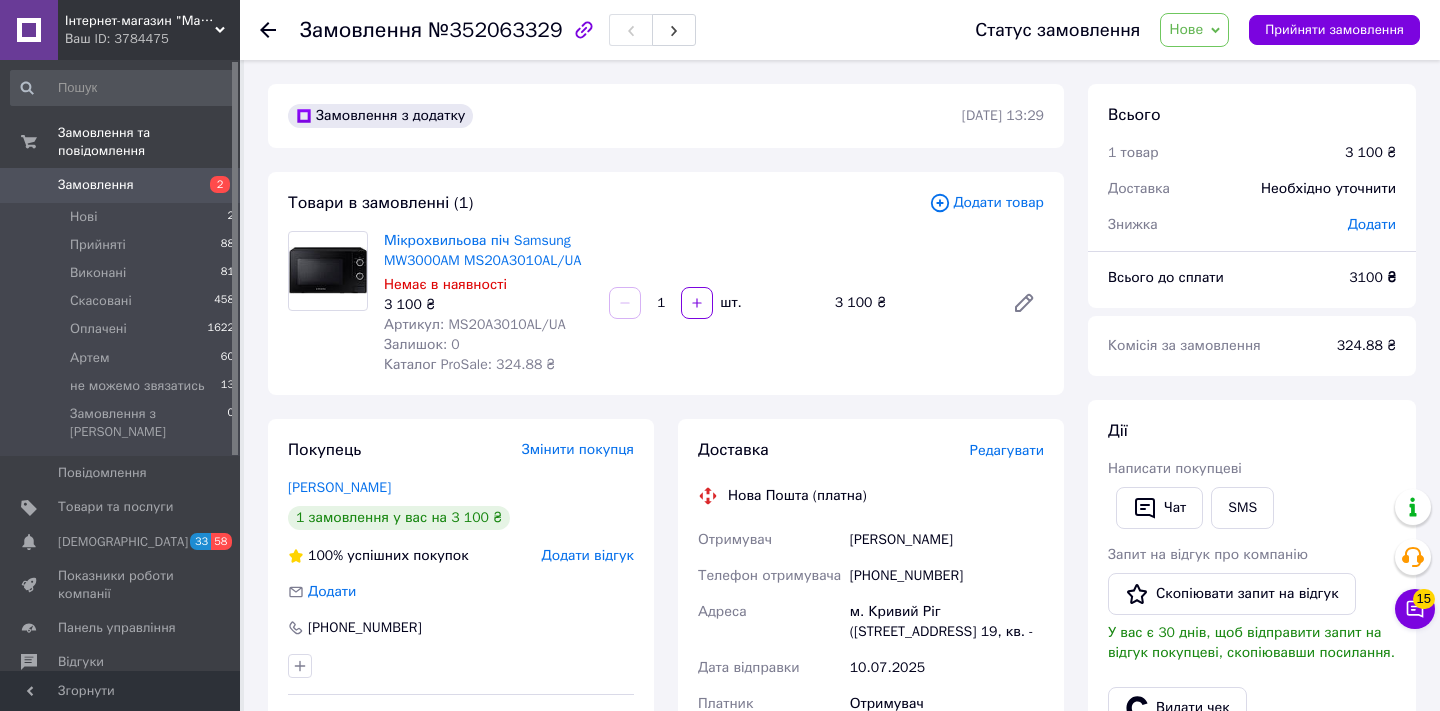 scroll, scrollTop: 55, scrollLeft: 0, axis: vertical 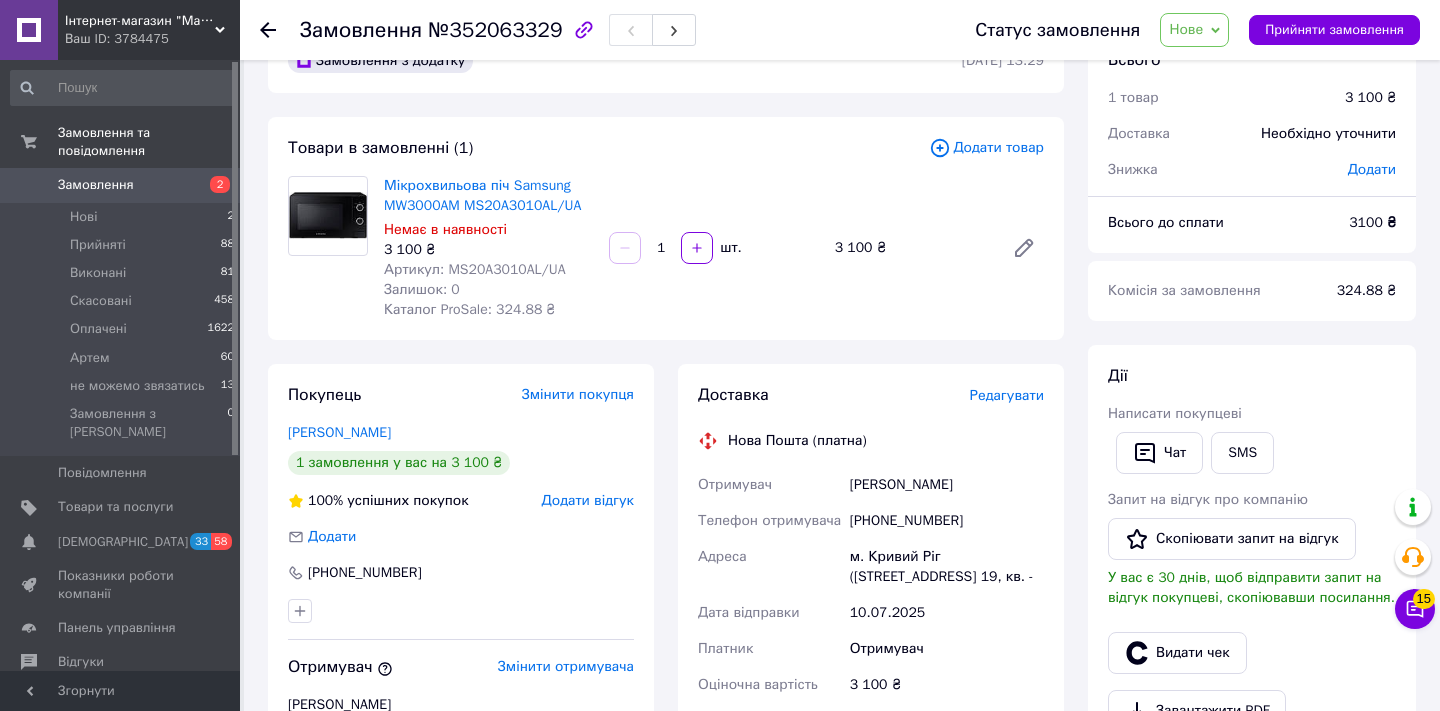 click on "Замовлення 2" at bounding box center (123, 185) 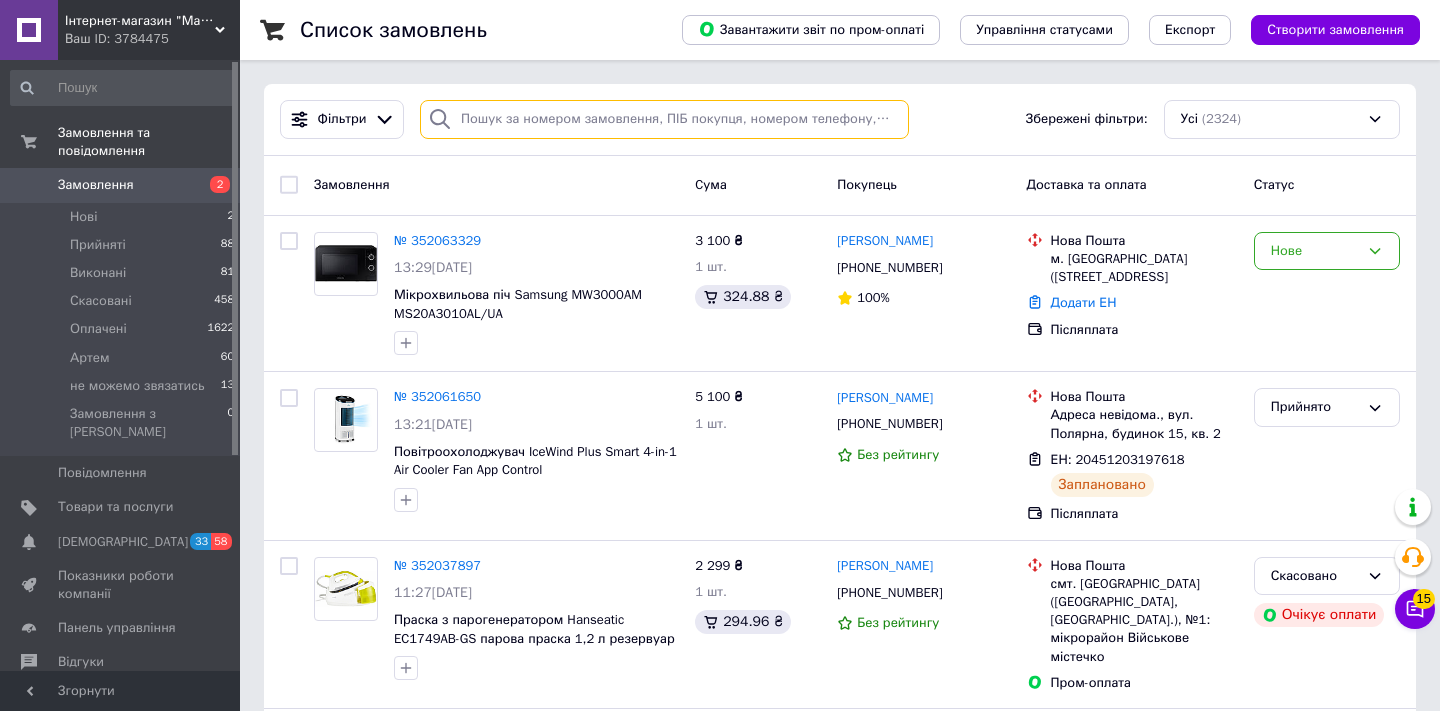 click at bounding box center [664, 119] 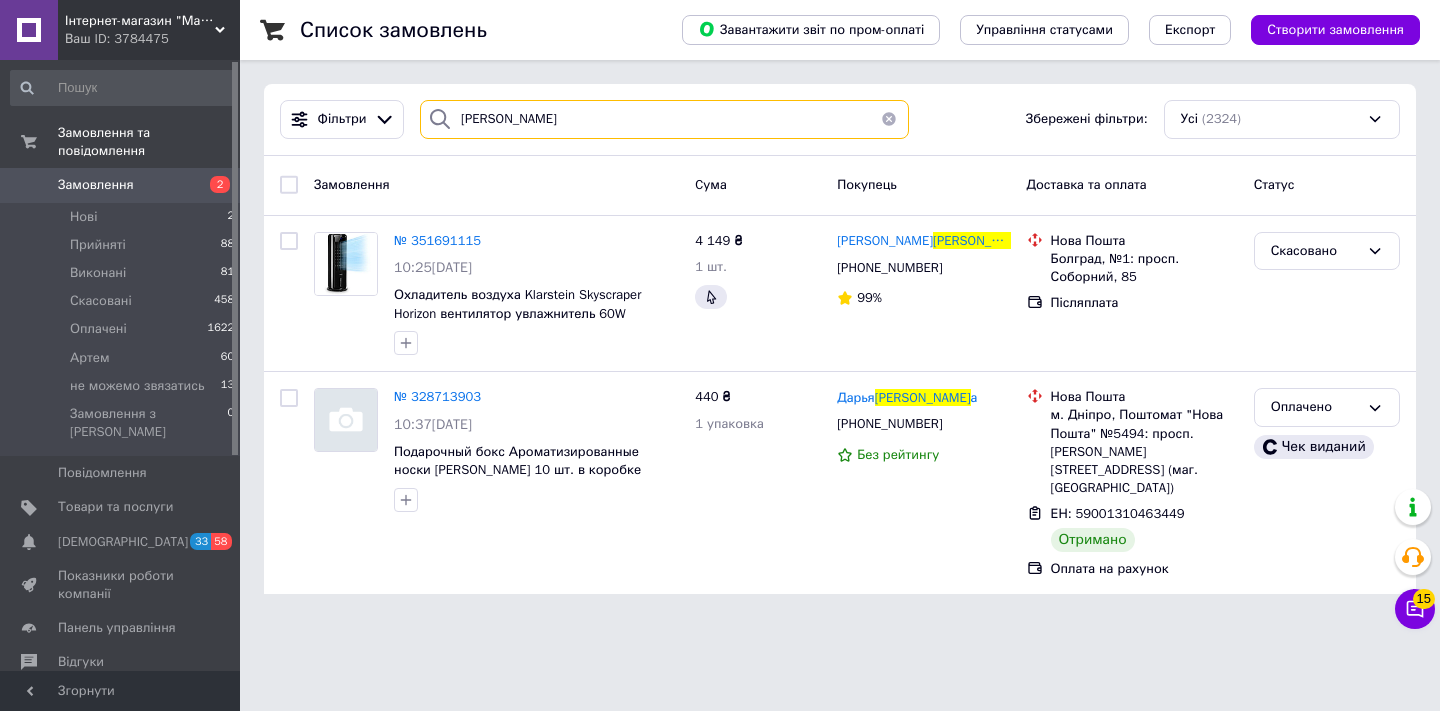 type on "[PERSON_NAME]" 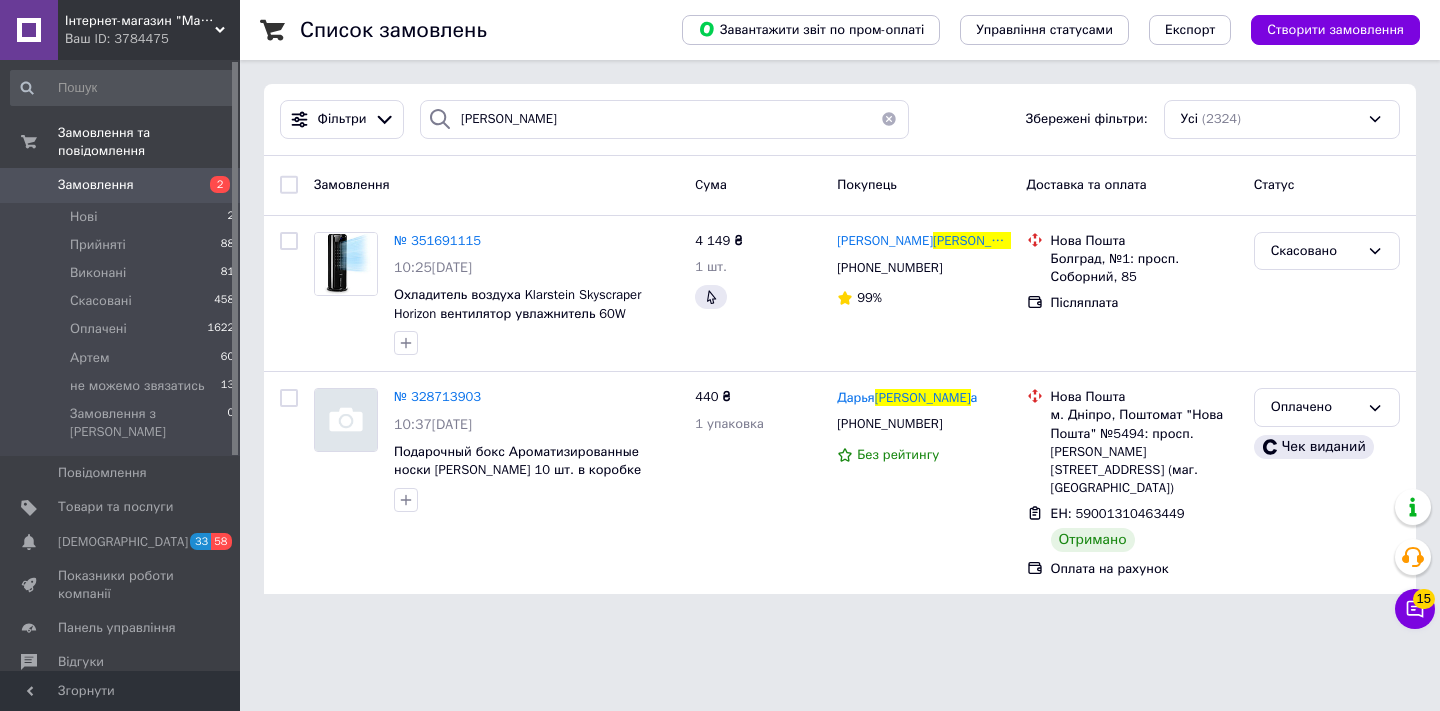 click at bounding box center [889, 119] 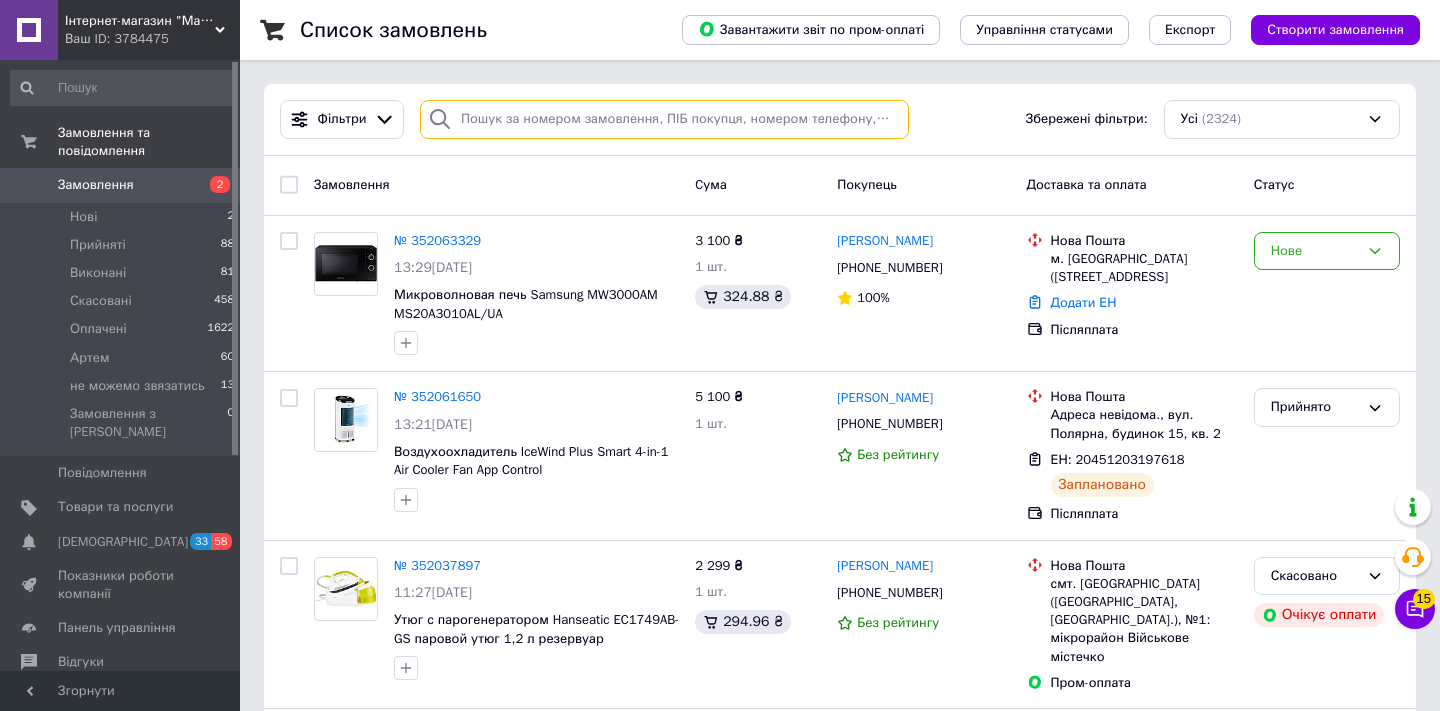 click at bounding box center (664, 119) 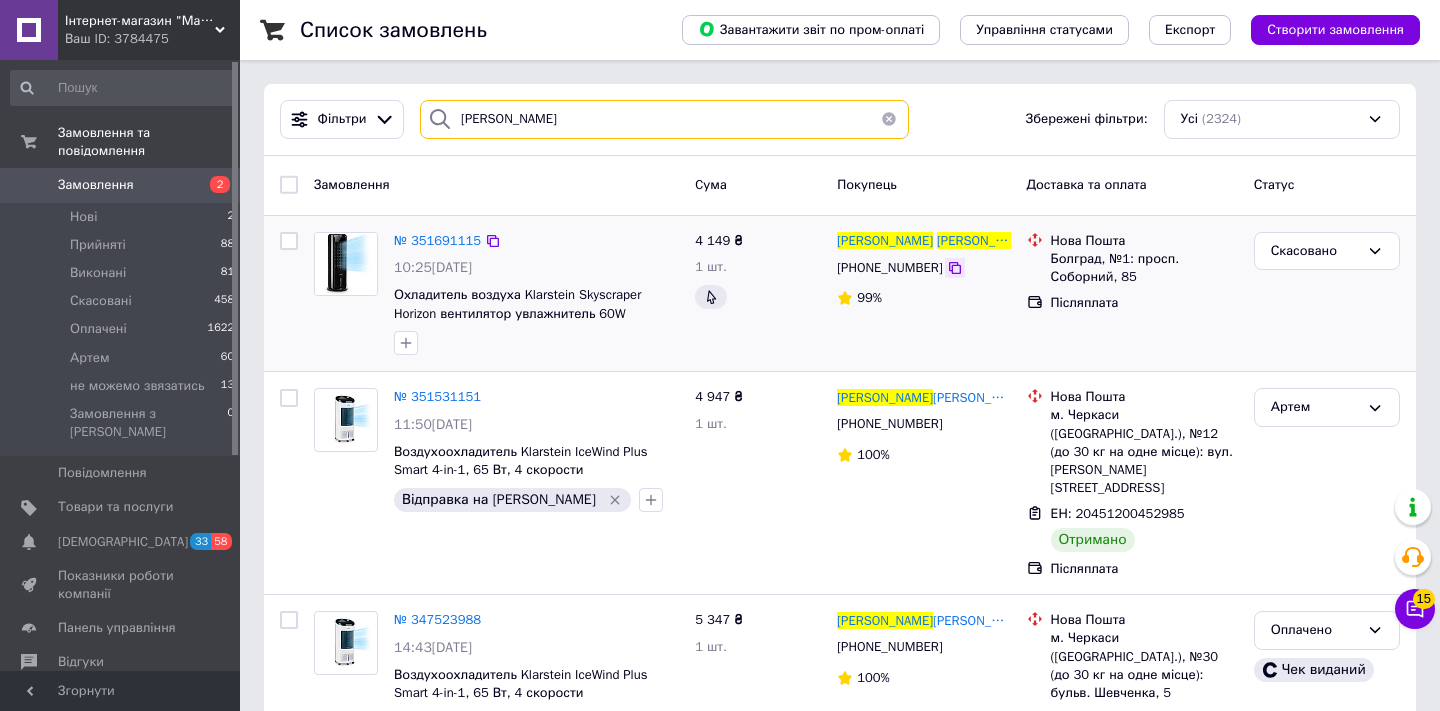 type on "[PERSON_NAME]" 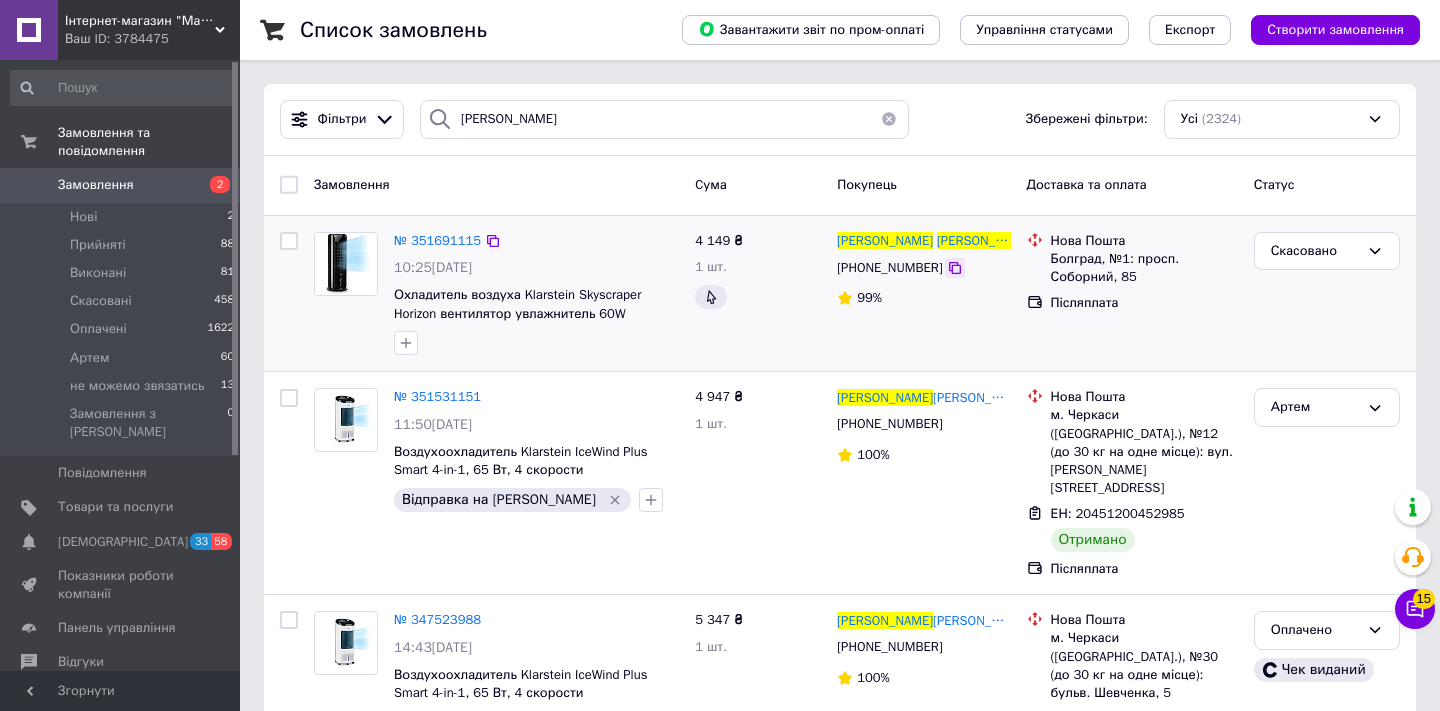 click 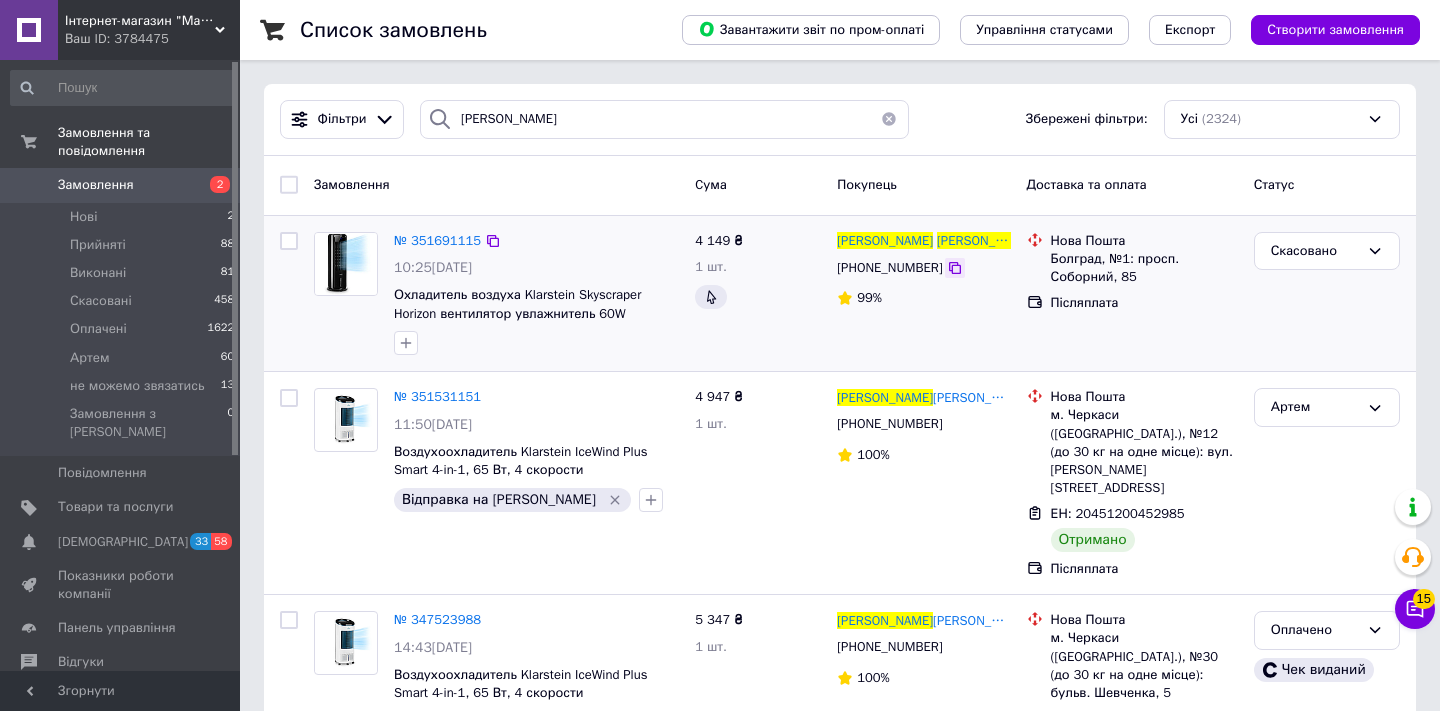 click 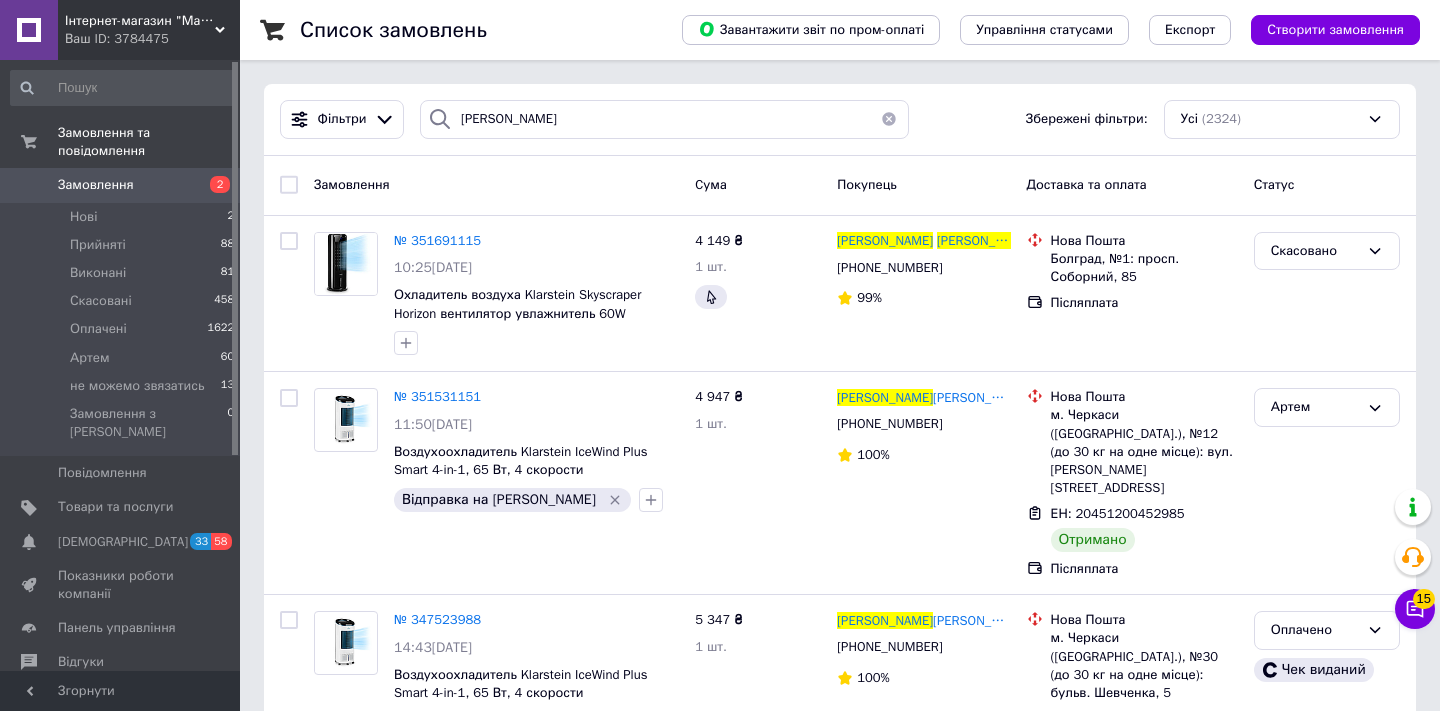 click at bounding box center (889, 119) 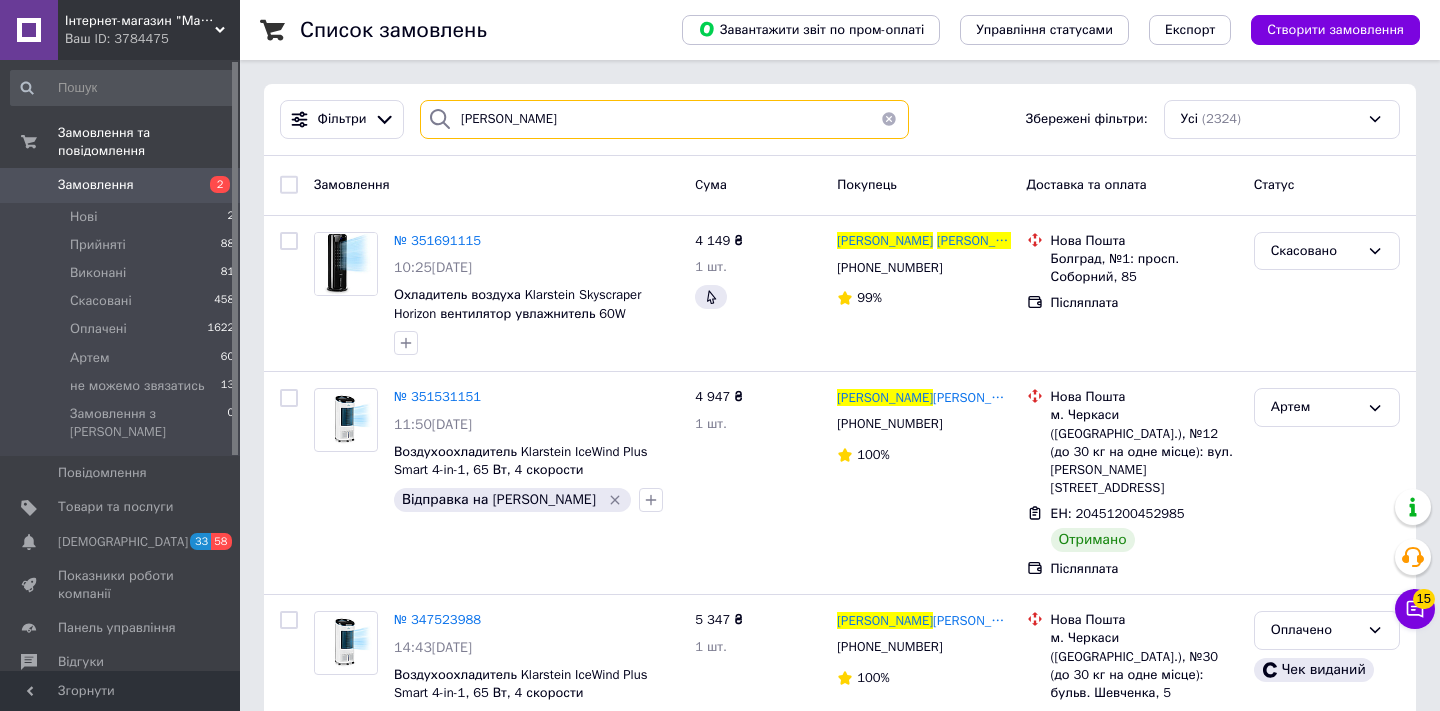 type 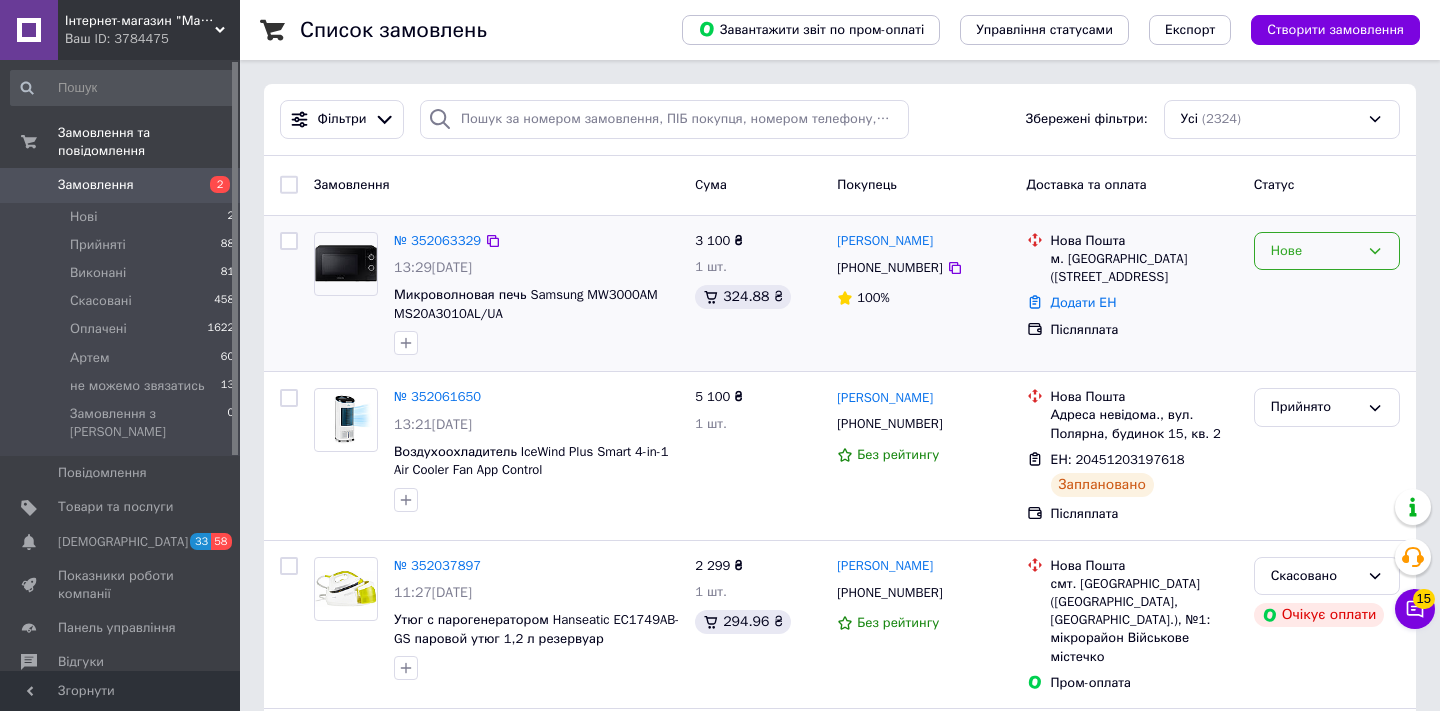 click on "Нове" at bounding box center [1327, 251] 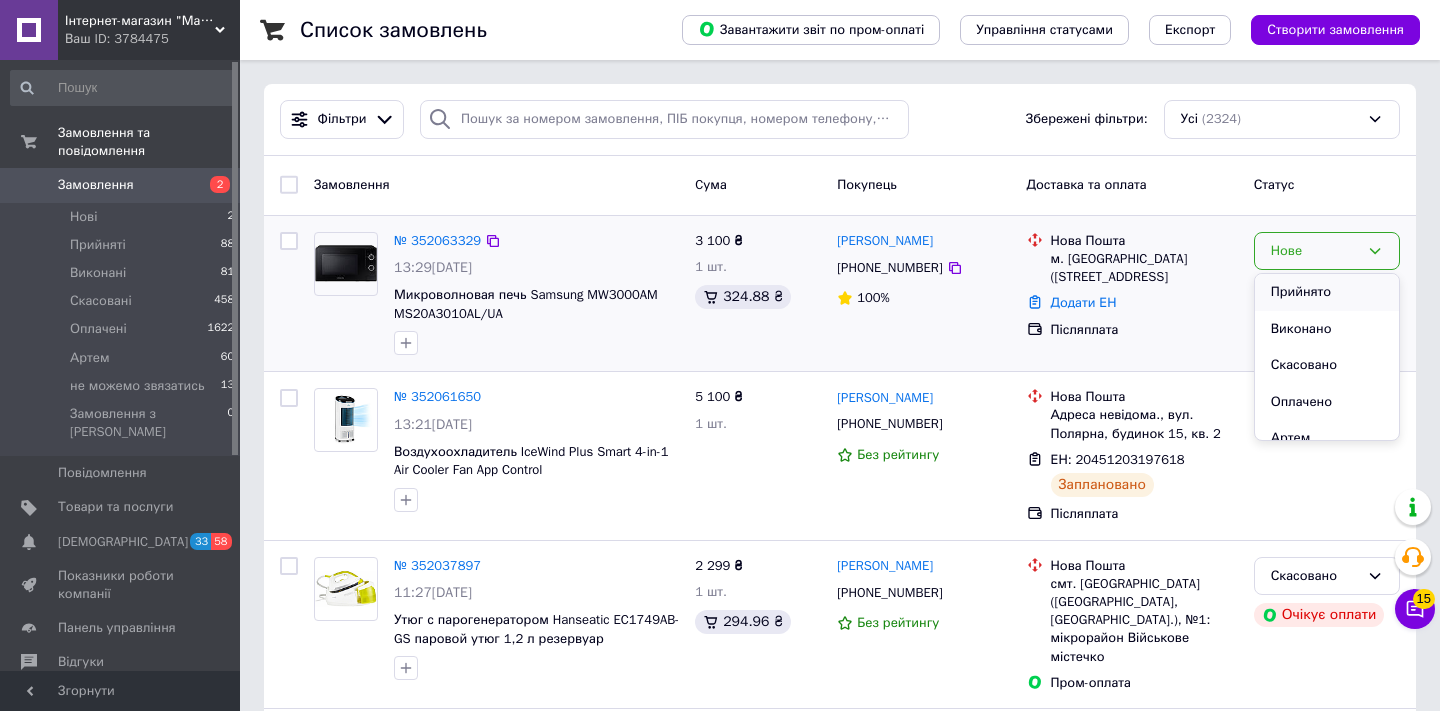 click on "Прийнято" at bounding box center [1327, 292] 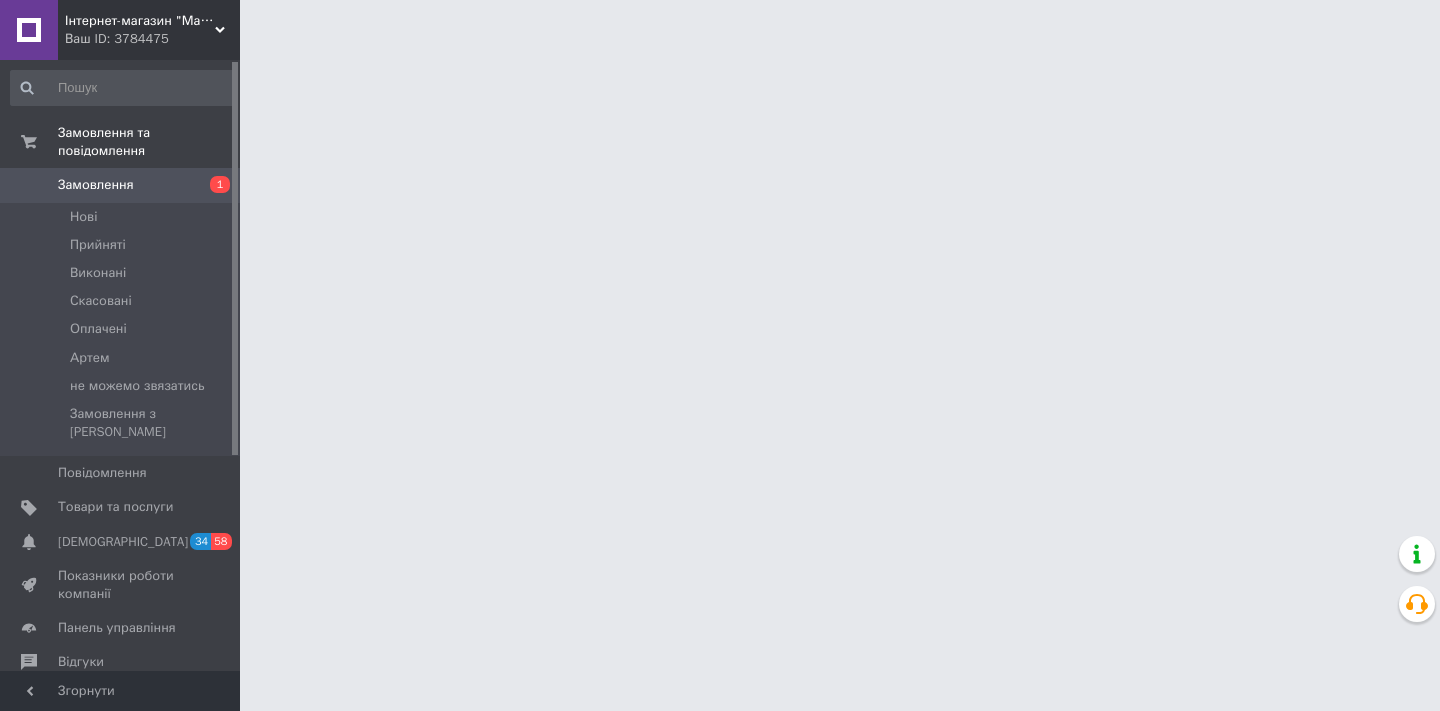 scroll, scrollTop: 0, scrollLeft: 0, axis: both 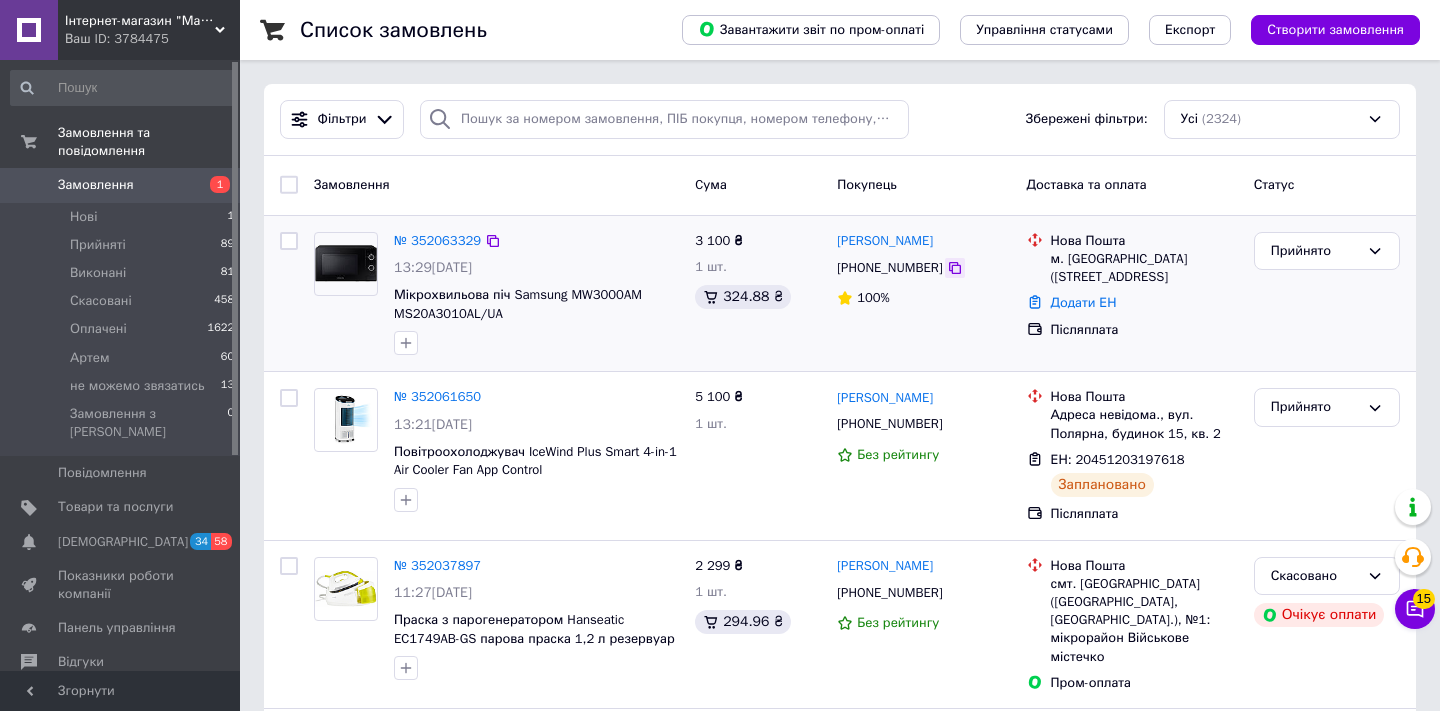 click 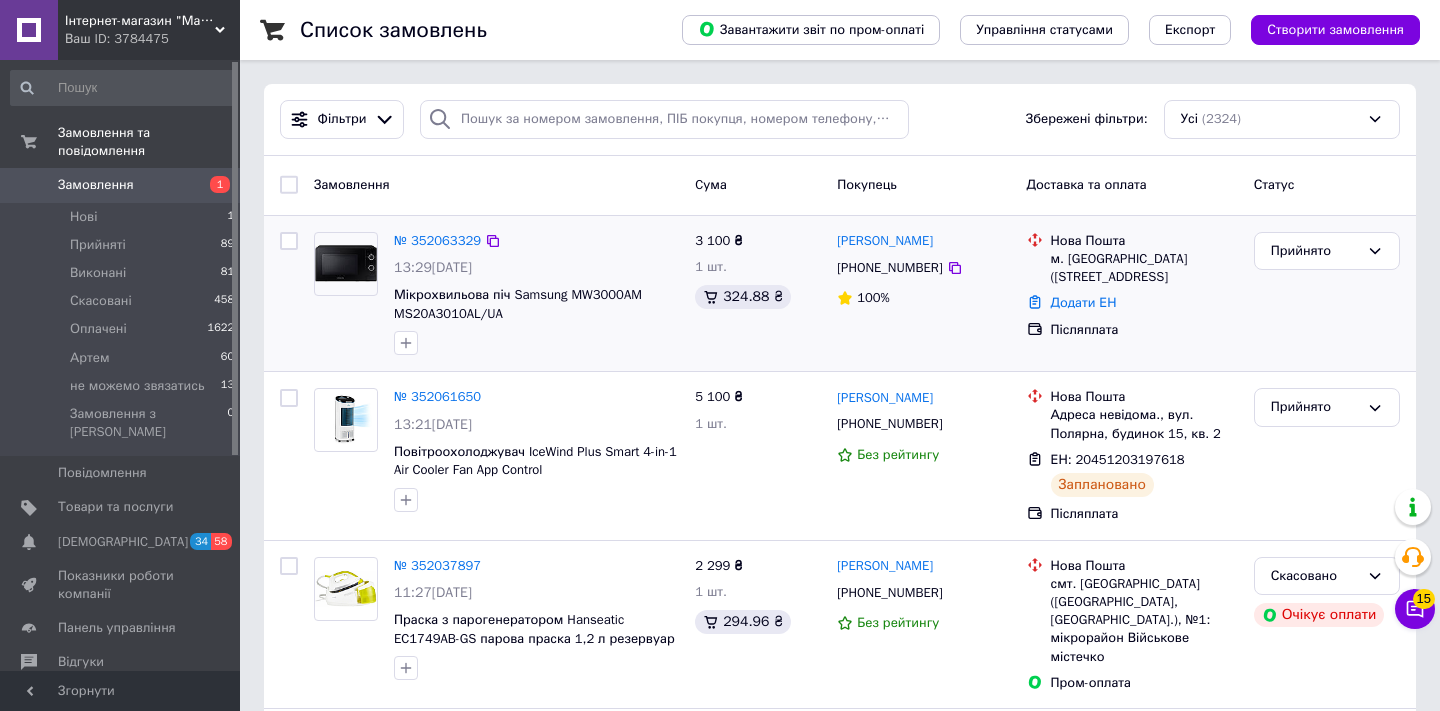 click on "№ 352063329" at bounding box center [437, 241] 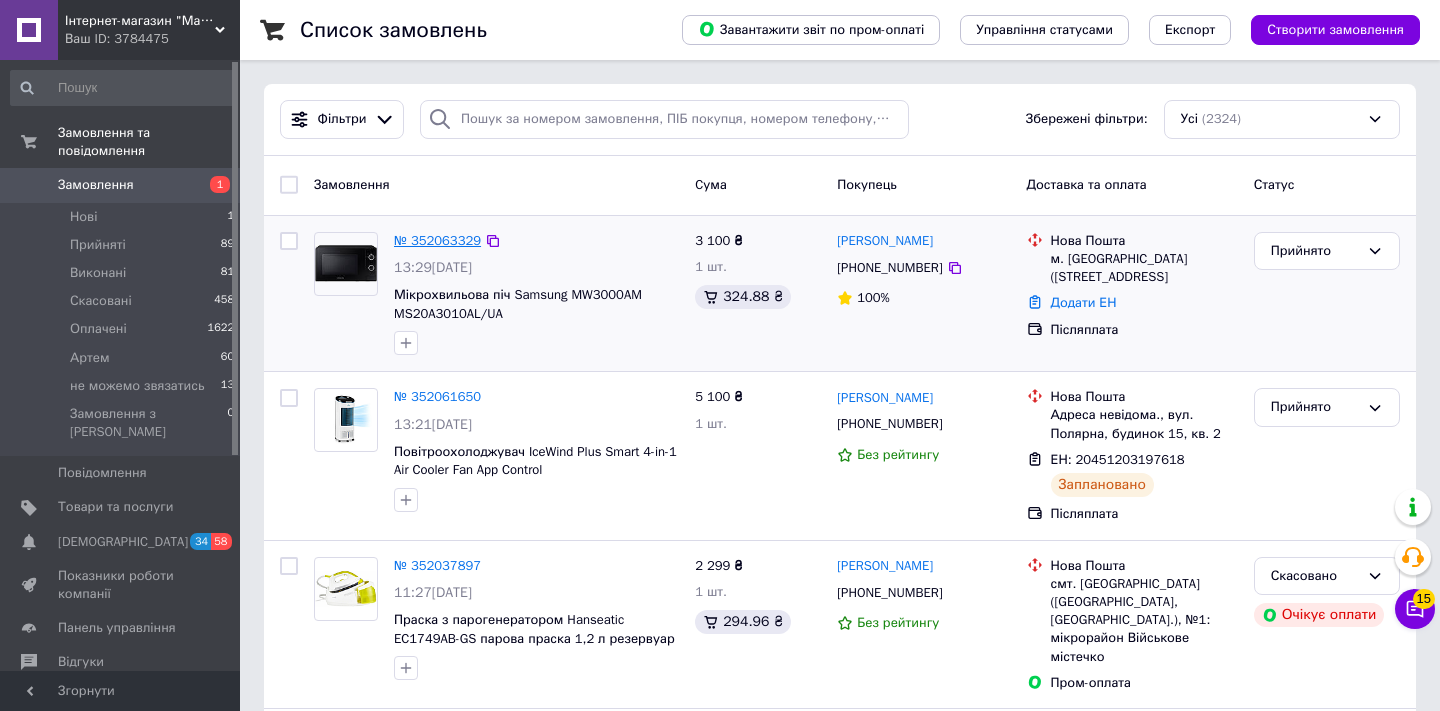 click on "№ 352063329" at bounding box center [437, 240] 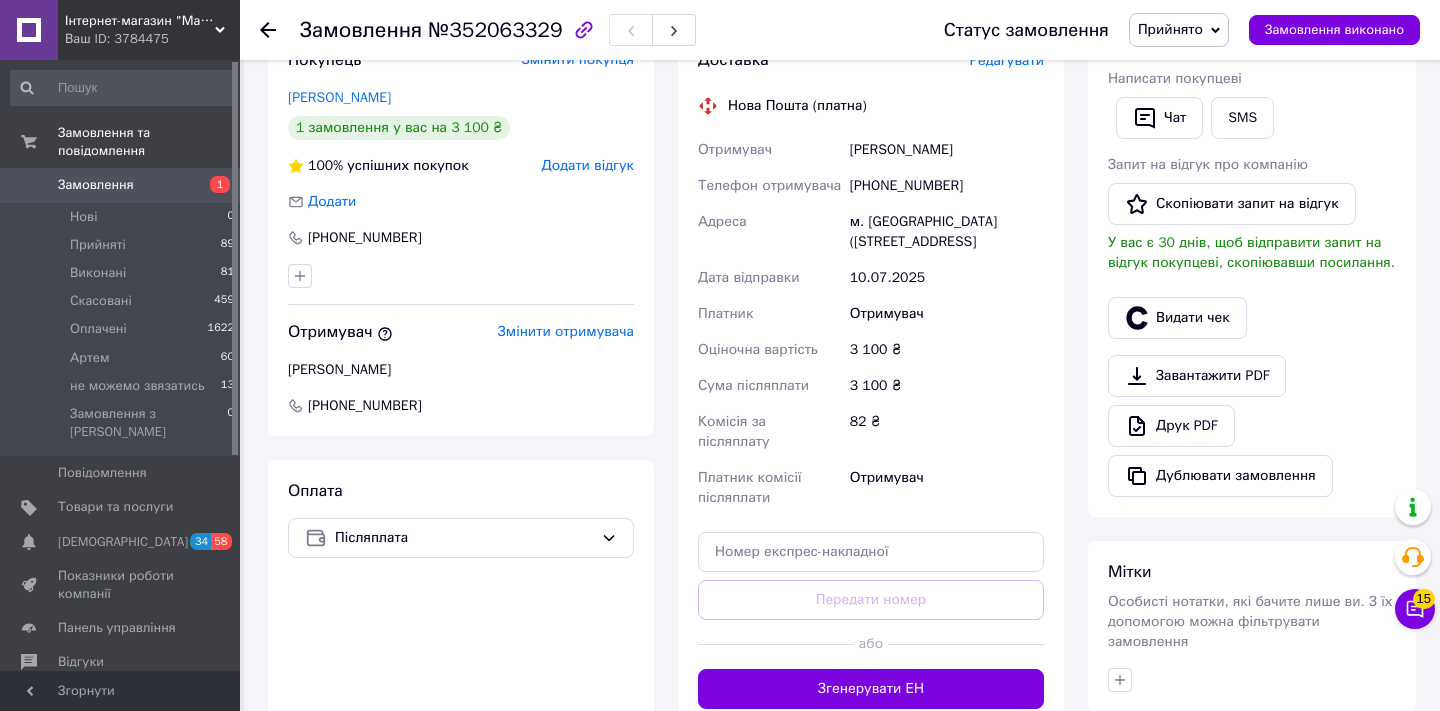 scroll, scrollTop: 431, scrollLeft: 0, axis: vertical 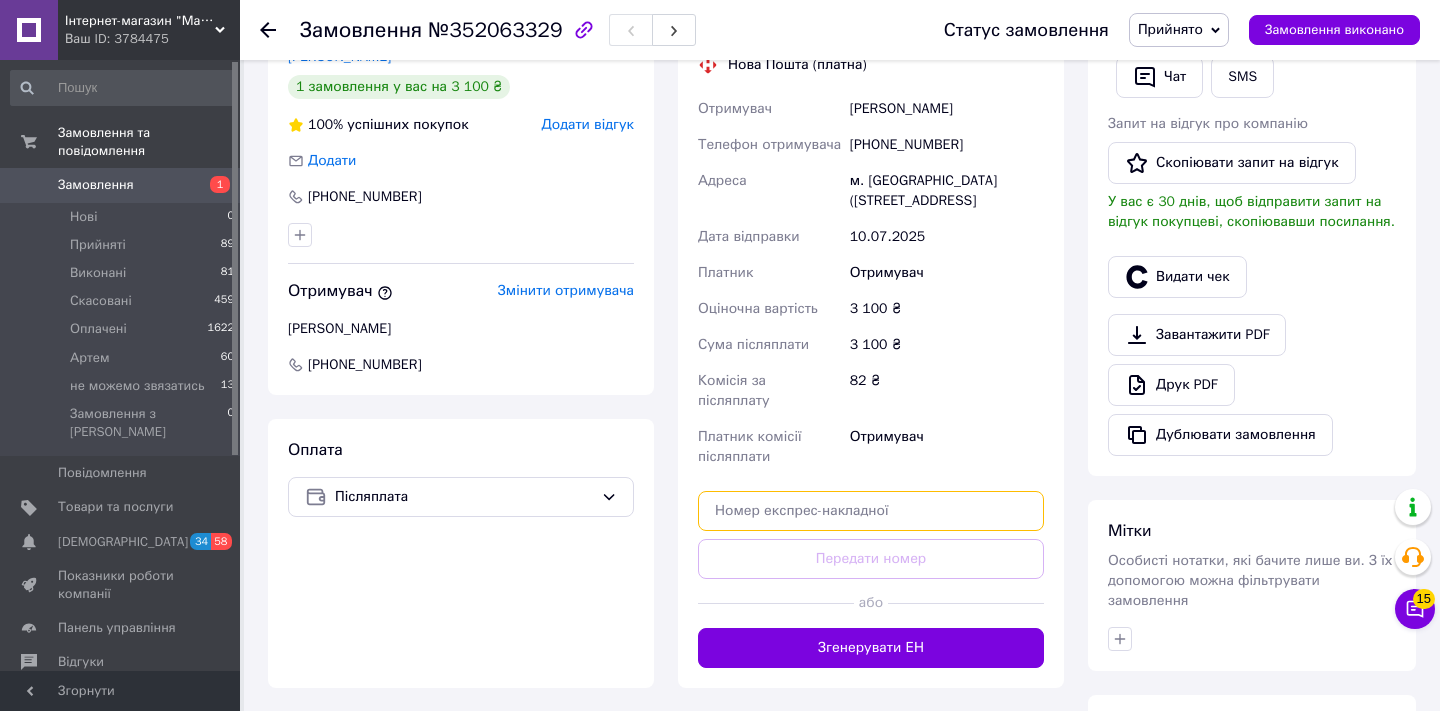 click at bounding box center [871, 511] 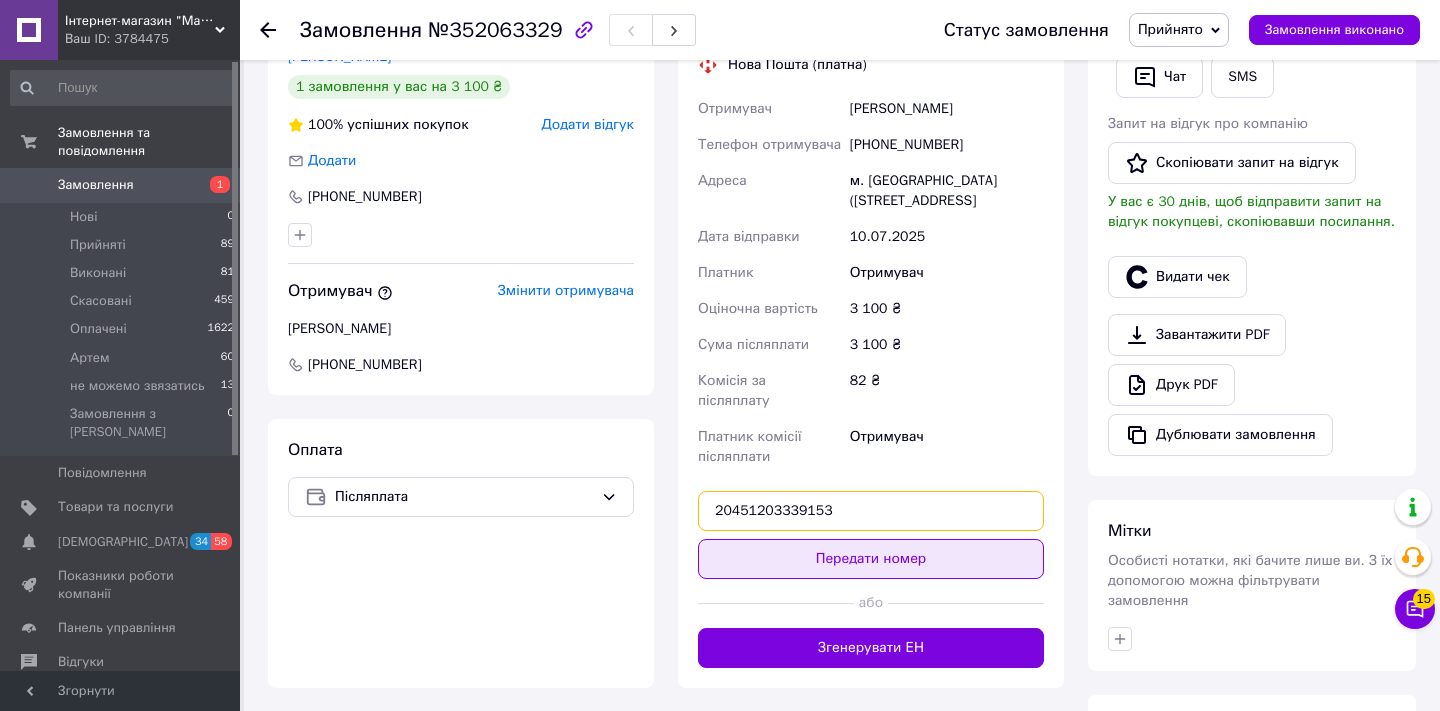 type on "20451203339153" 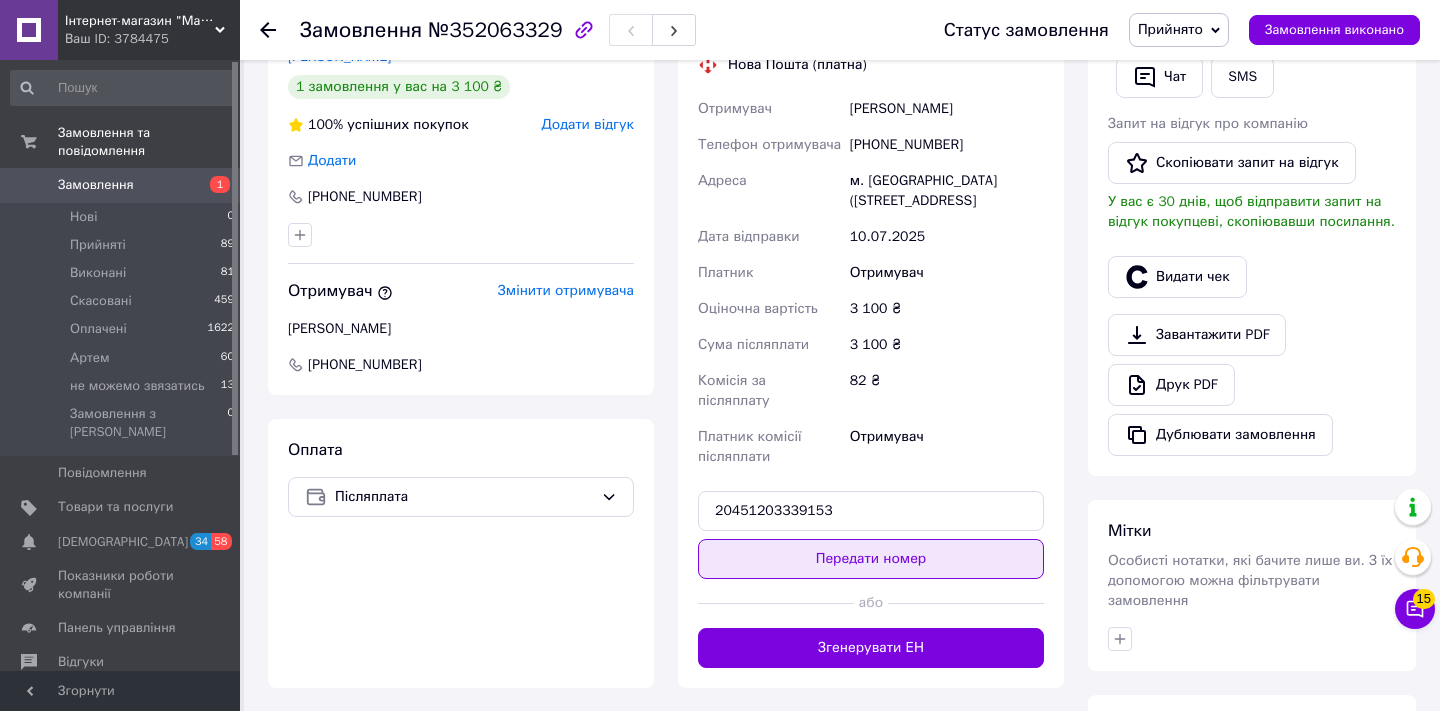 click on "Передати номер" at bounding box center (871, 559) 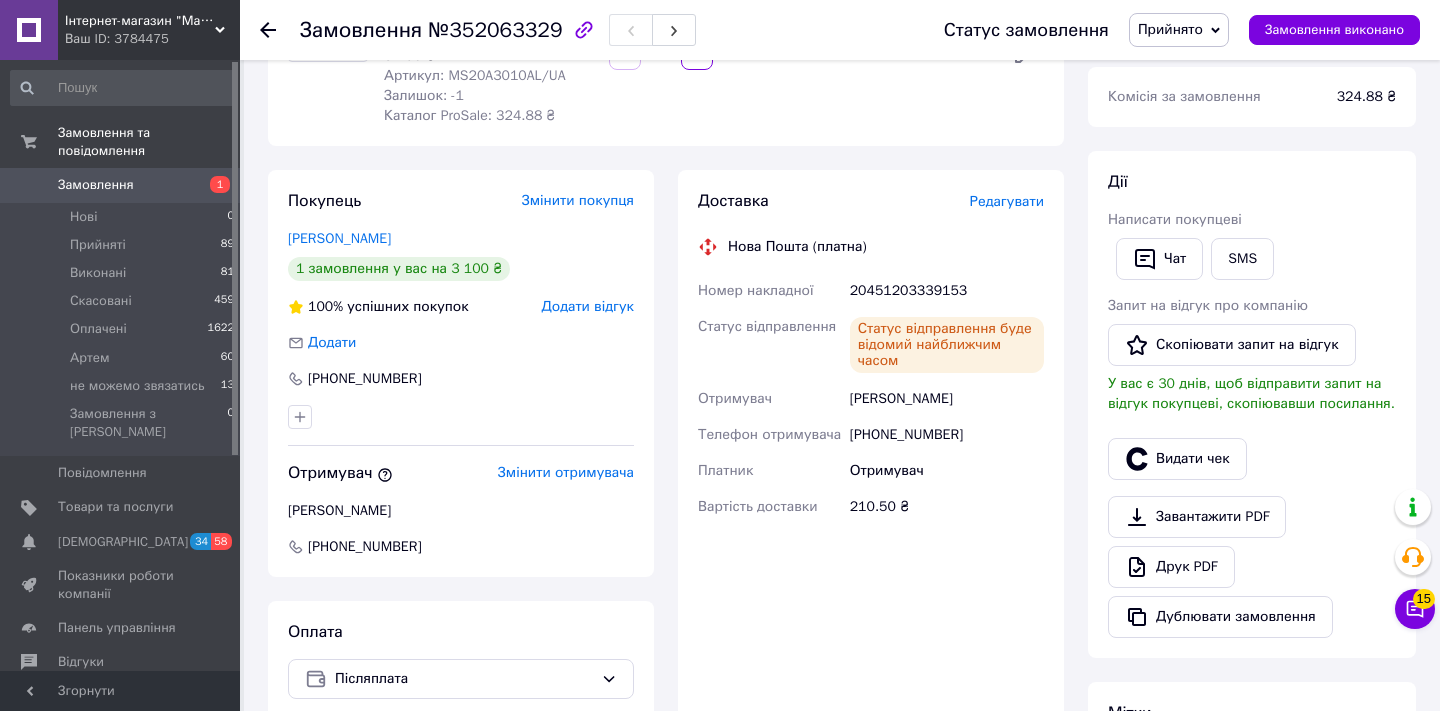 scroll, scrollTop: 0, scrollLeft: 0, axis: both 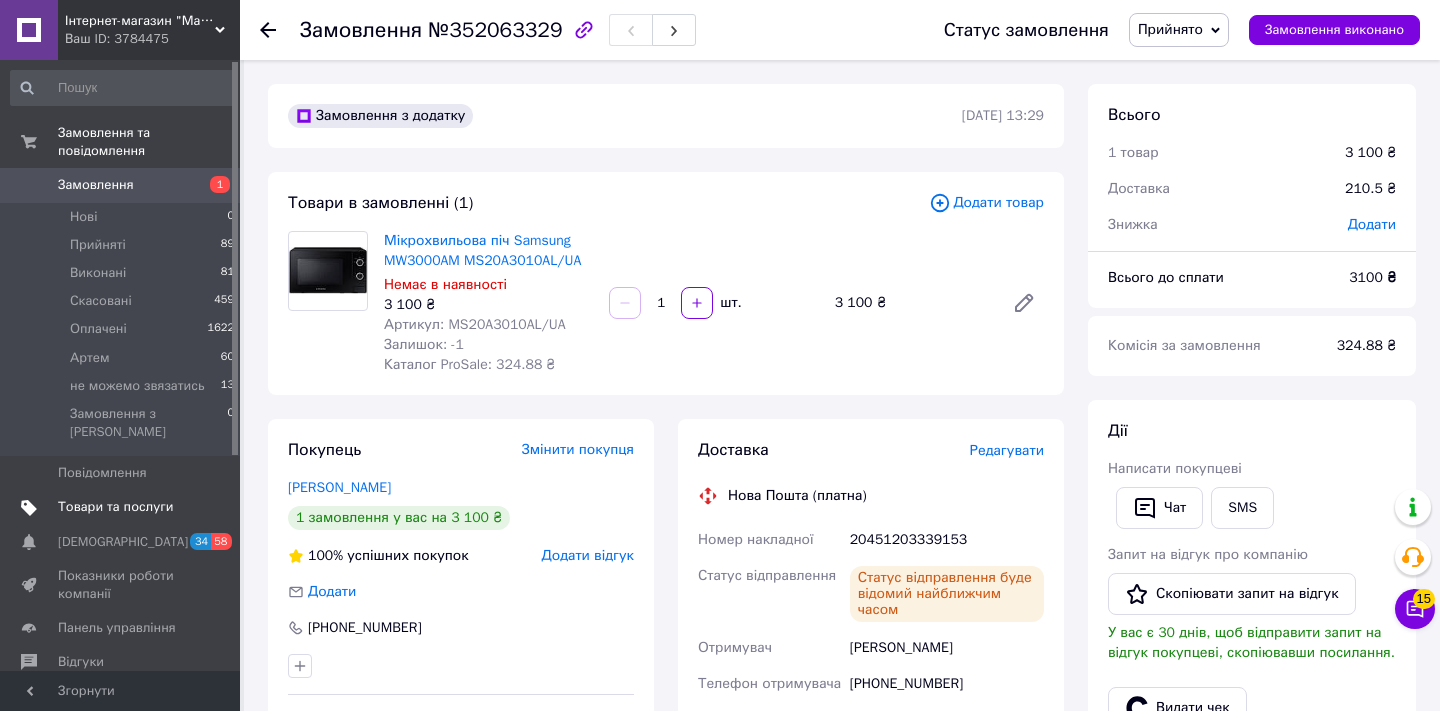 click on "Товари та послуги" at bounding box center (115, 507) 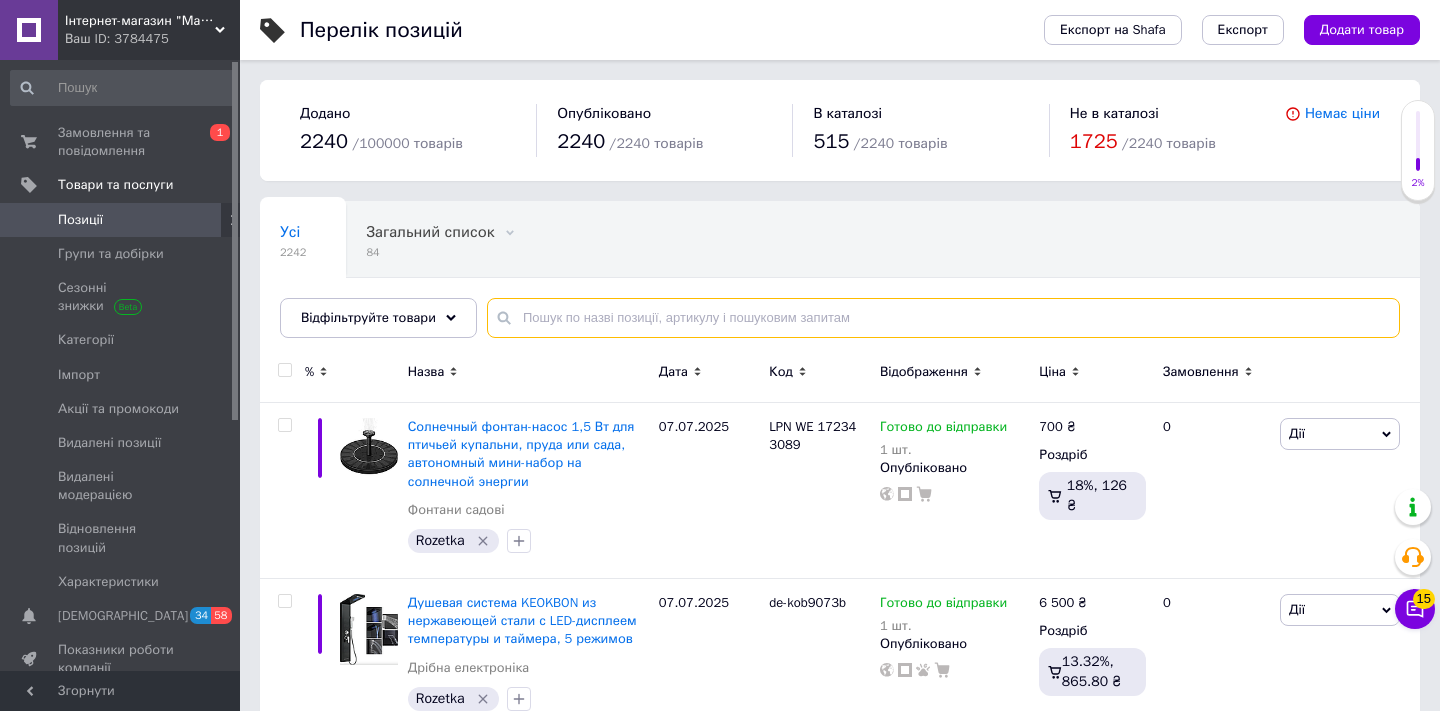 click at bounding box center [943, 318] 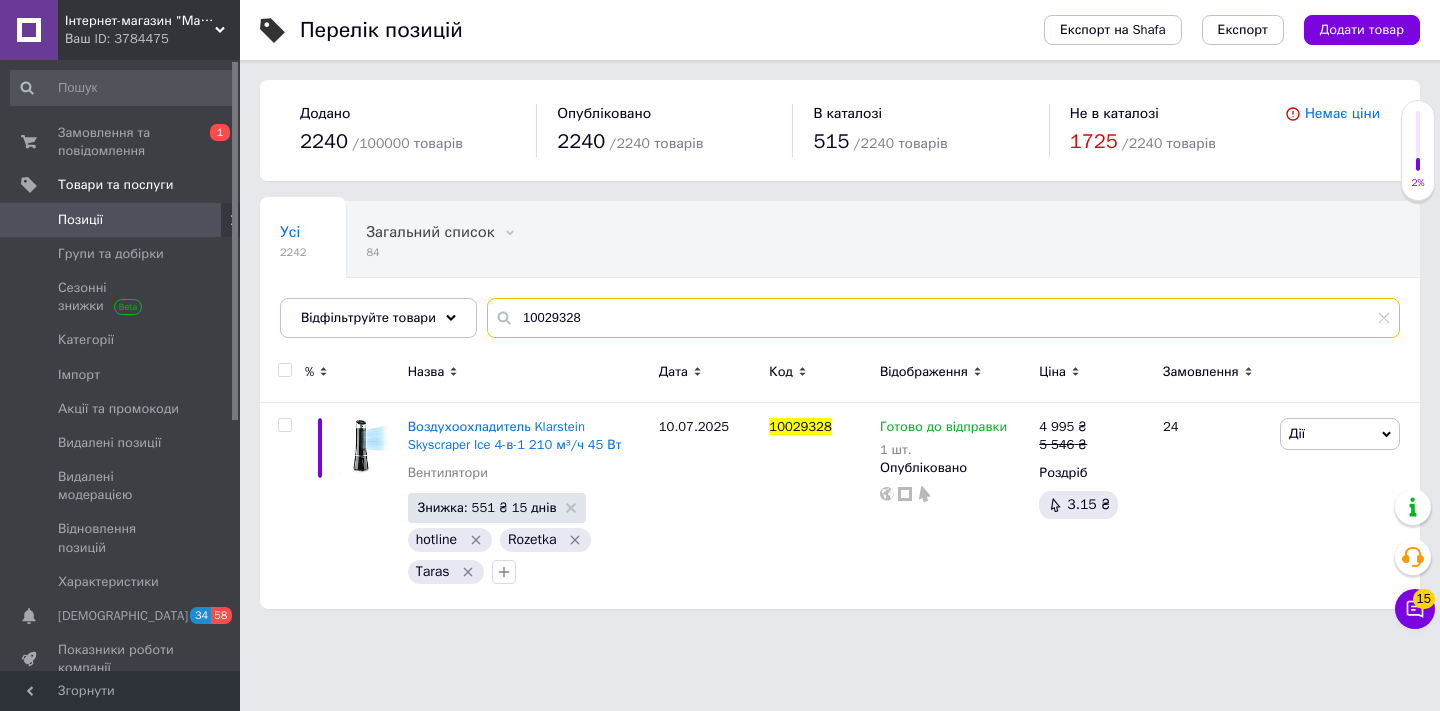 type on "10029328" 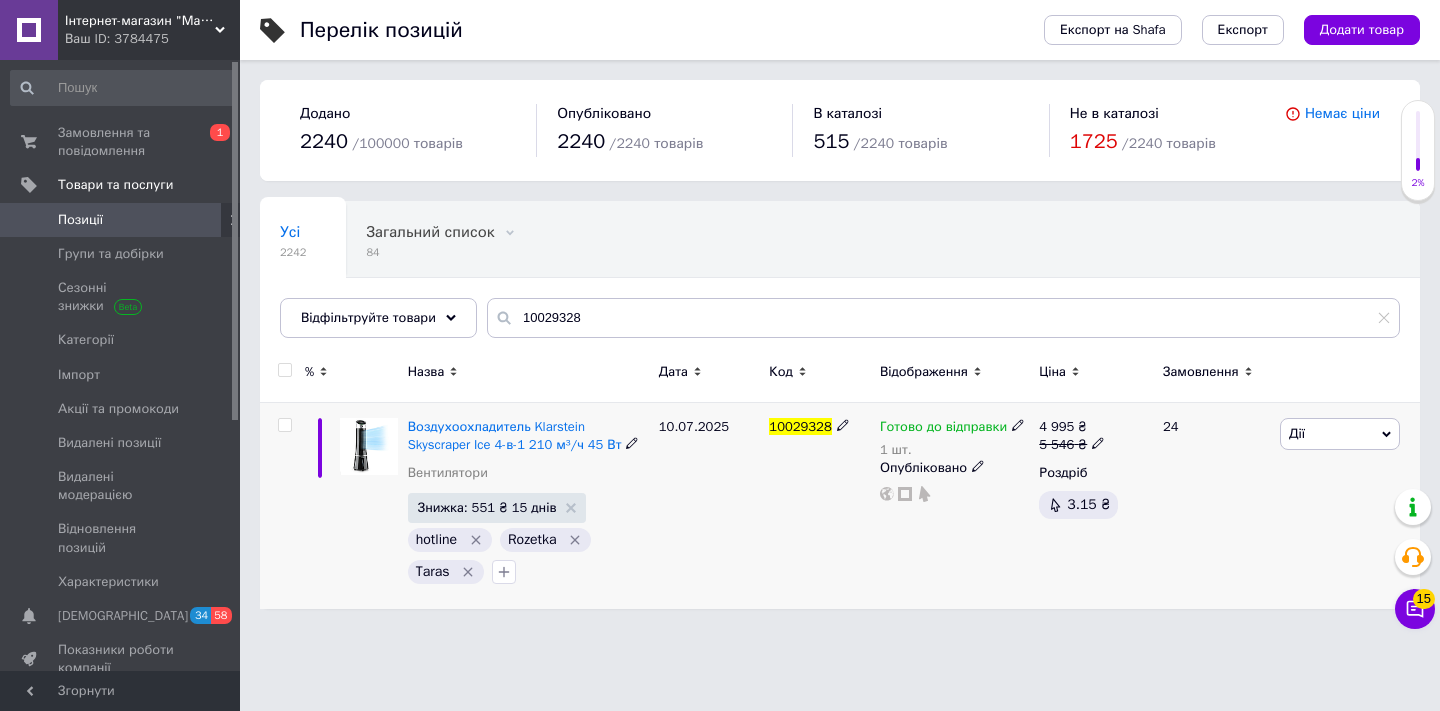 click on "1 шт." at bounding box center (952, 450) 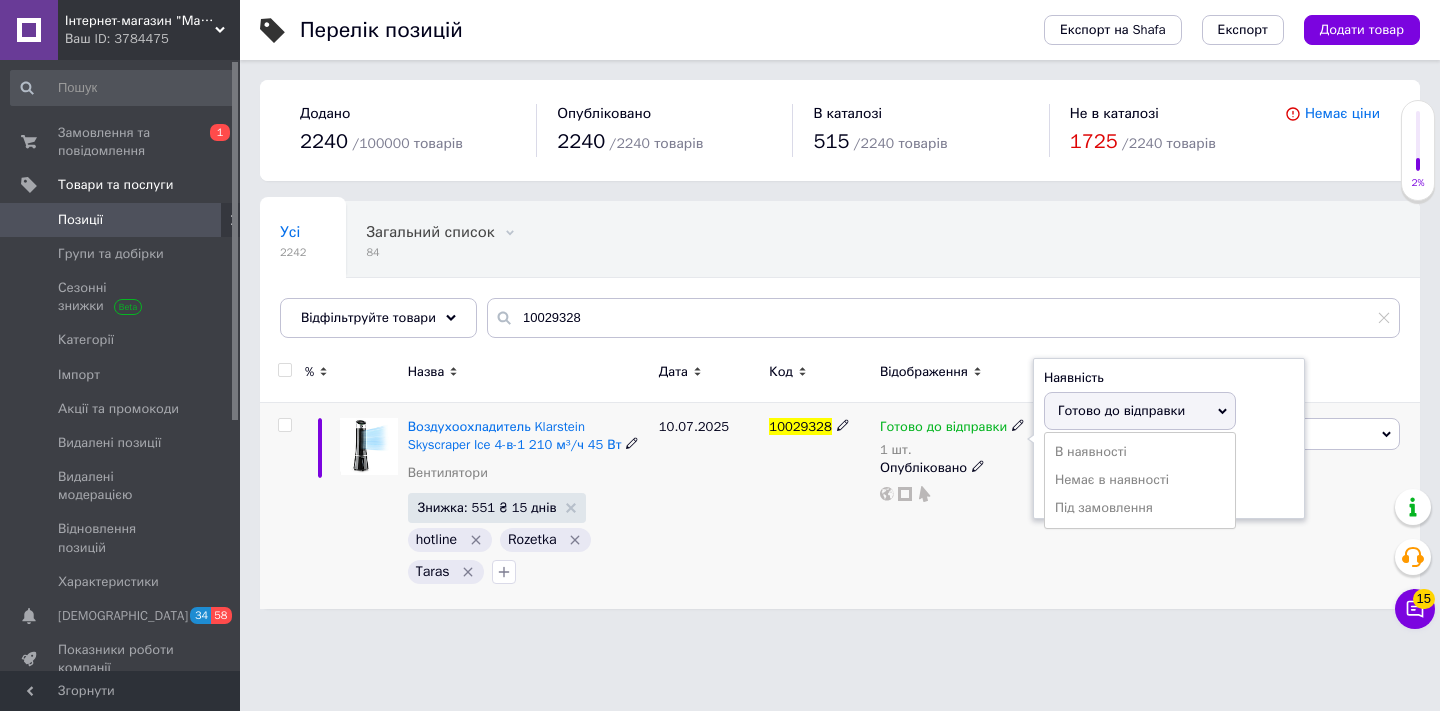 click on "Готово до відправки 1 шт. Наявність Готово до відправки В наявності Немає в наявності Під замовлення Залишки 1 шт. Опубліковано" at bounding box center (954, 506) 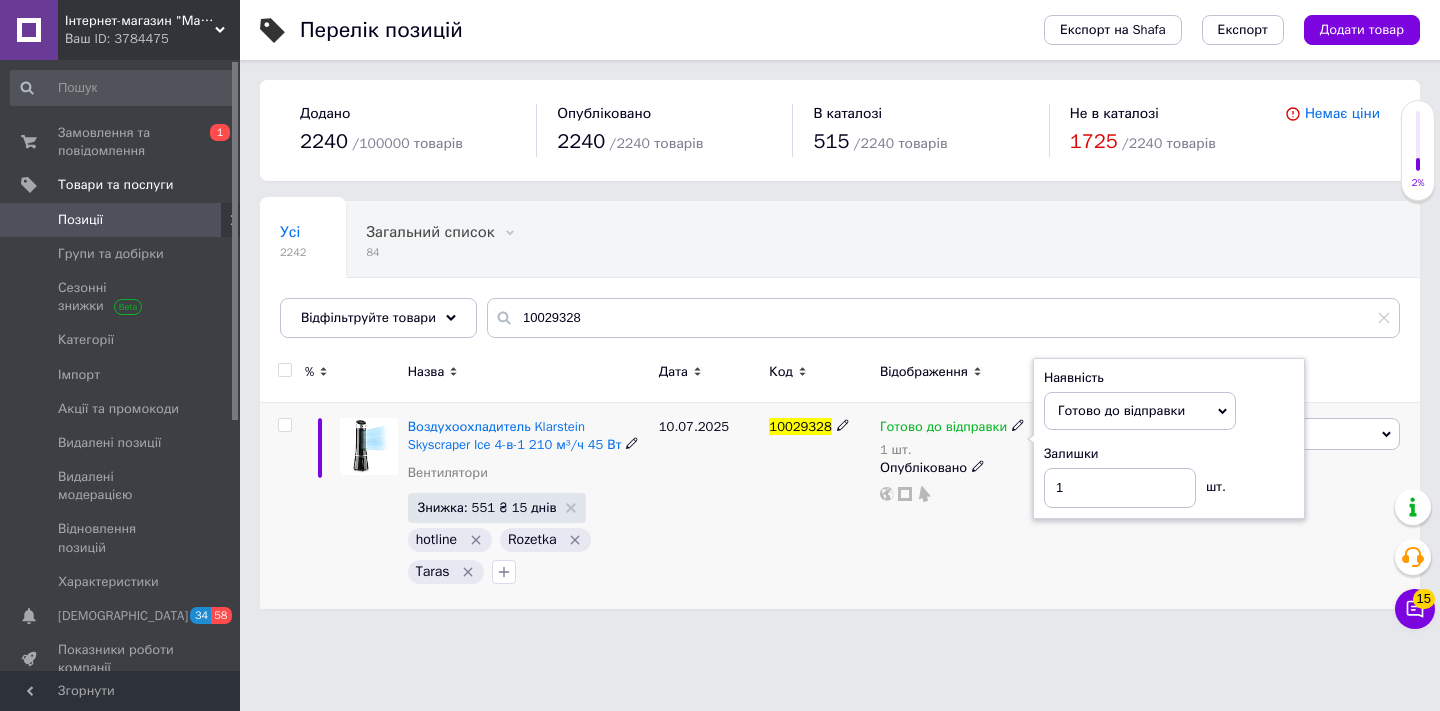 click on "10029328" at bounding box center [819, 506] 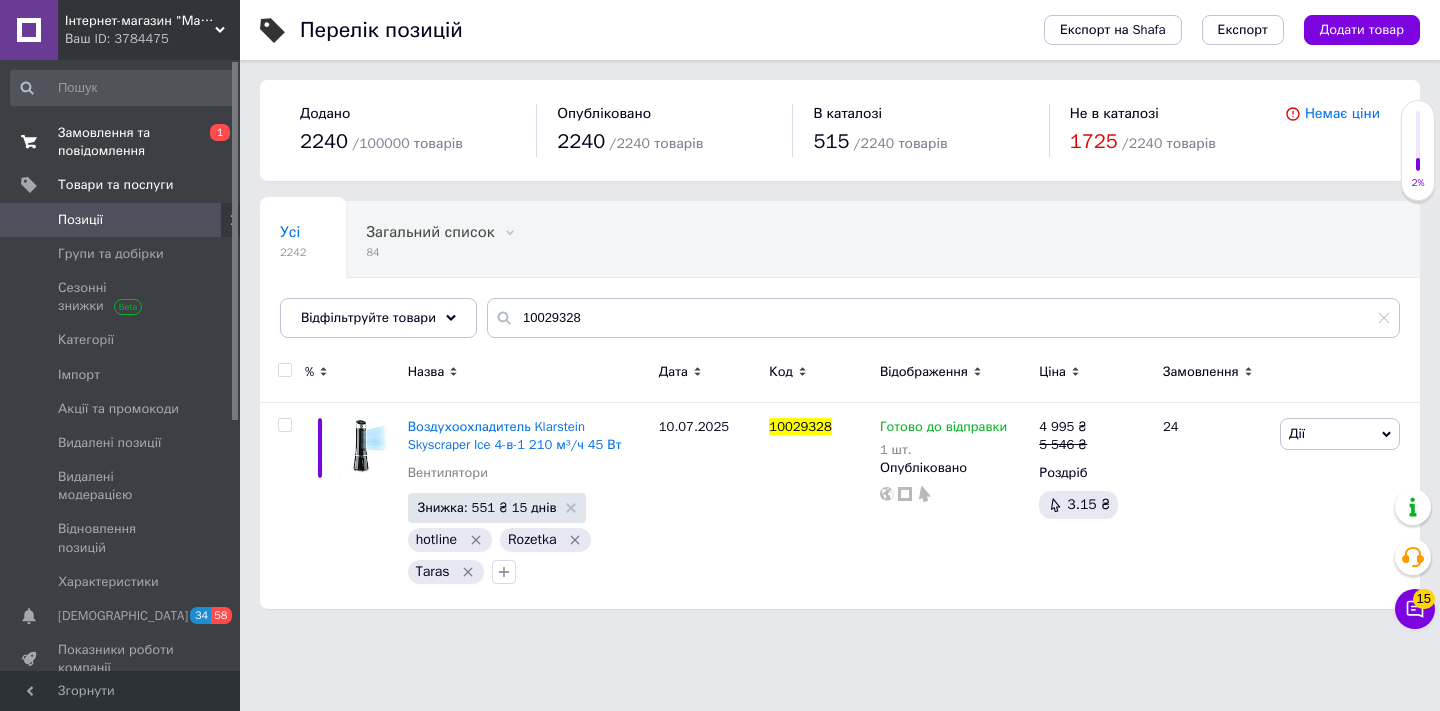 click on "Замовлення та повідомлення" at bounding box center (121, 142) 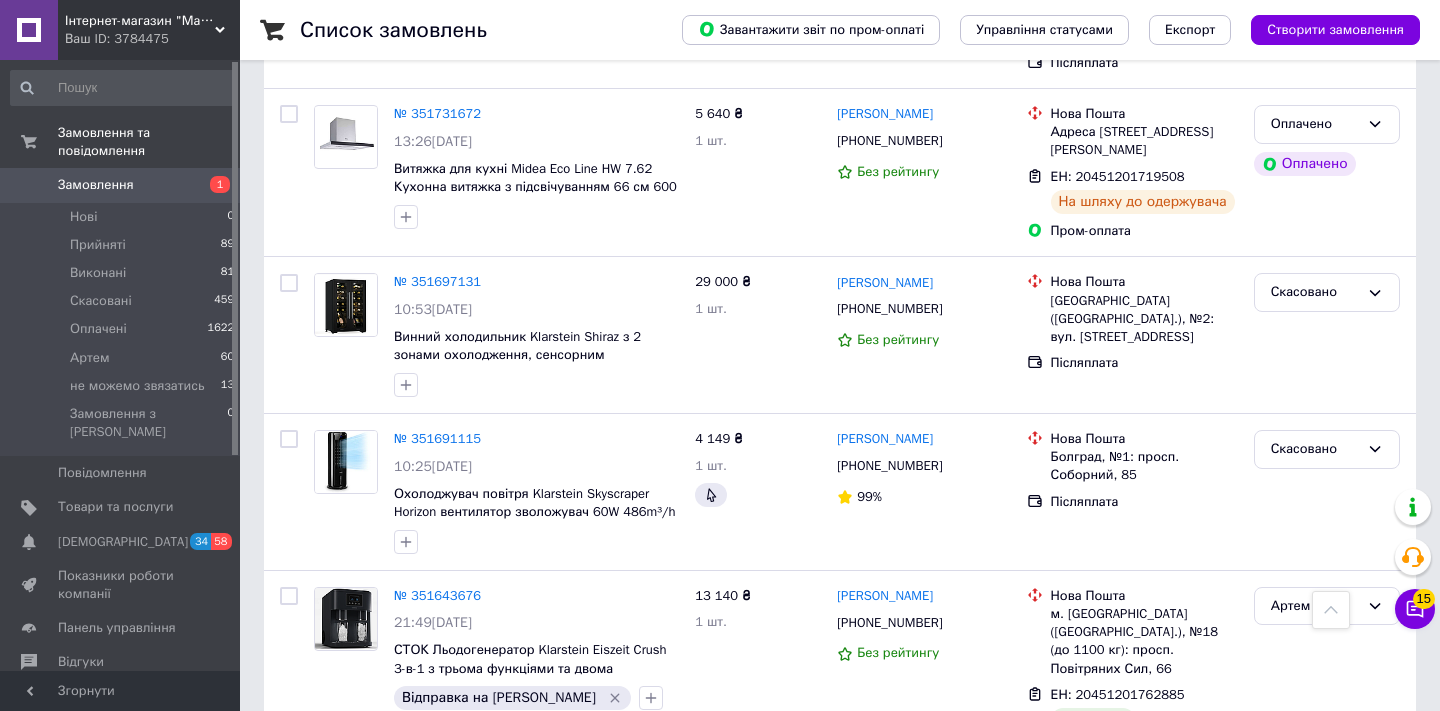 scroll, scrollTop: 3068, scrollLeft: 0, axis: vertical 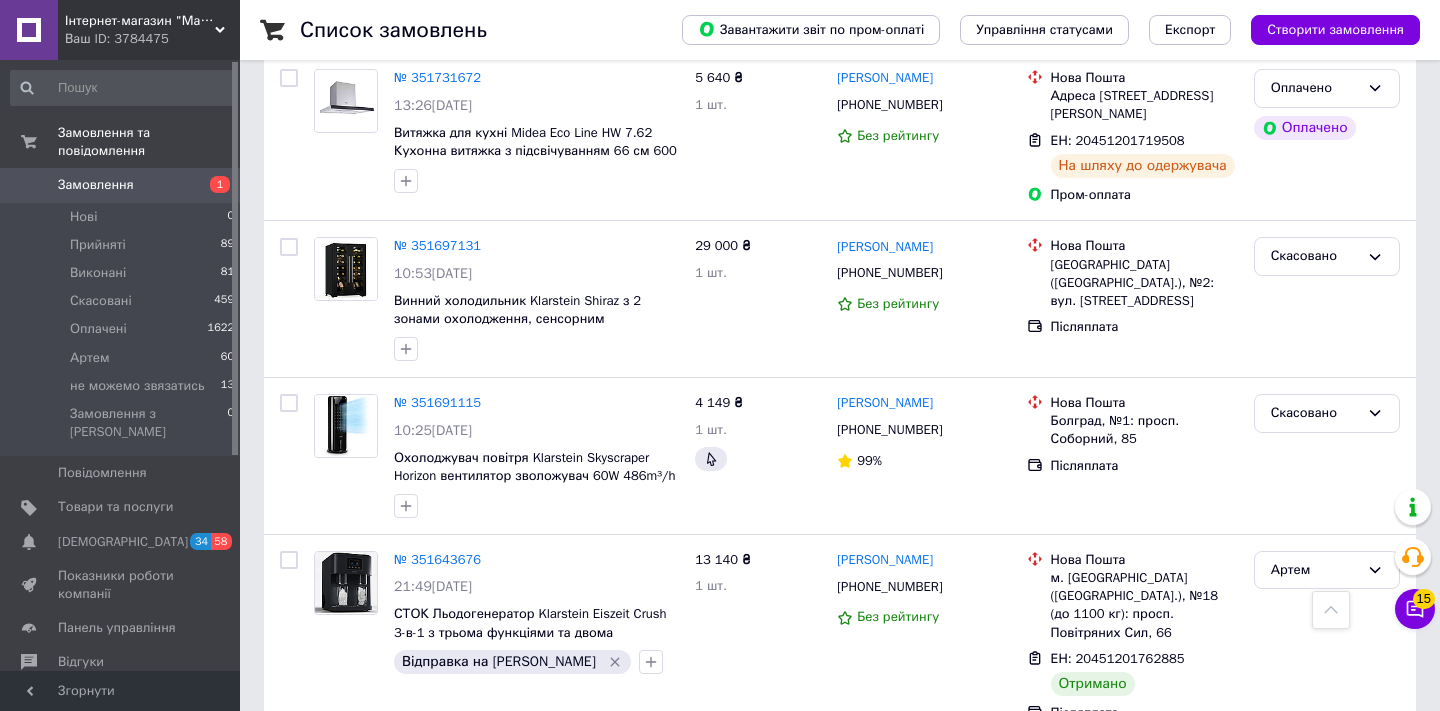 click on "2" at bounding box center [327, 783] 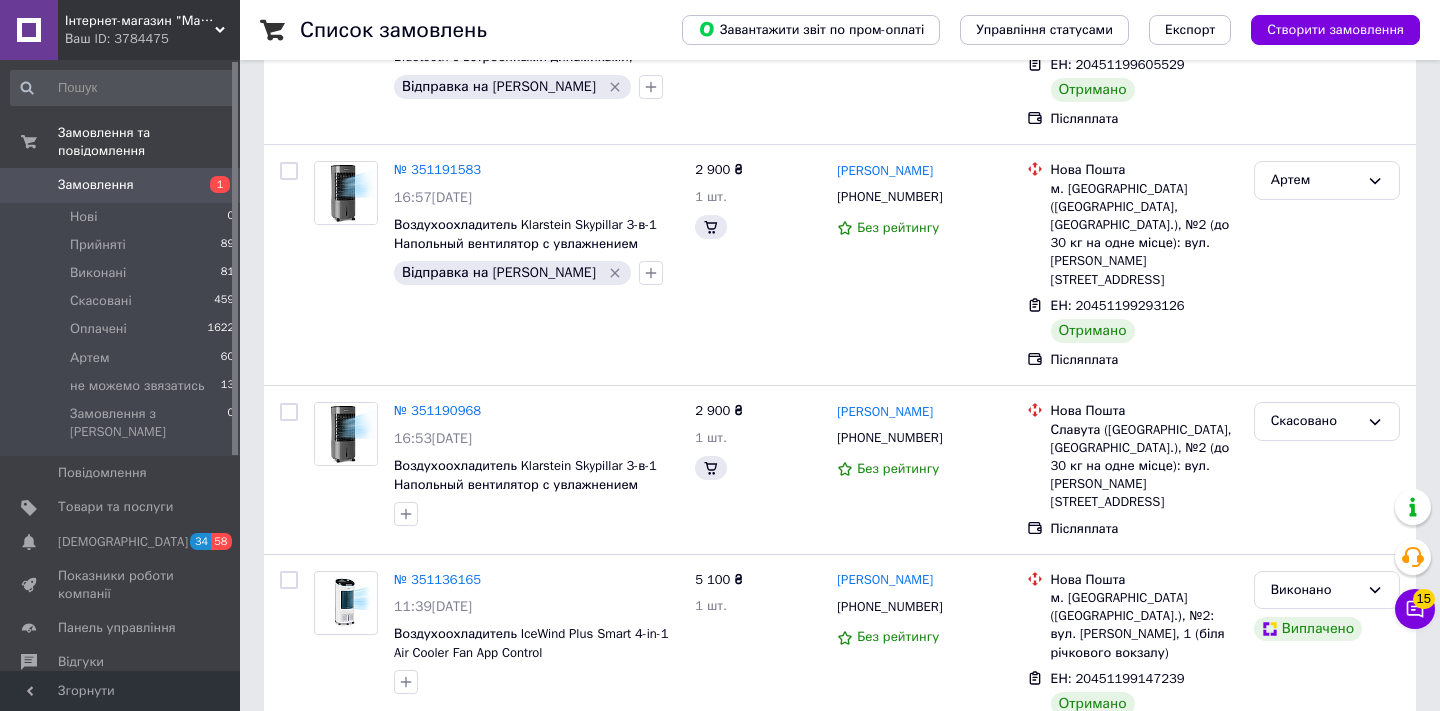 scroll, scrollTop: 0, scrollLeft: 0, axis: both 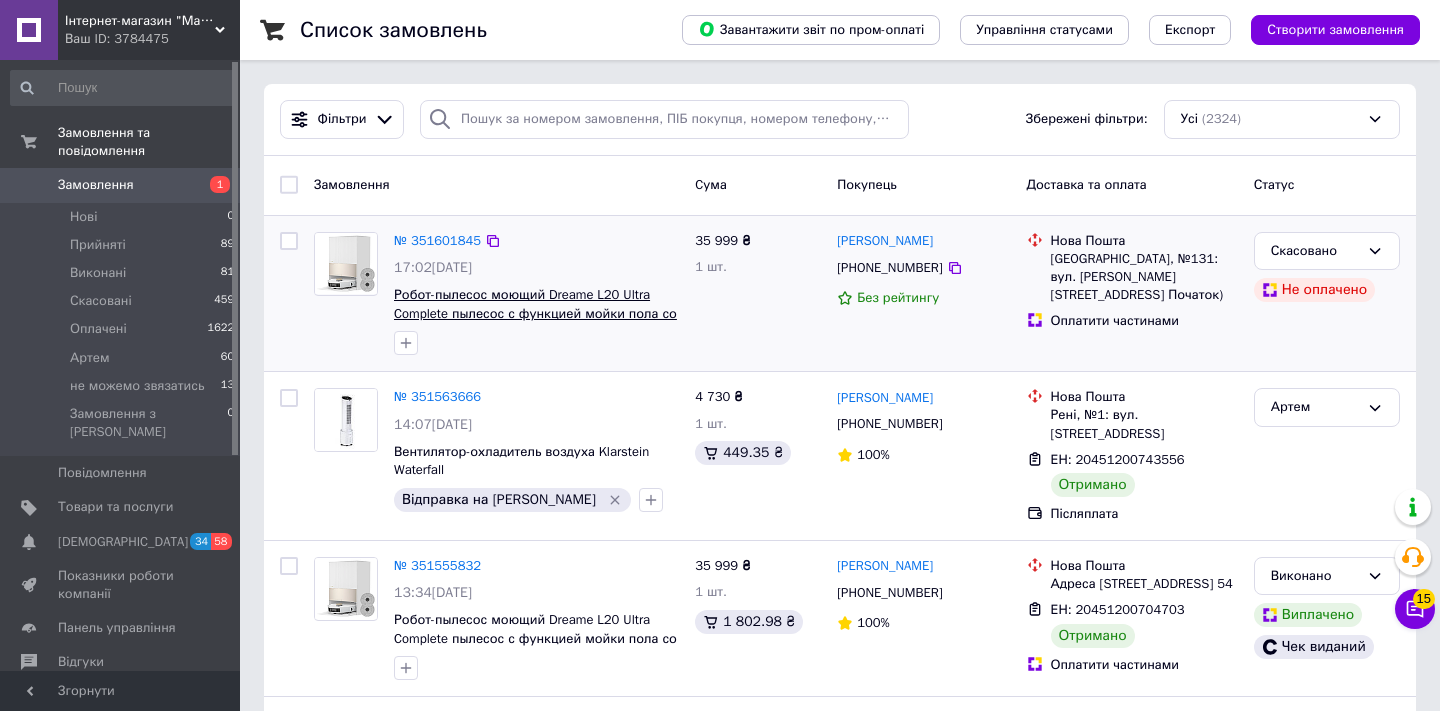 click on "Робот-пылесос моющий Dreame L20 Ultra Complete пылесос с функцией мойки пола со станцией 7000 Па" at bounding box center (535, 313) 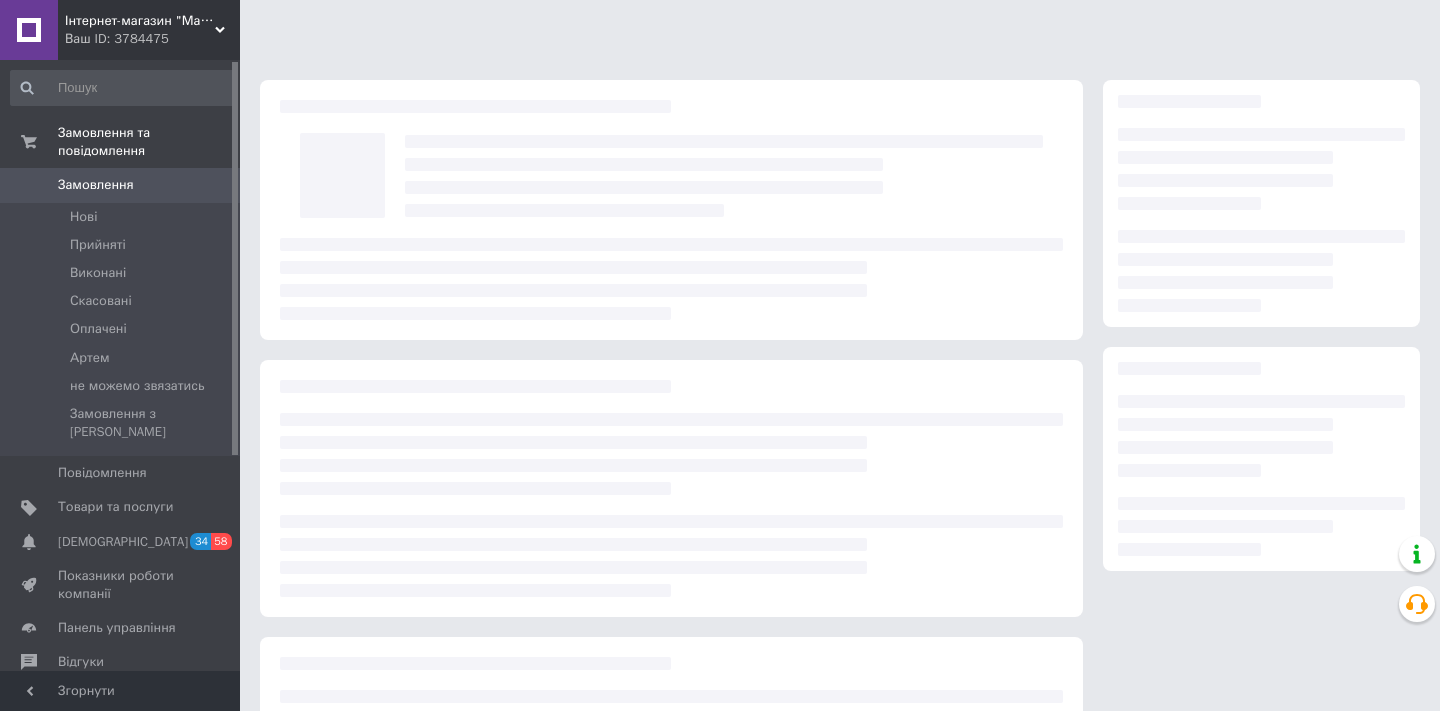 scroll, scrollTop: 0, scrollLeft: 0, axis: both 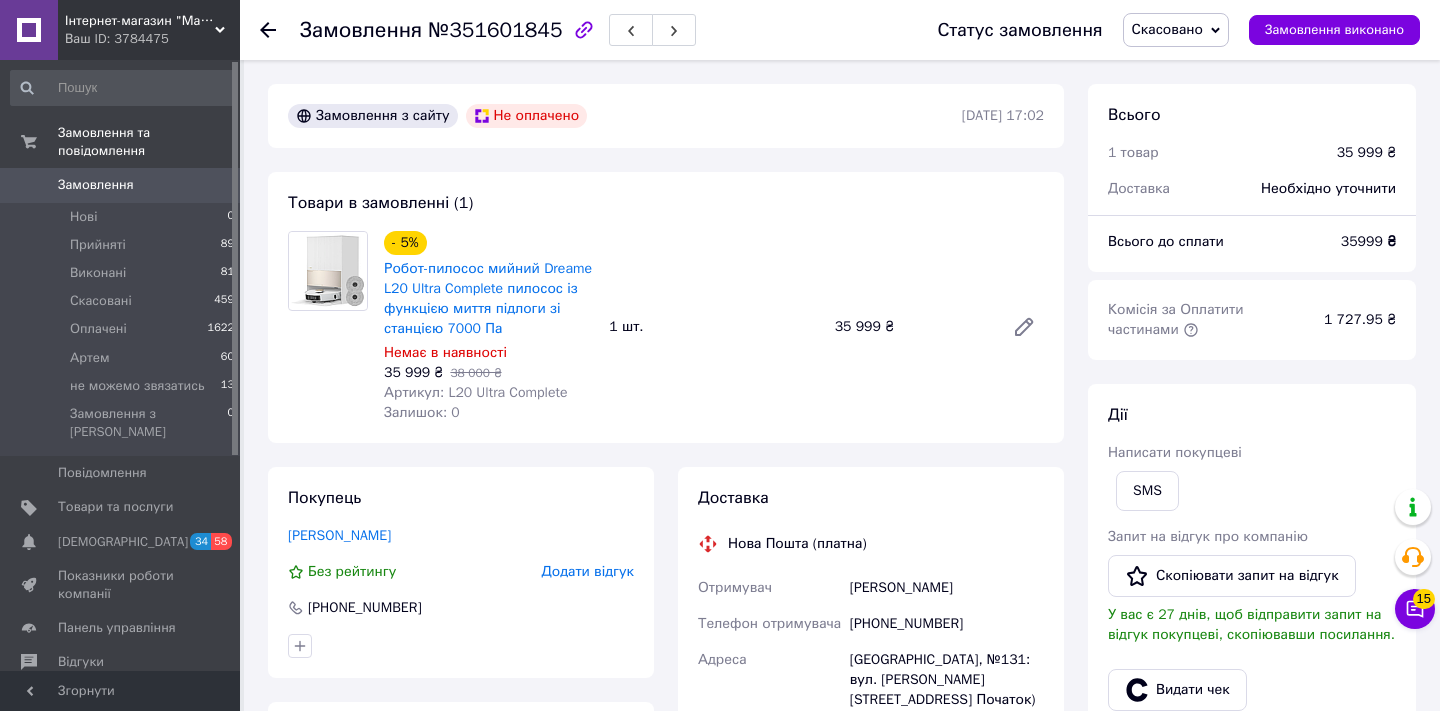 click on "Артикул: L20 Ultra Complete" at bounding box center [476, 392] 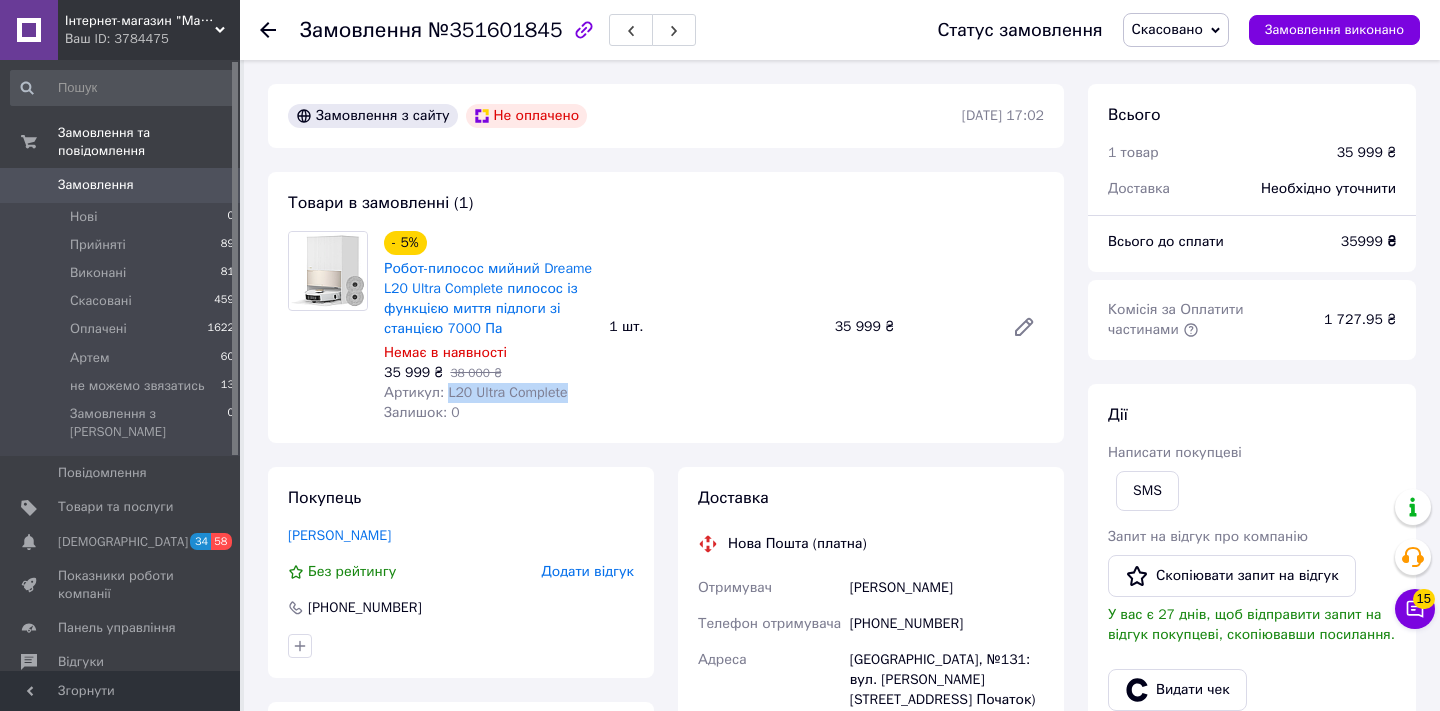 drag, startPoint x: 446, startPoint y: 390, endPoint x: 575, endPoint y: 390, distance: 129 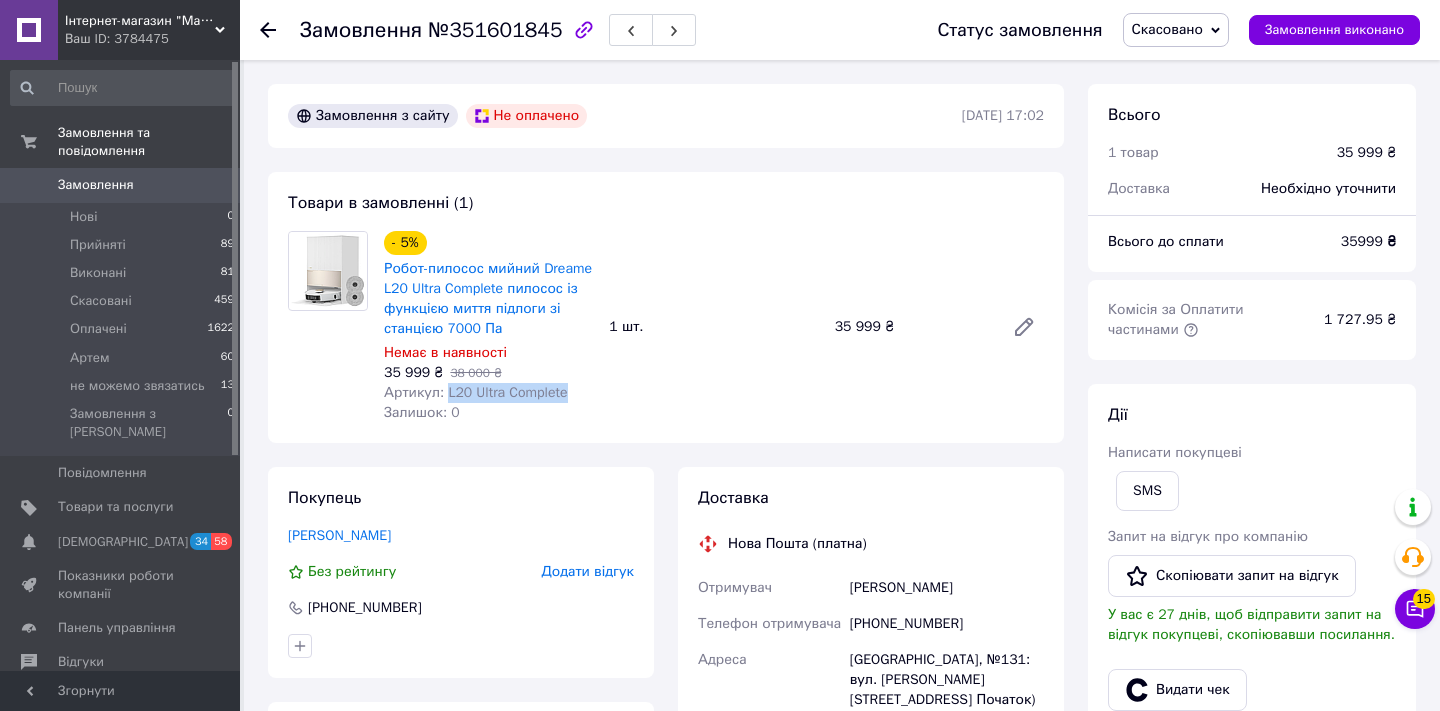 click on "Артикул: L20 Ultra Complete" at bounding box center [488, 393] 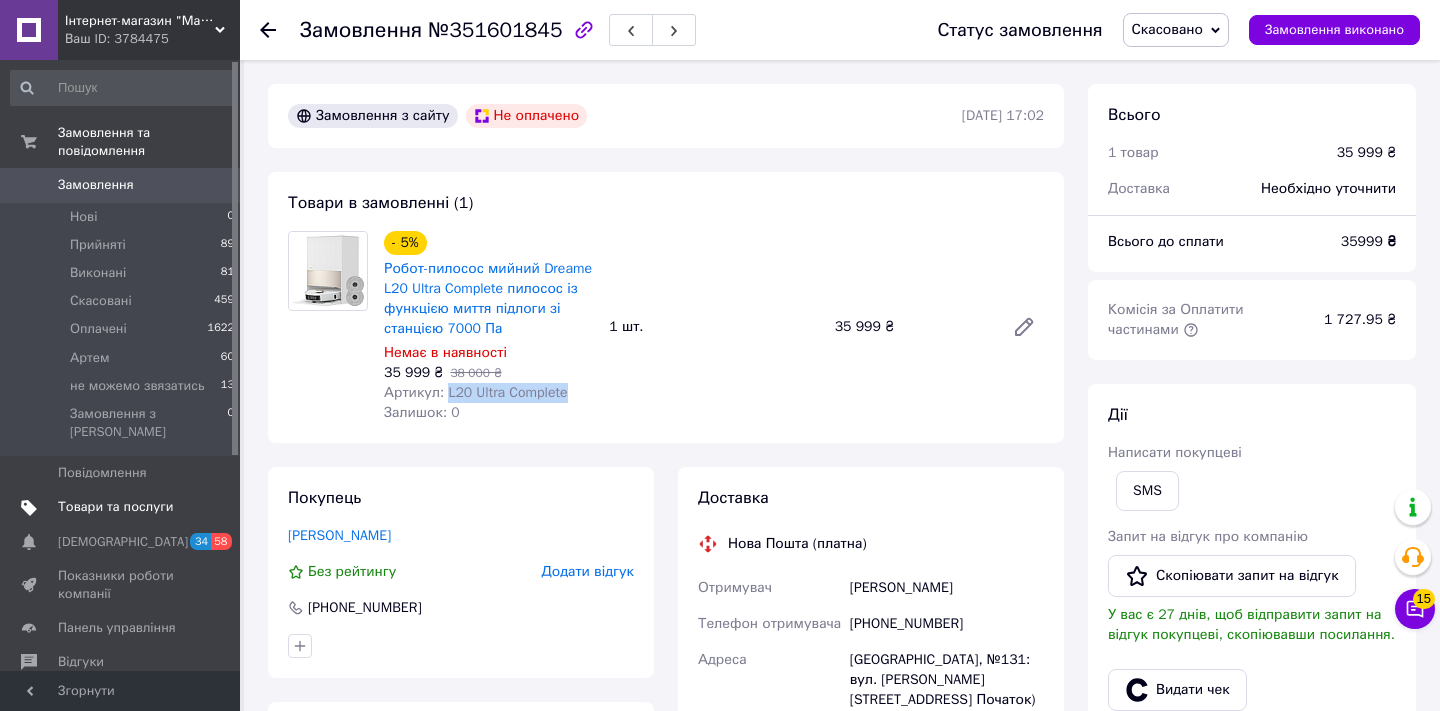 click on "Товари та послуги" at bounding box center [123, 507] 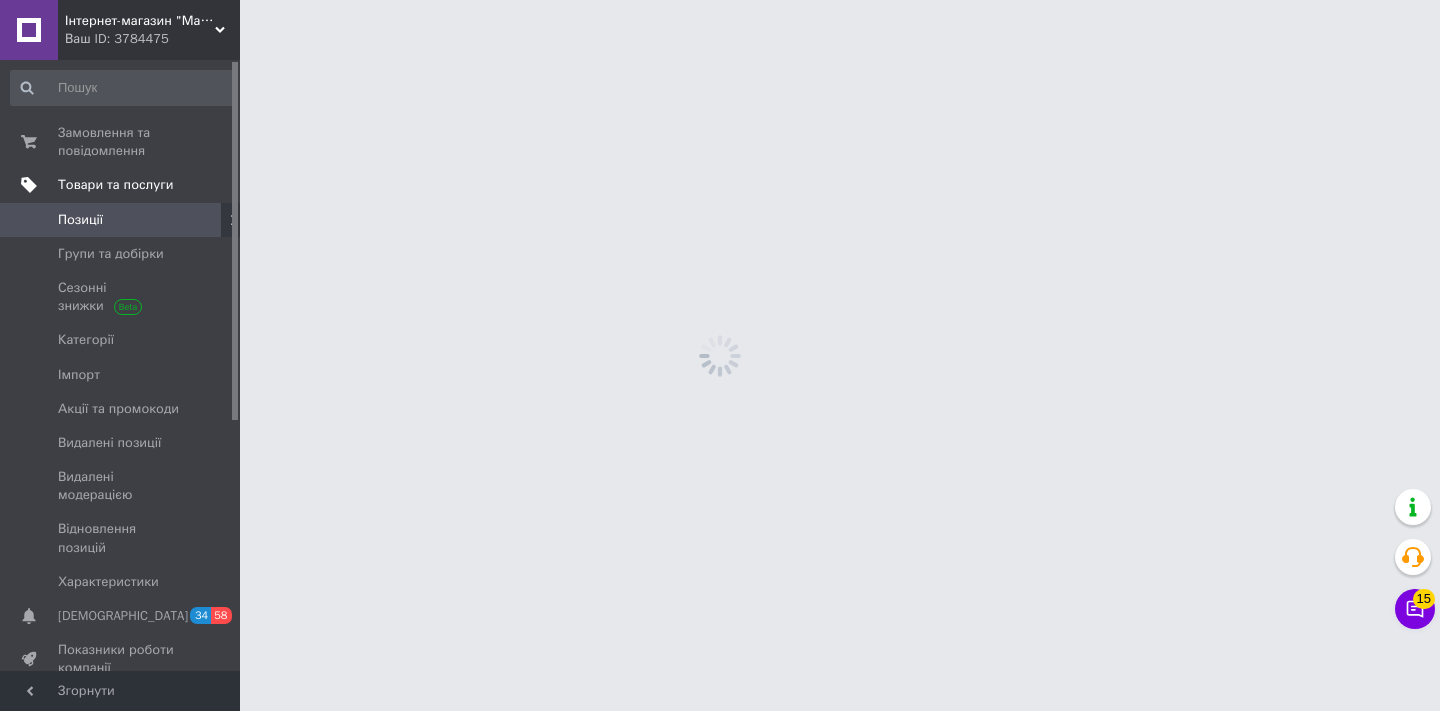 click on "Видалені модерацією" at bounding box center (121, 486) 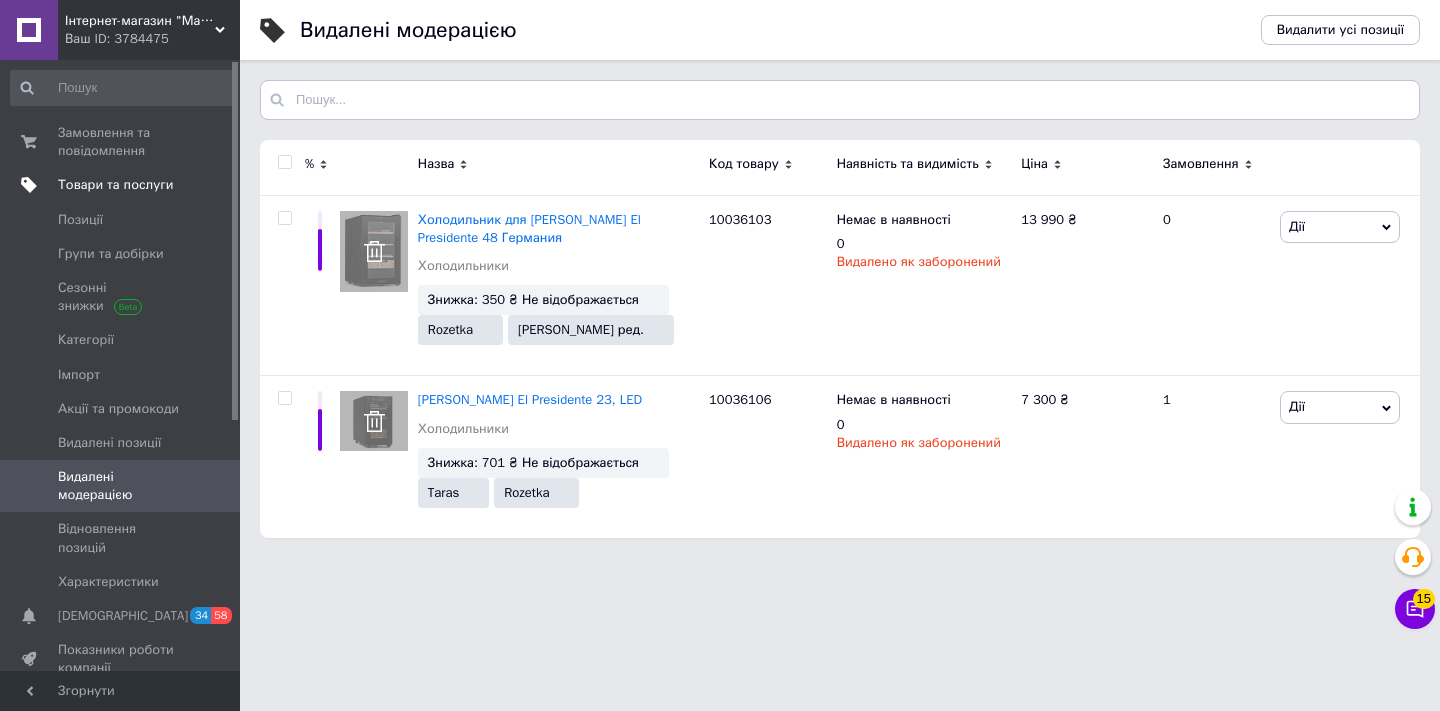 click on "Товари та послуги" at bounding box center [115, 185] 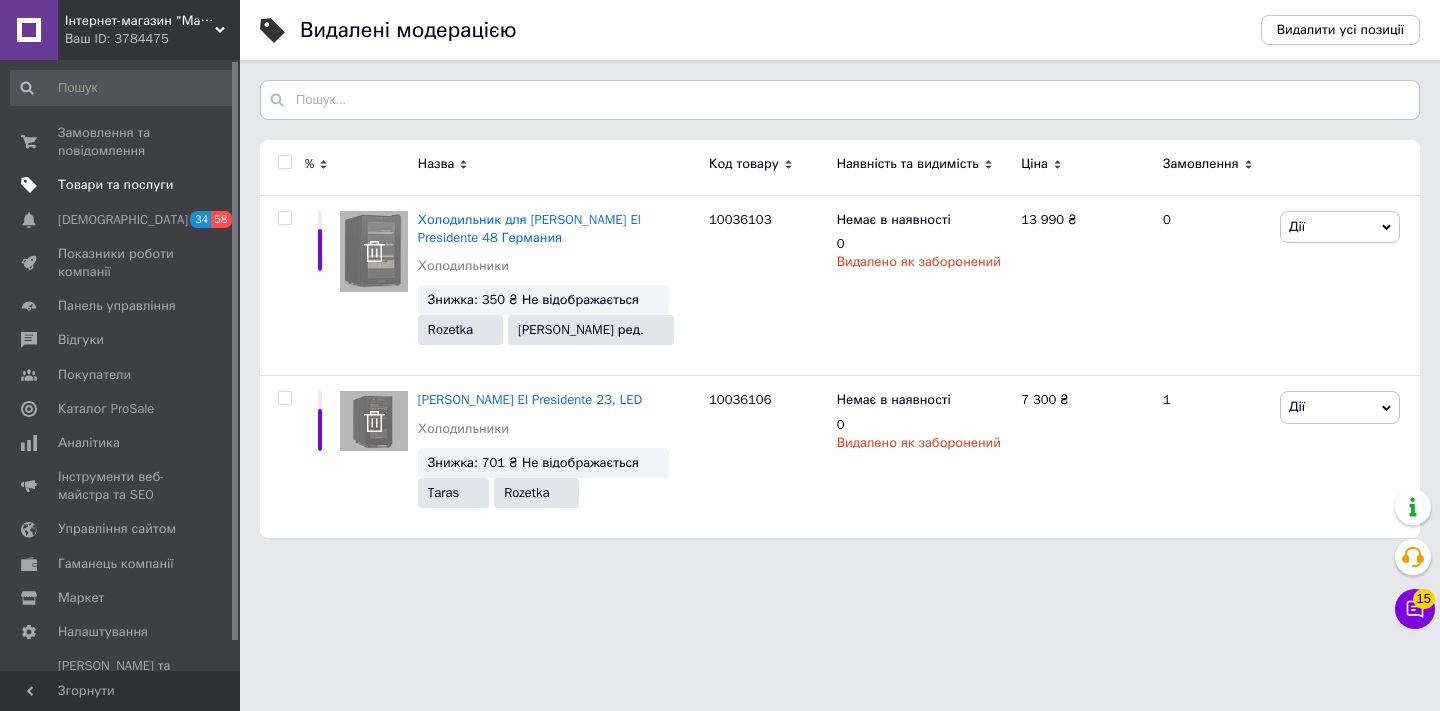 click on "Товари та послуги" at bounding box center (115, 185) 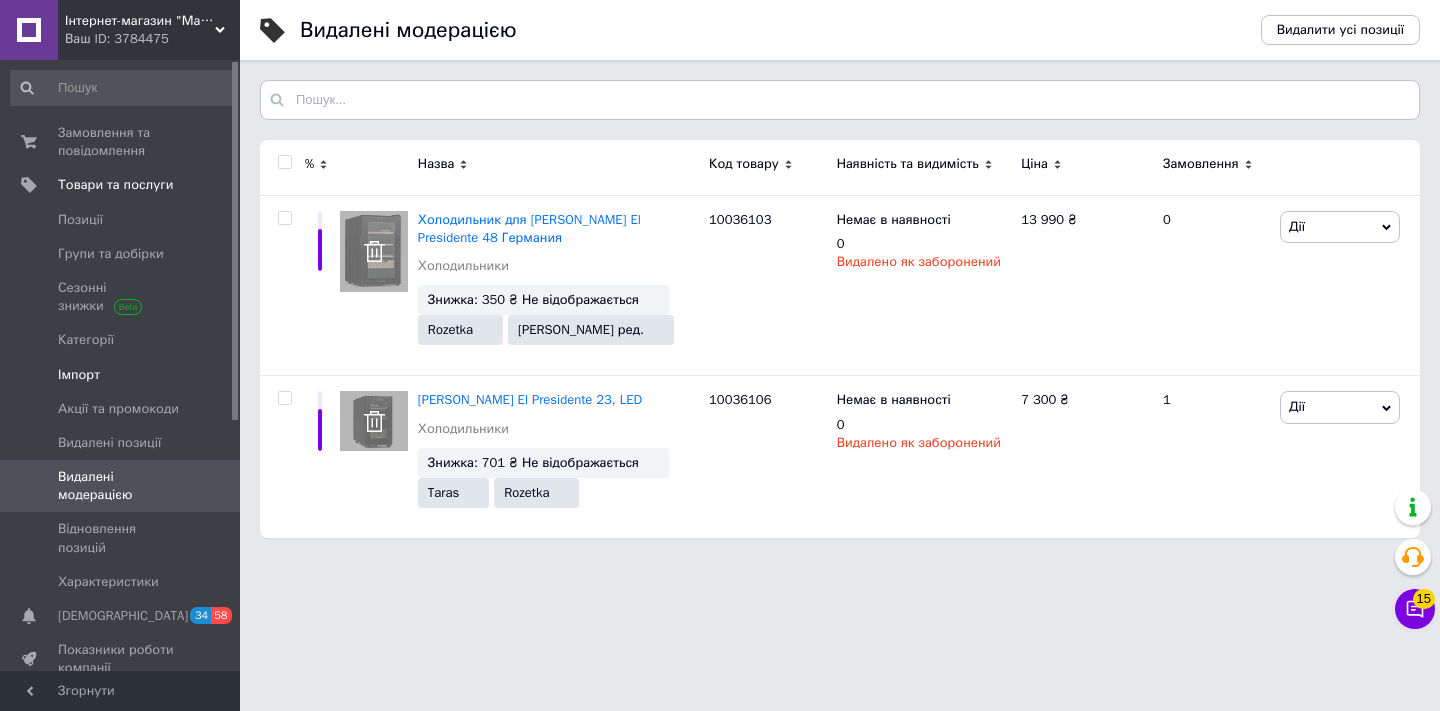 click on "Імпорт" at bounding box center [79, 375] 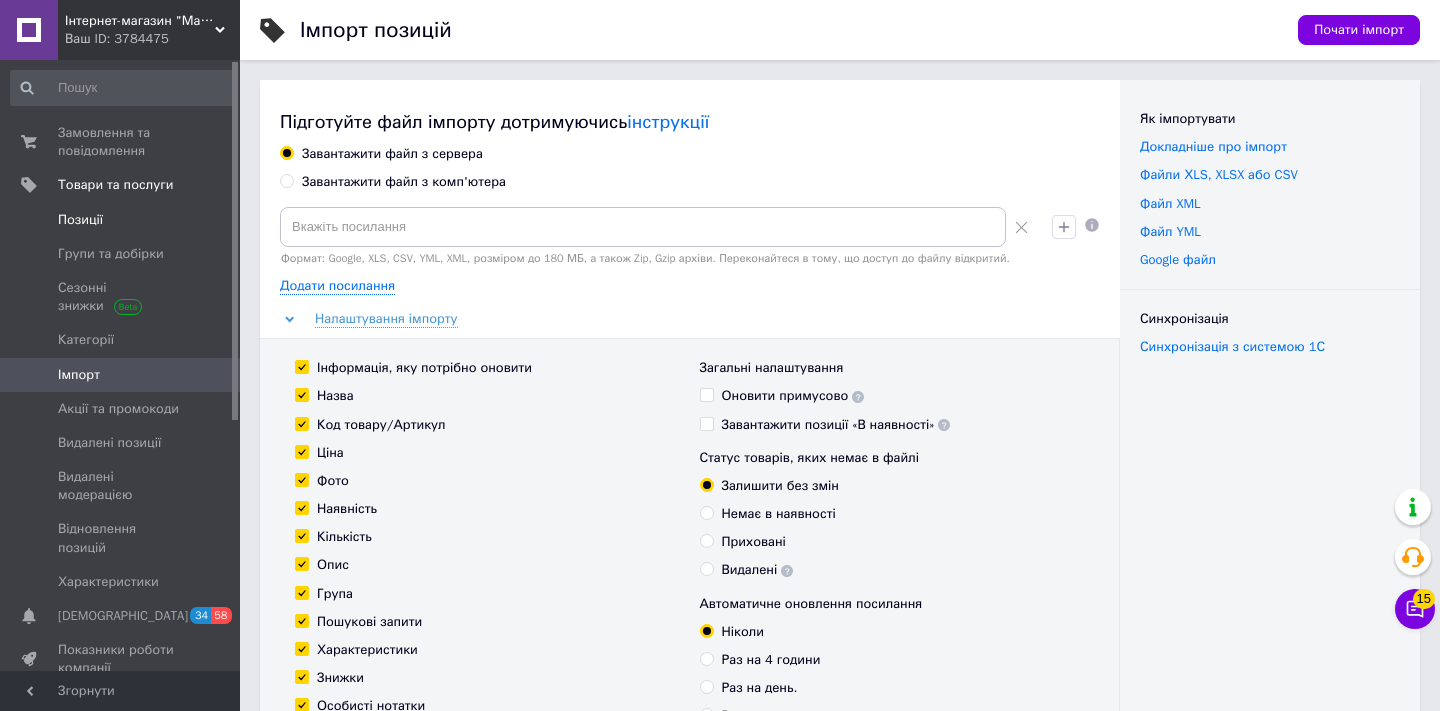 click on "Позиції" at bounding box center [80, 220] 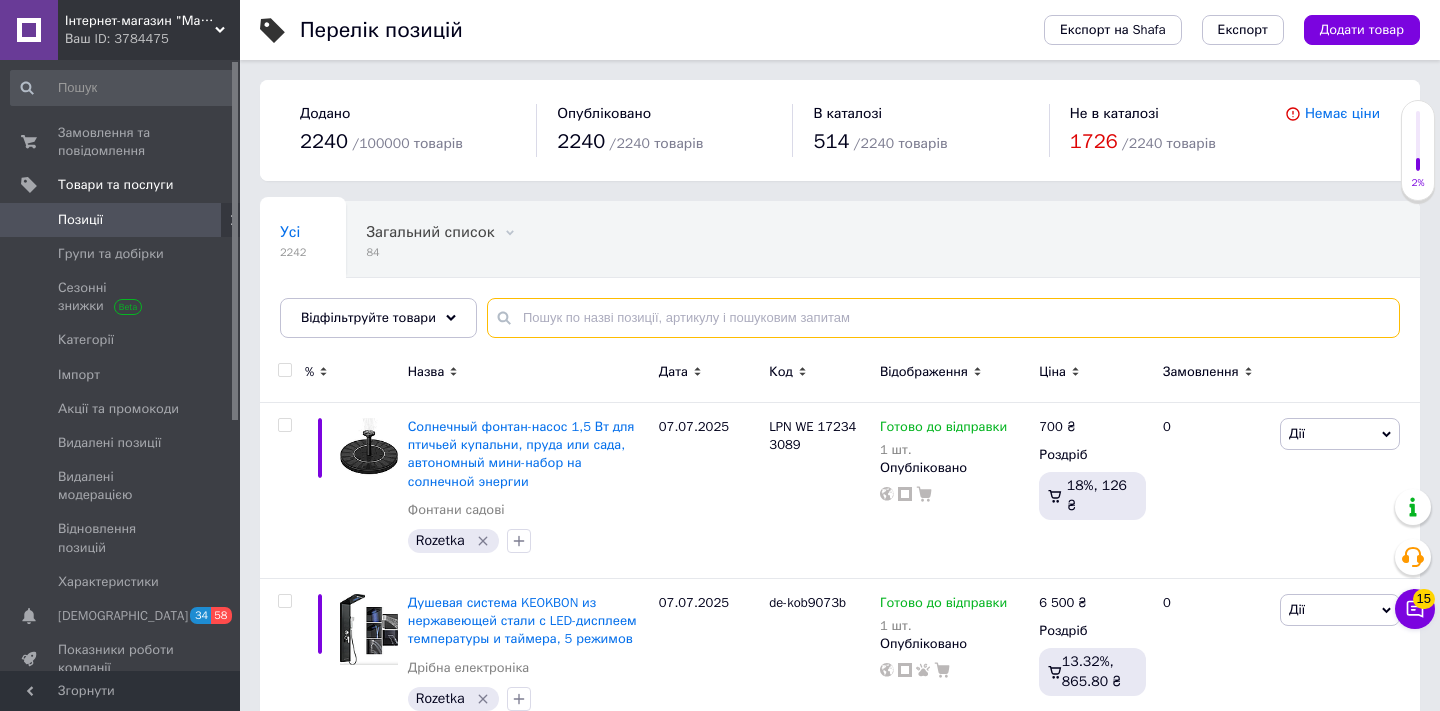 click at bounding box center [943, 318] 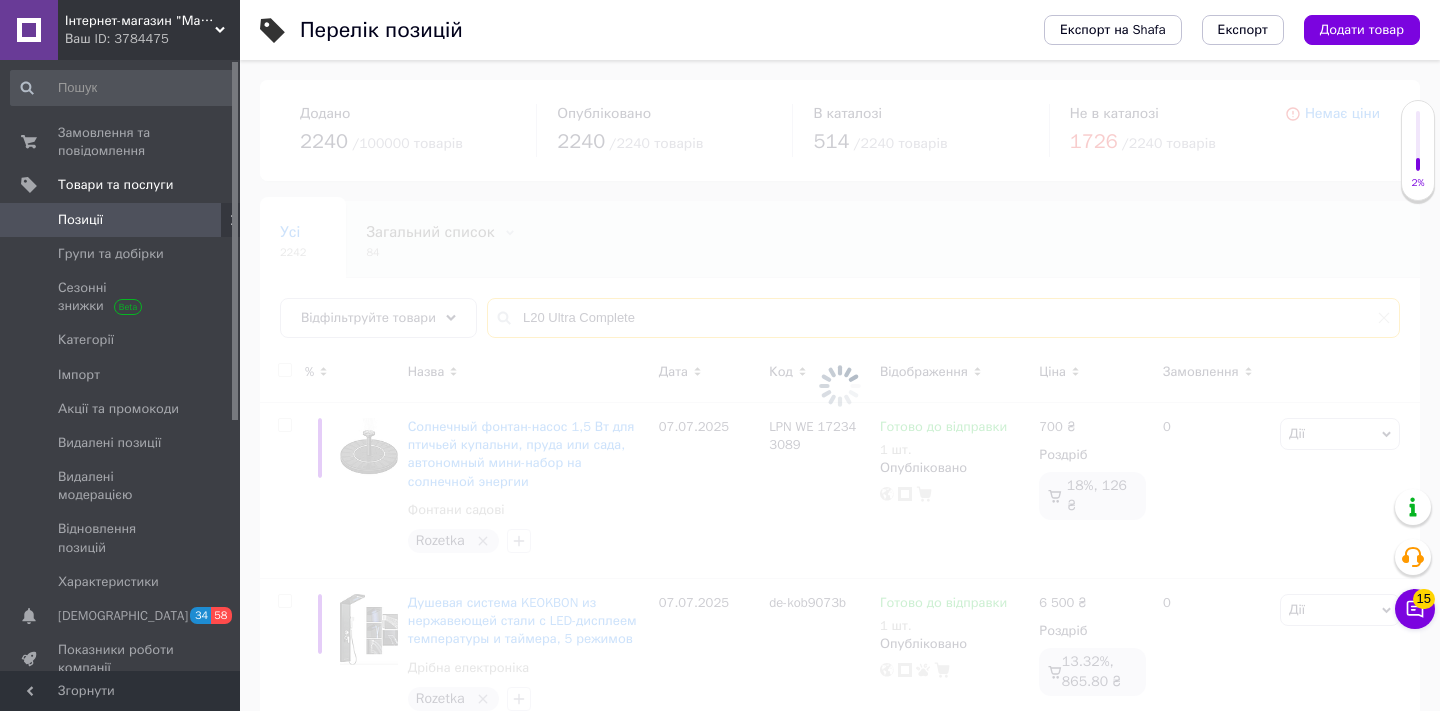 type on "L20 Ultra Complete" 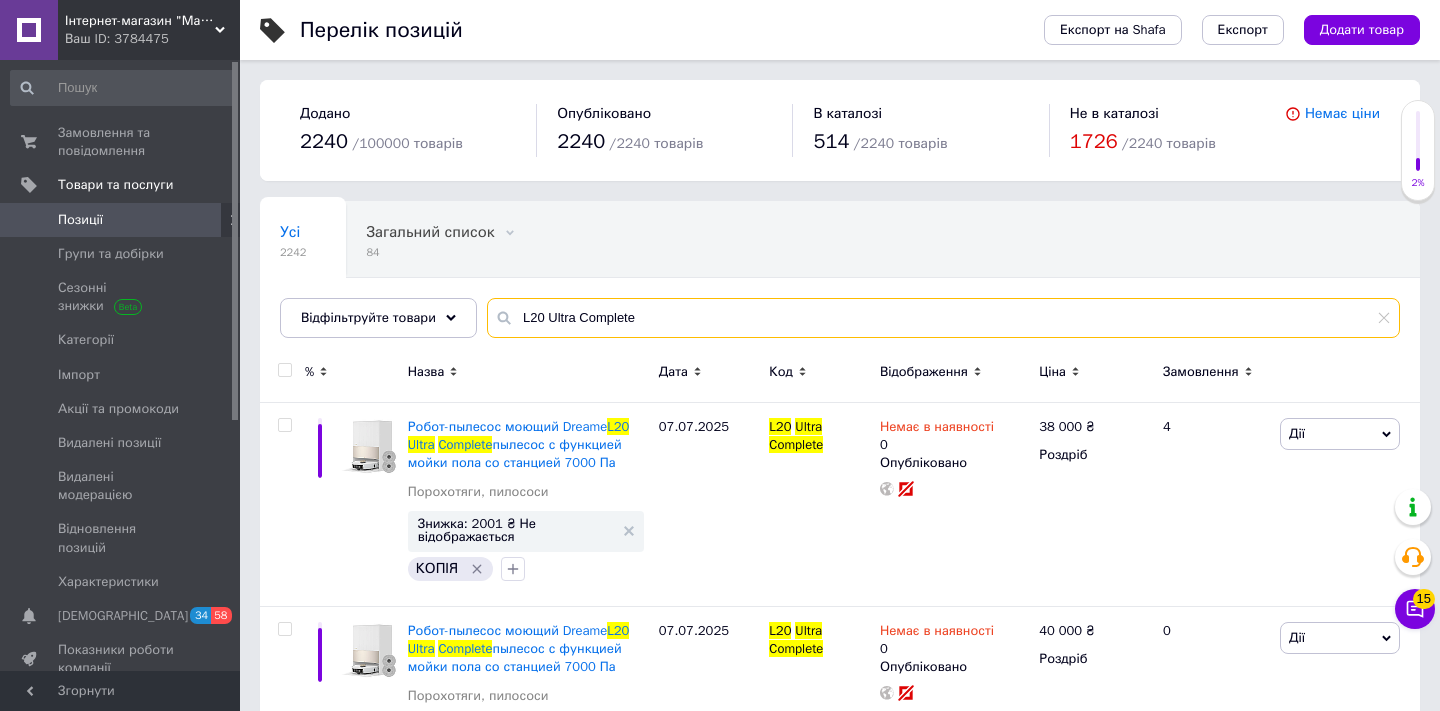 scroll, scrollTop: 152, scrollLeft: 0, axis: vertical 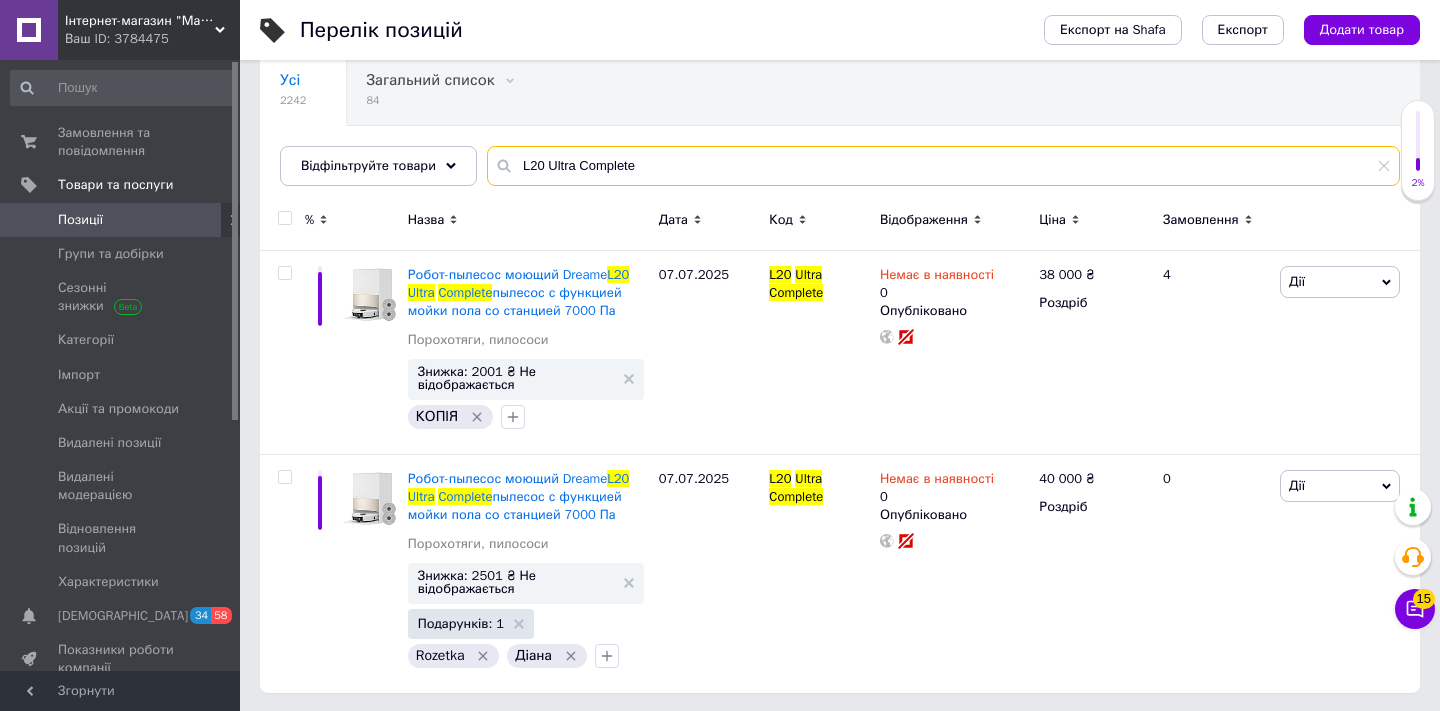 click on "L20 Ultra Complete" at bounding box center (943, 166) 